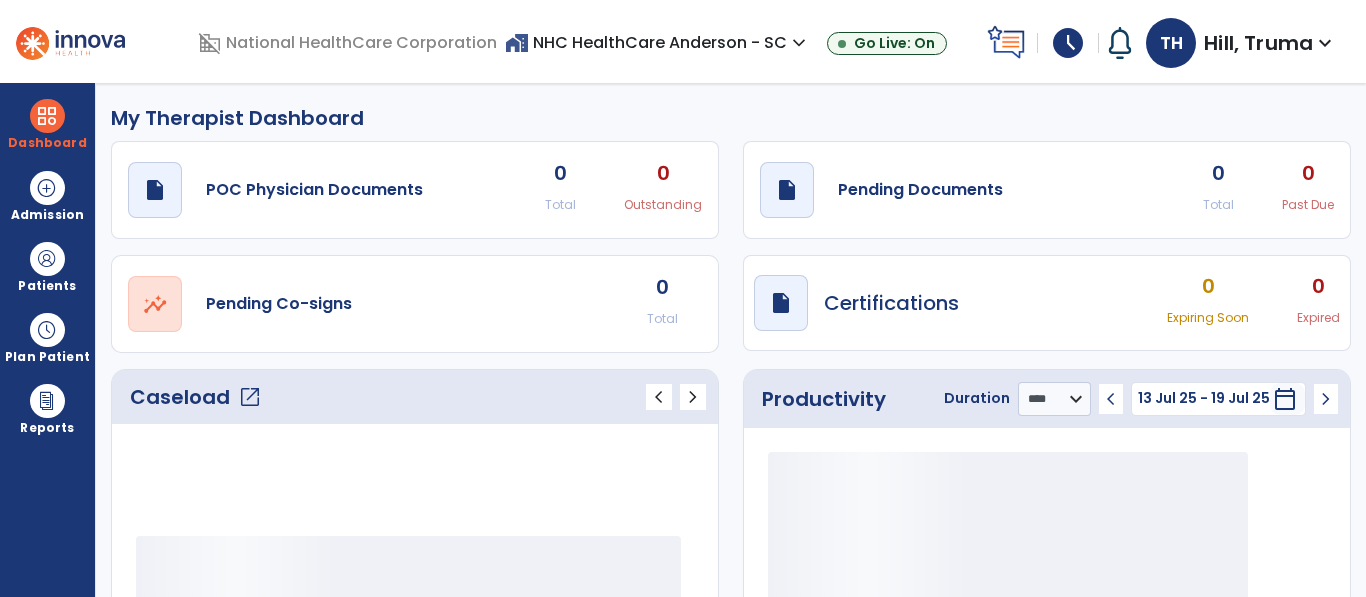 select on "****" 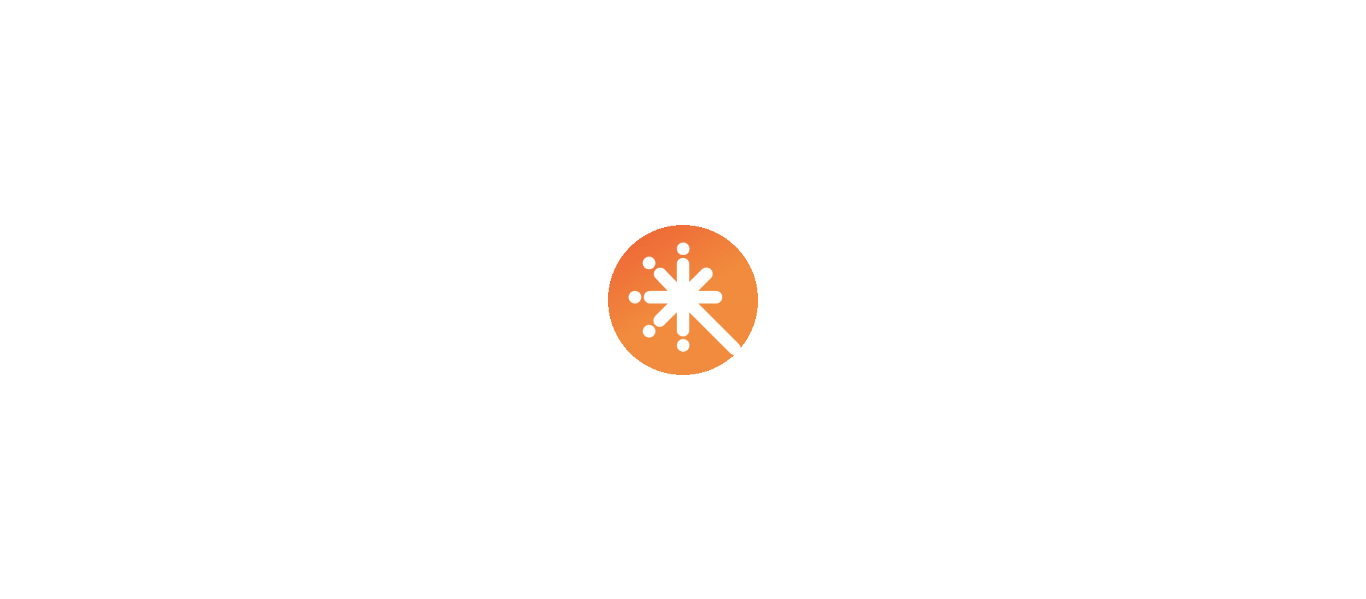 scroll, scrollTop: 0, scrollLeft: 0, axis: both 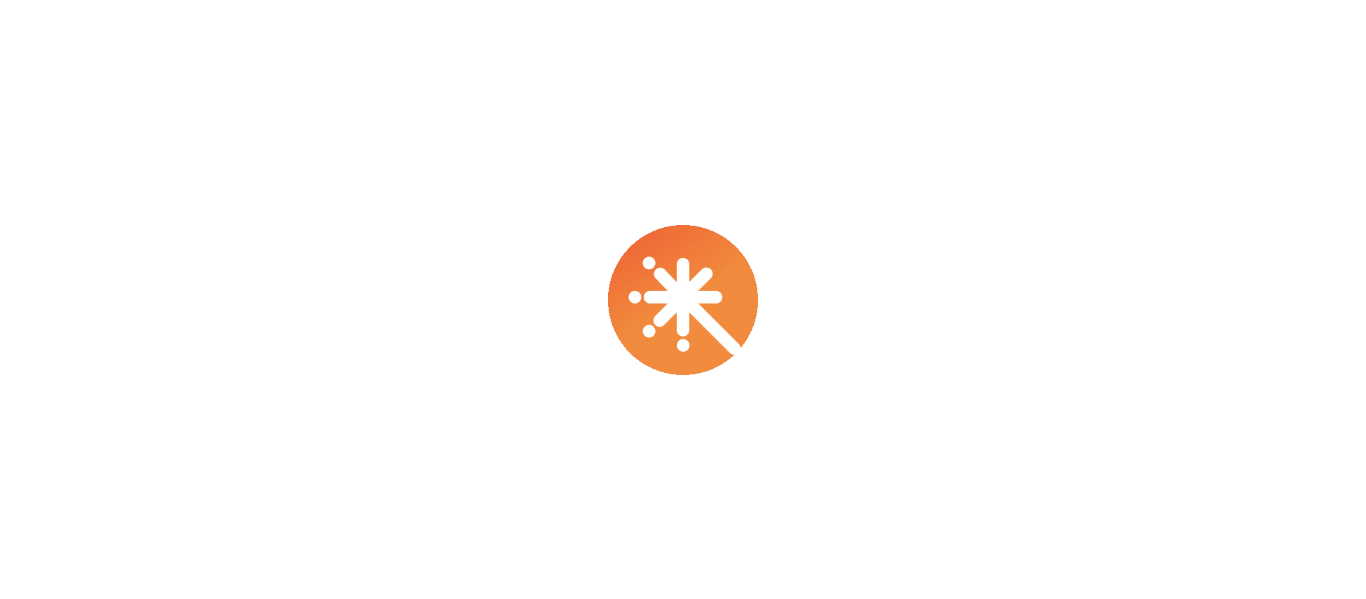 select on "****" 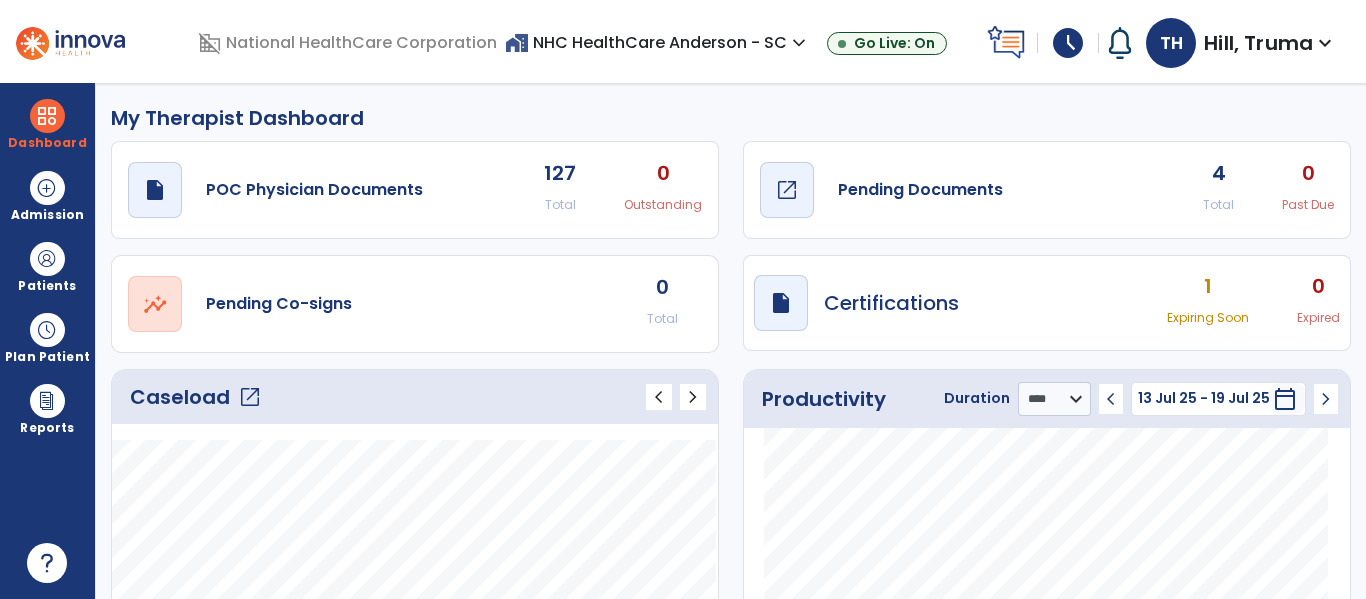 click on "Pending Documents" 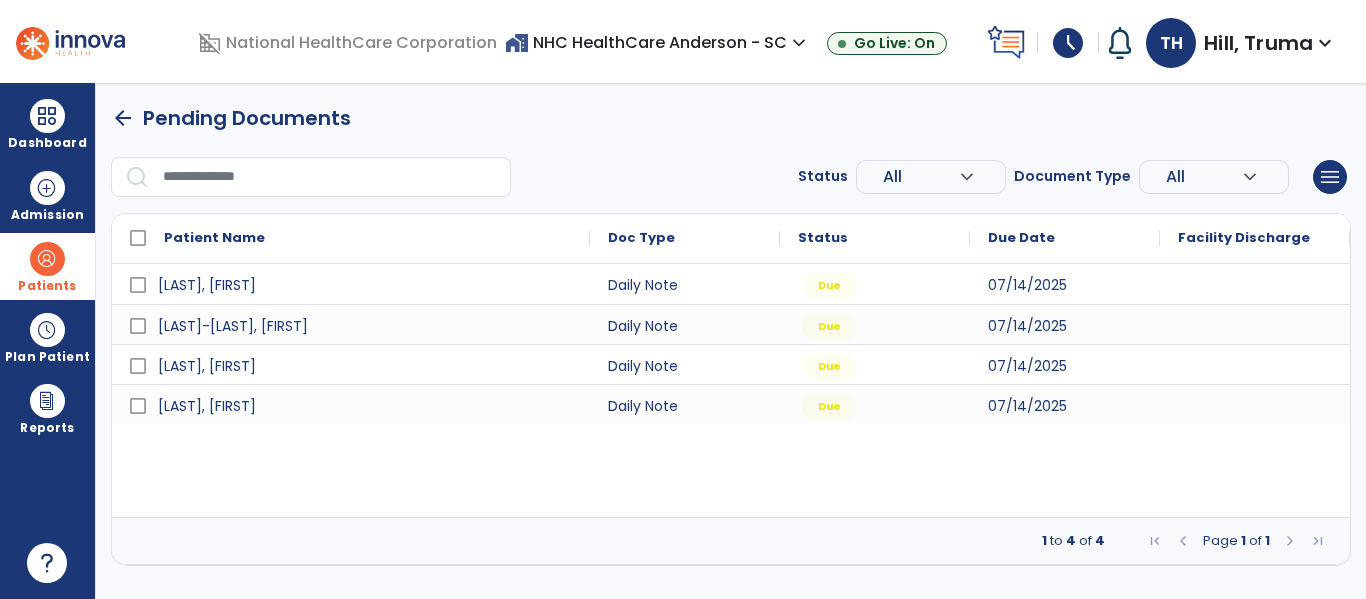 click at bounding box center (47, 259) 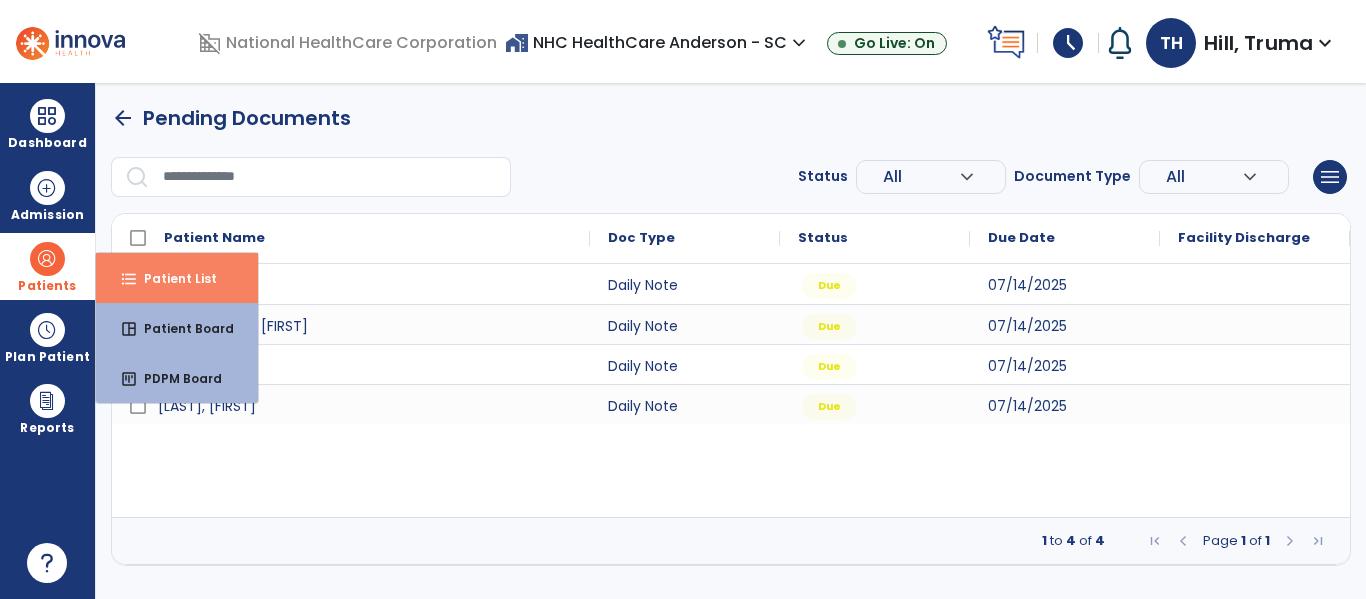 click on "Patient List" at bounding box center (172, 278) 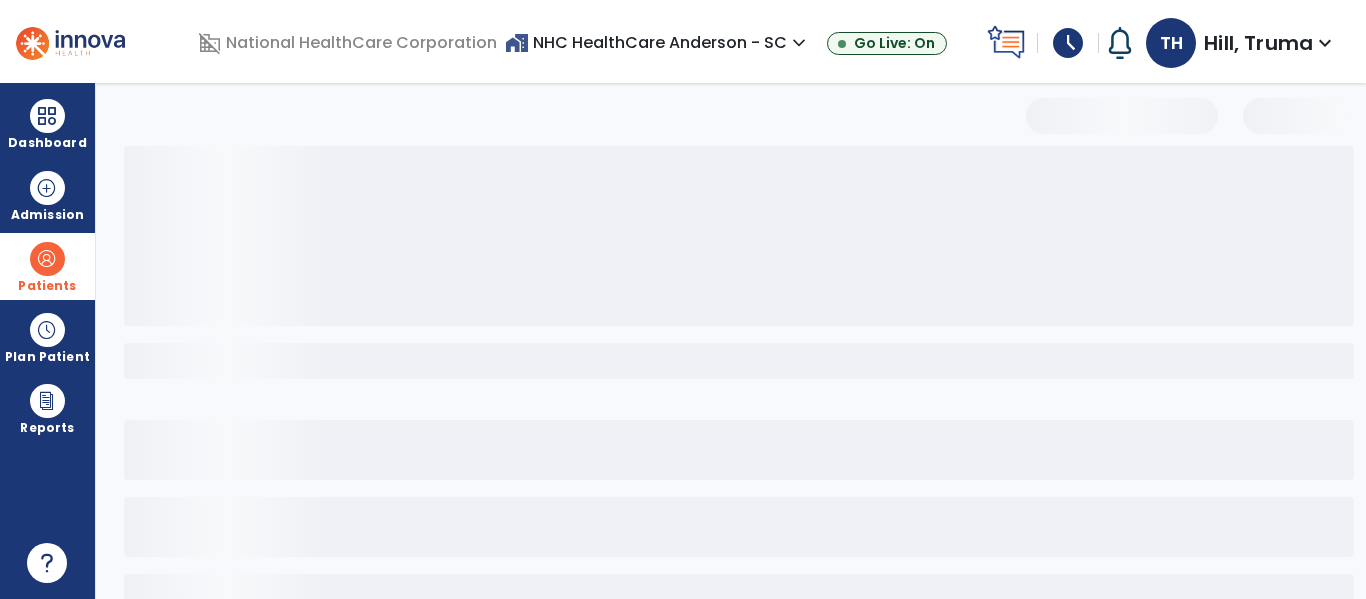 select on "***" 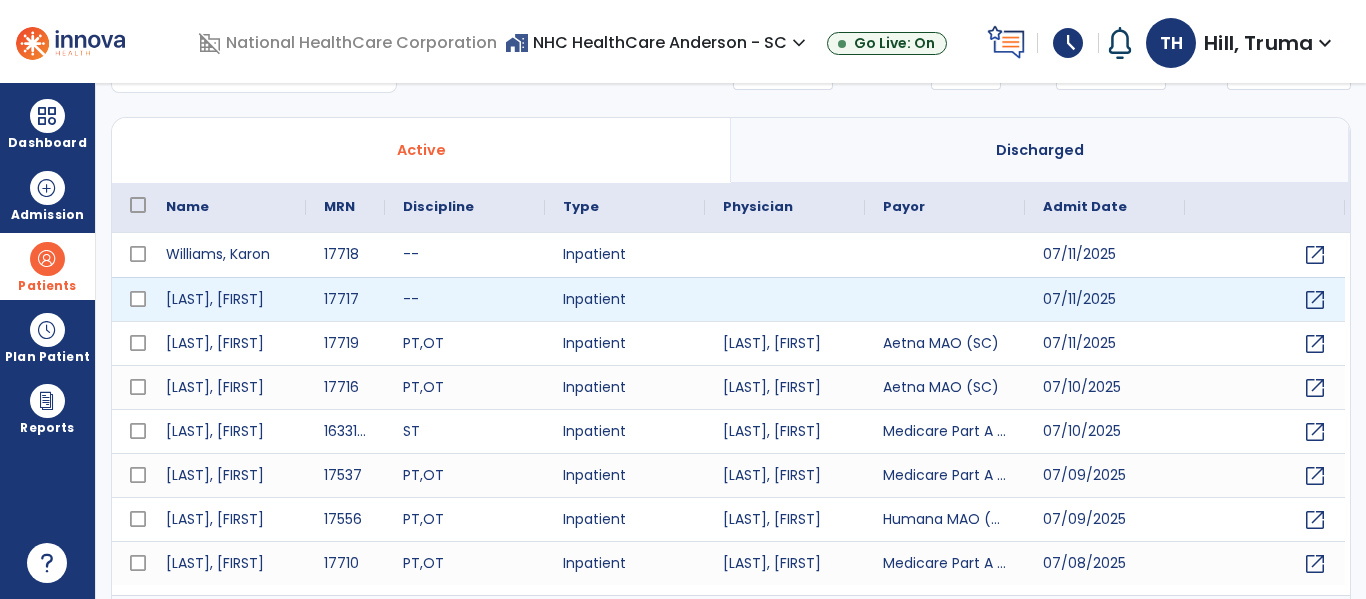 scroll, scrollTop: 144, scrollLeft: 0, axis: vertical 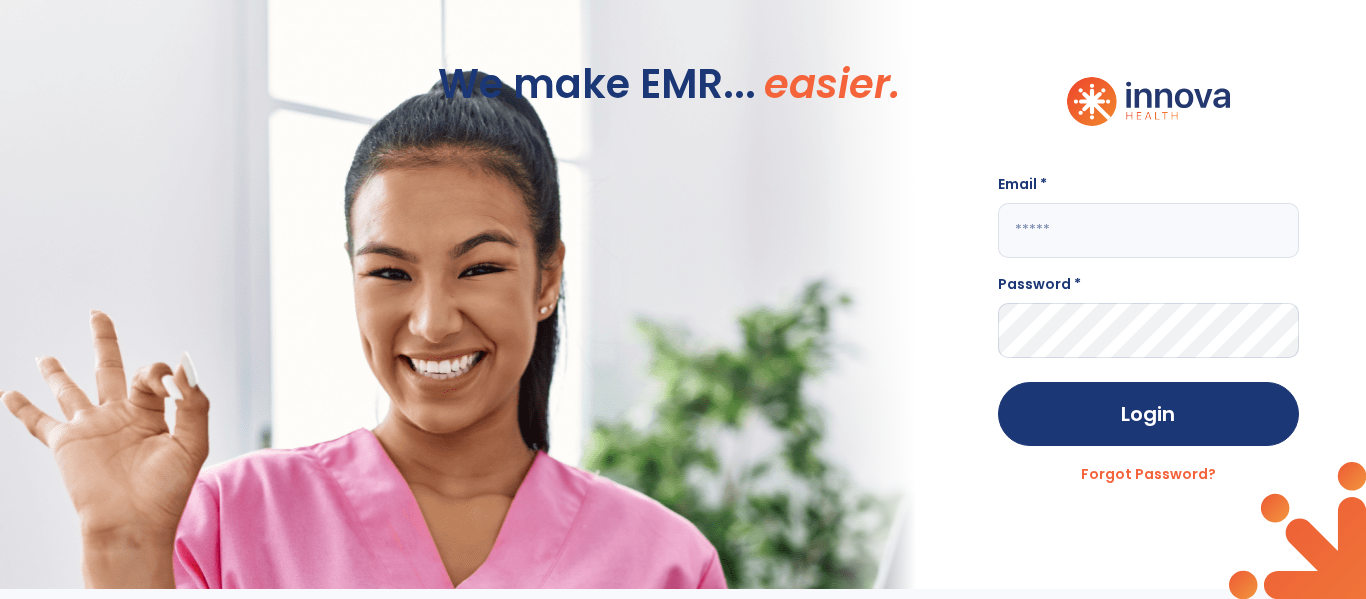 type on "**********" 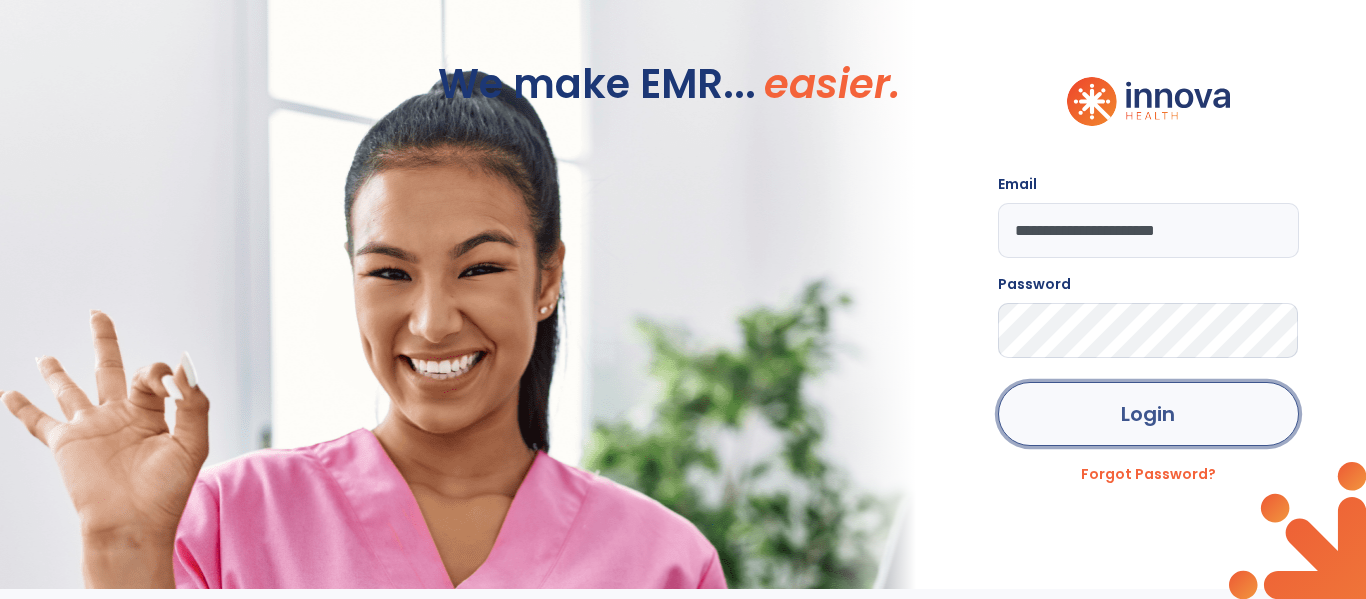 click on "Login" 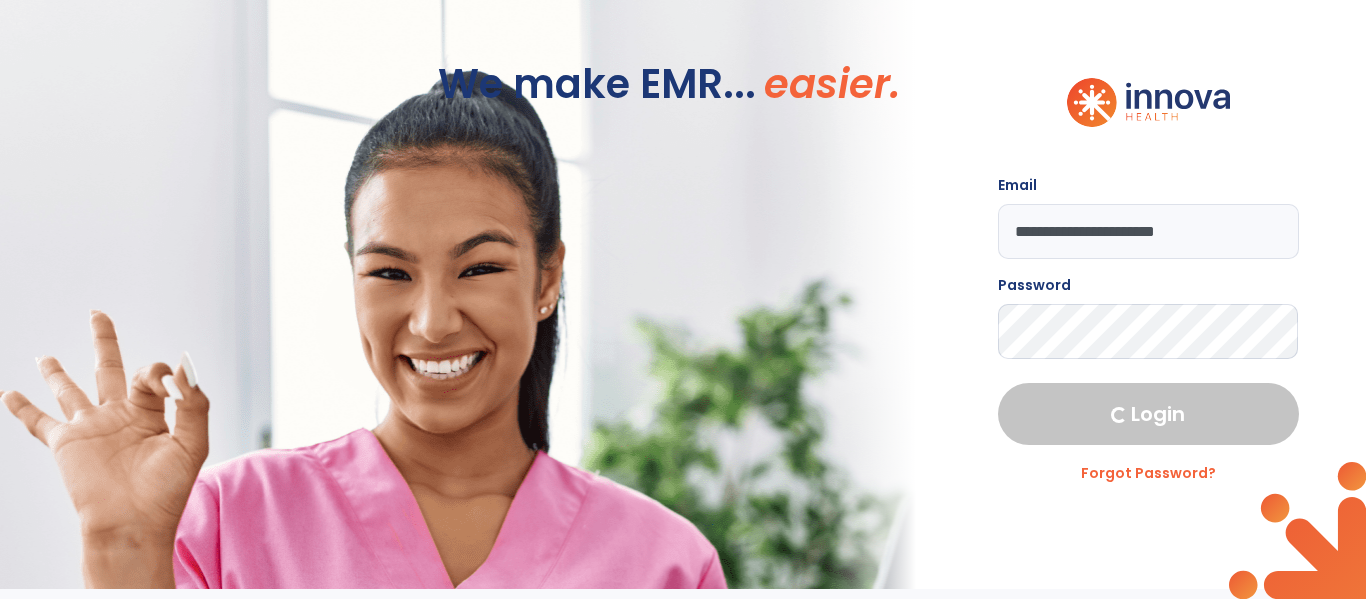 select on "****" 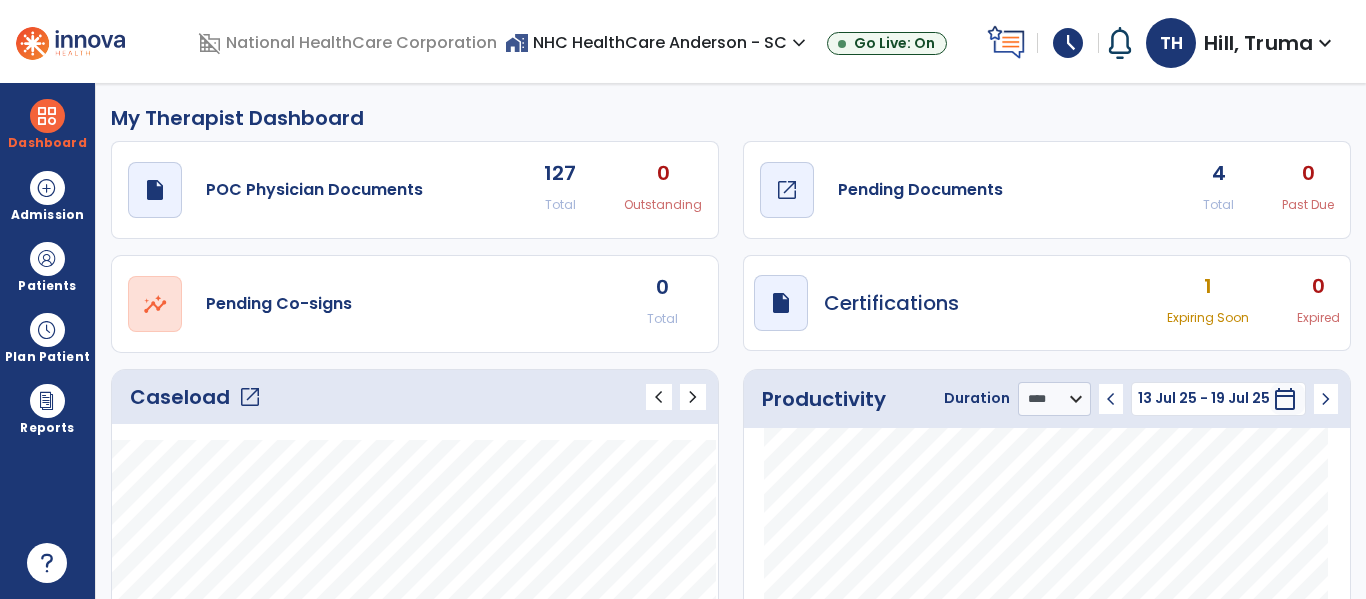 click on "Pending Documents" 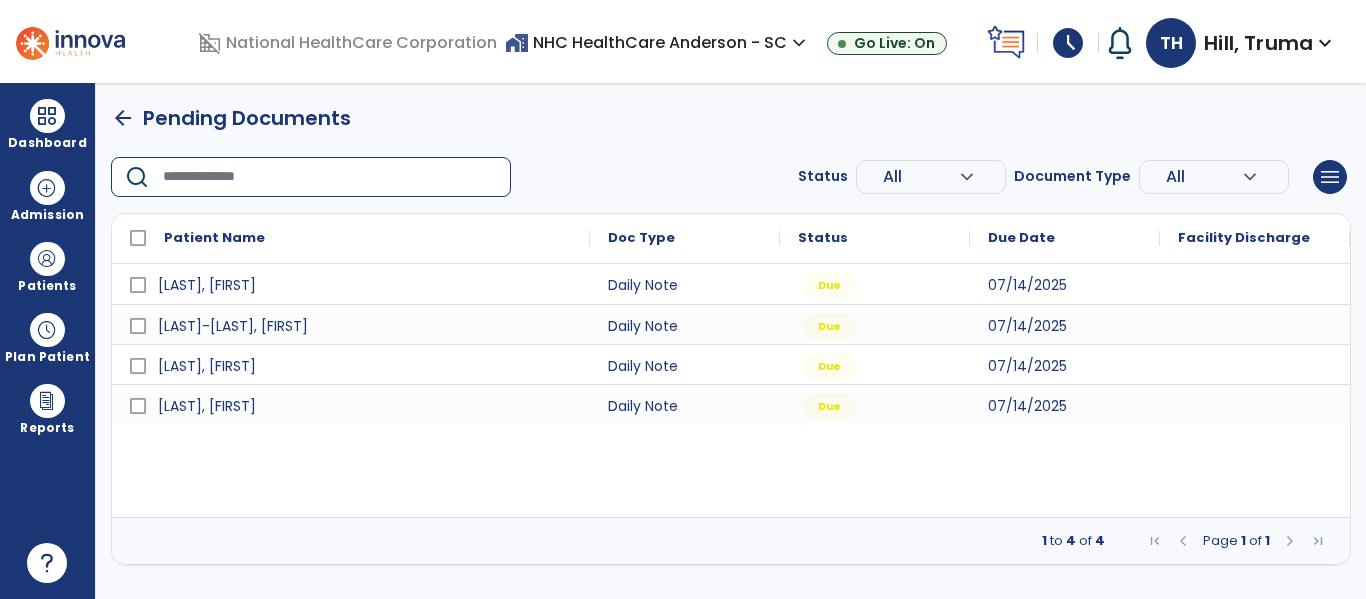 click at bounding box center (330, 177) 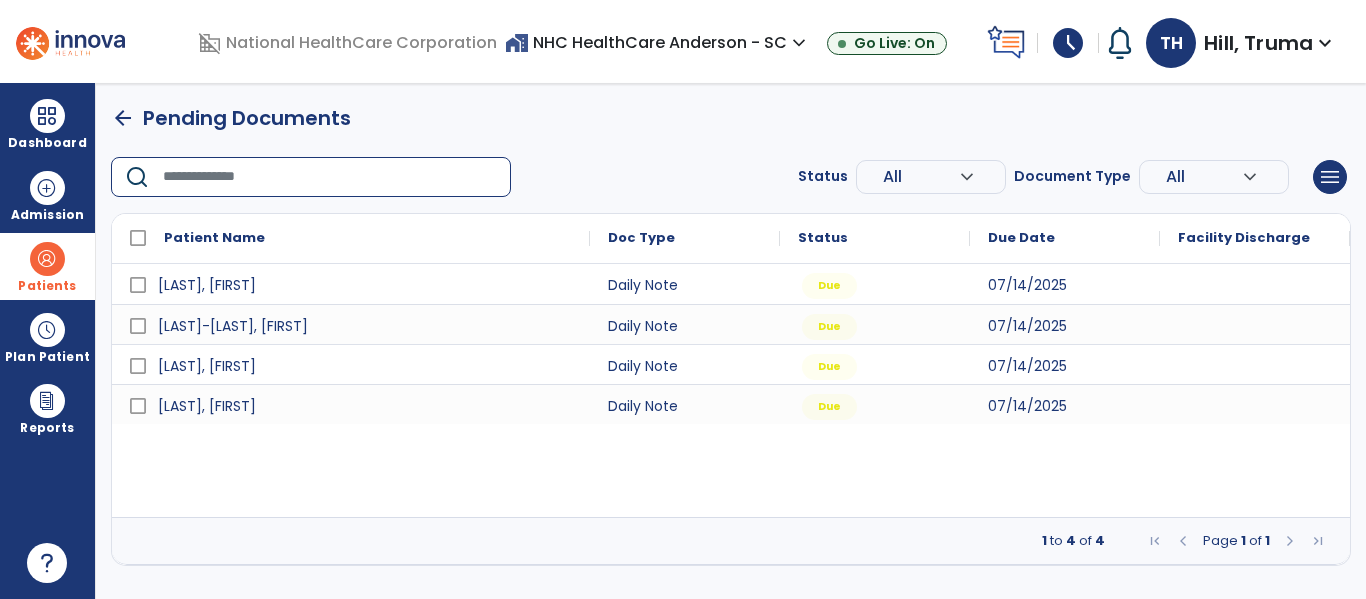 click at bounding box center (47, 259) 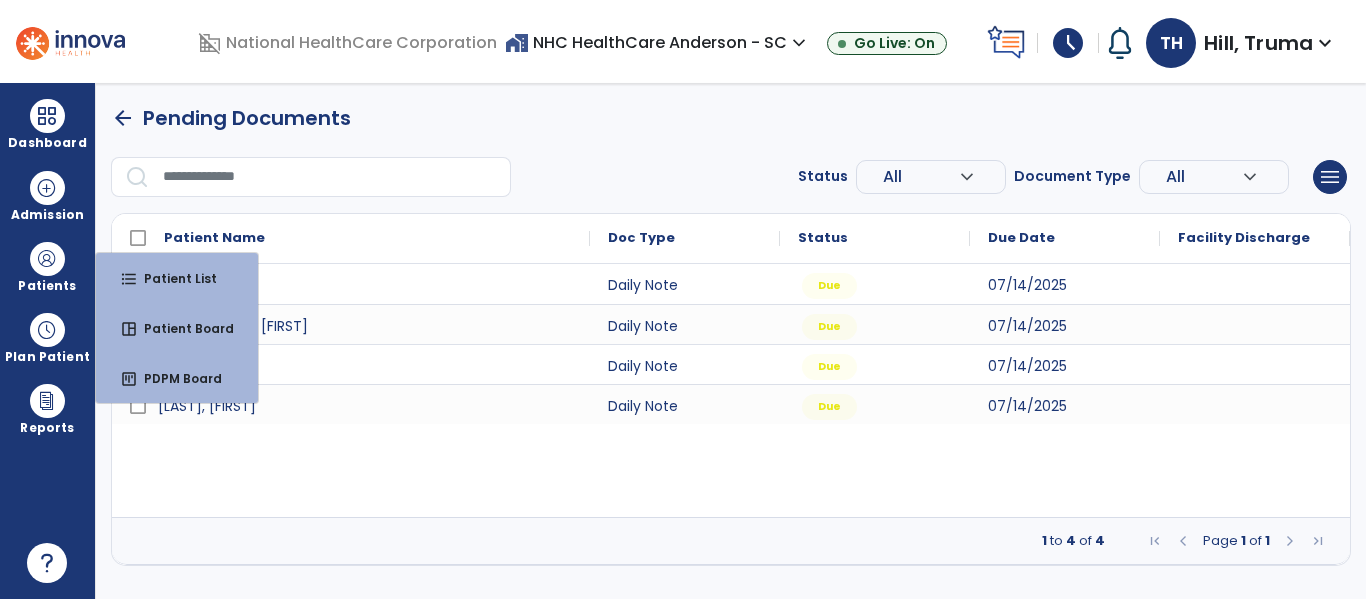 click at bounding box center [330, 177] 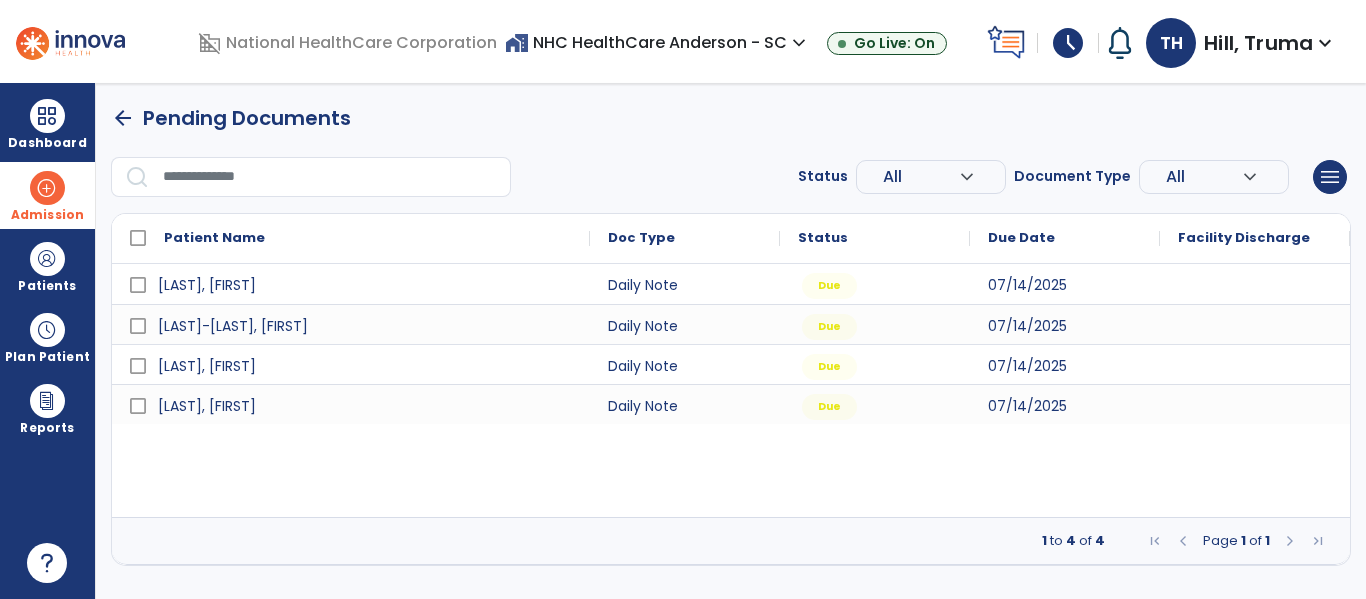 drag, startPoint x: 43, startPoint y: 264, endPoint x: 90, endPoint y: 228, distance: 59.20304 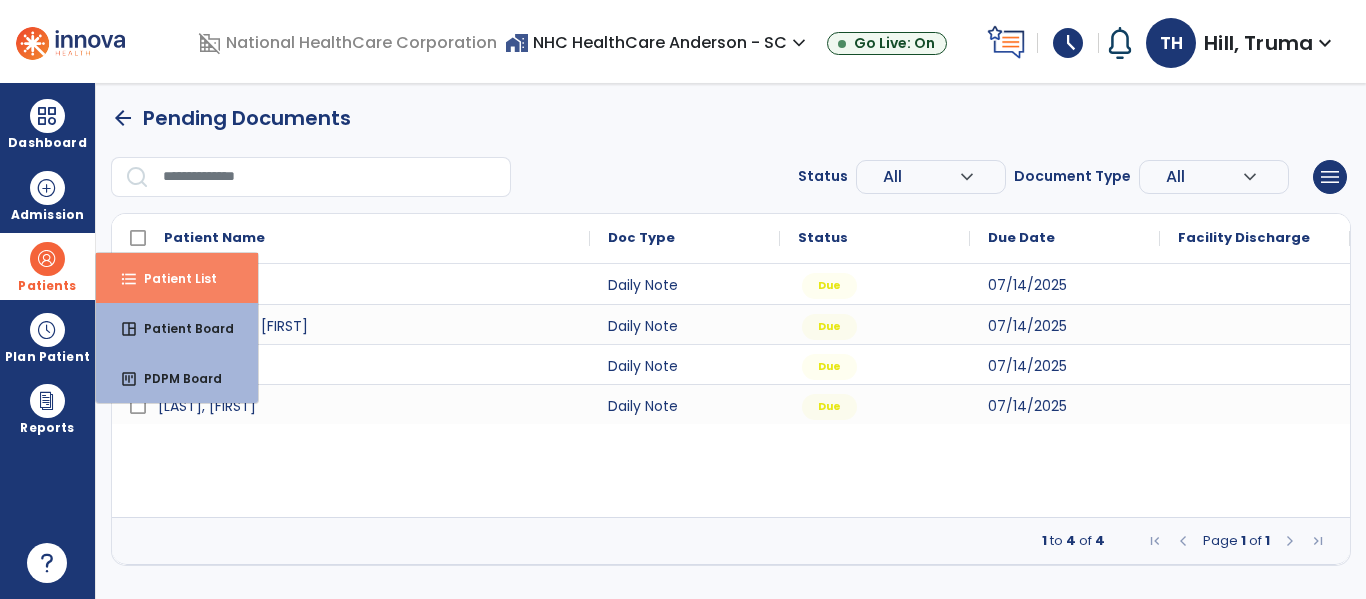 click on "format_list_bulleted  Patient List" at bounding box center [177, 278] 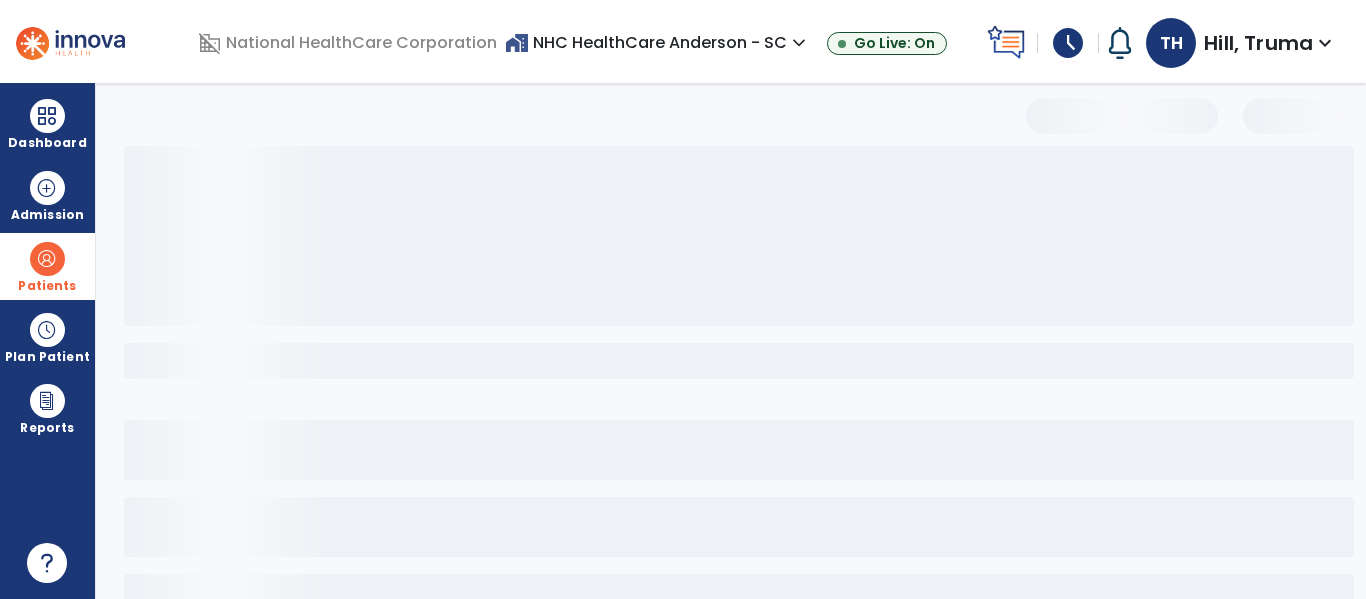 select on "***" 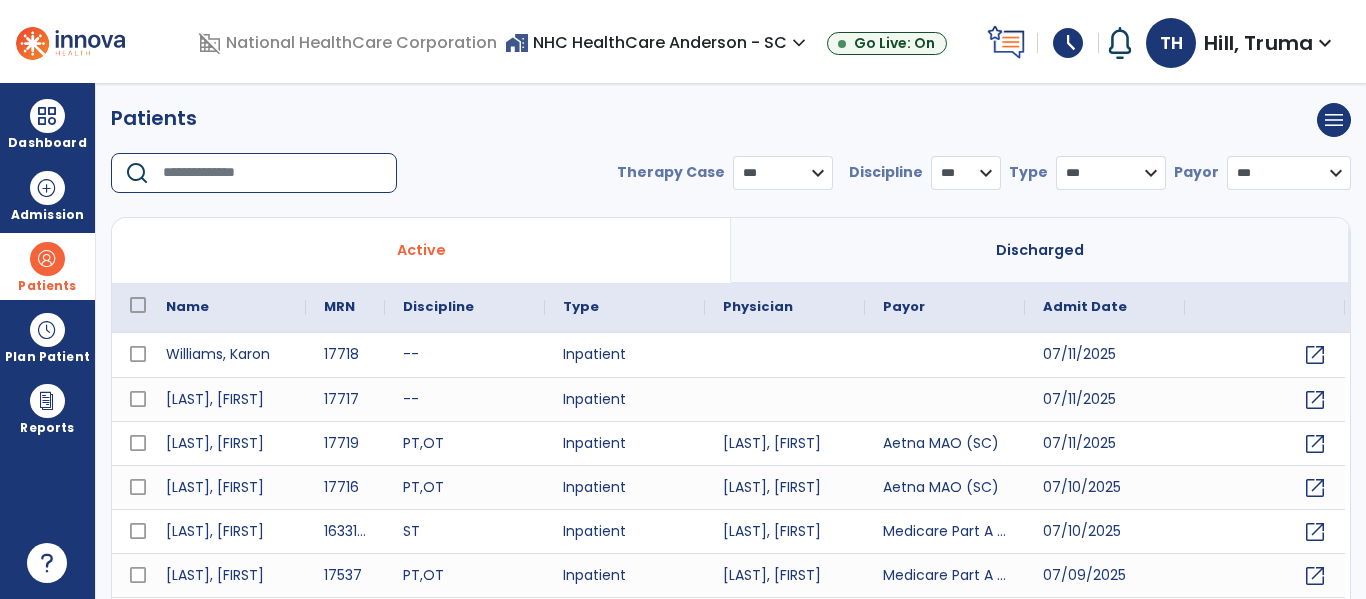 click at bounding box center [273, 173] 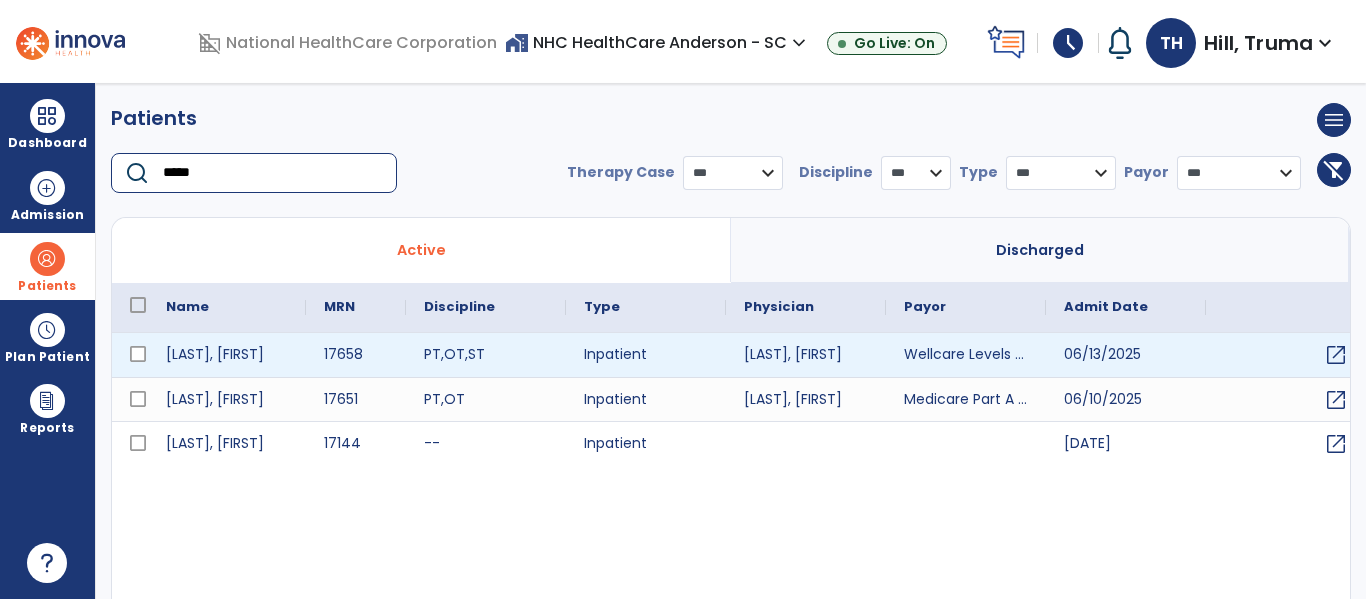 type on "*****" 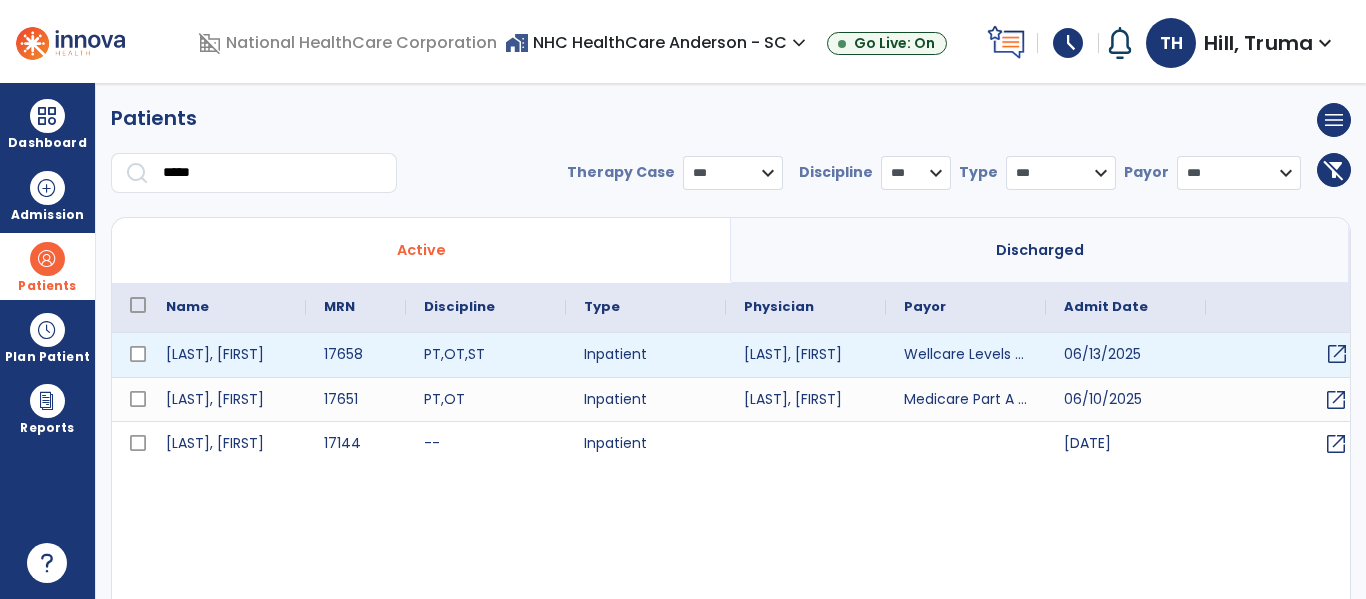 click on "open_in_new" at bounding box center (1337, 354) 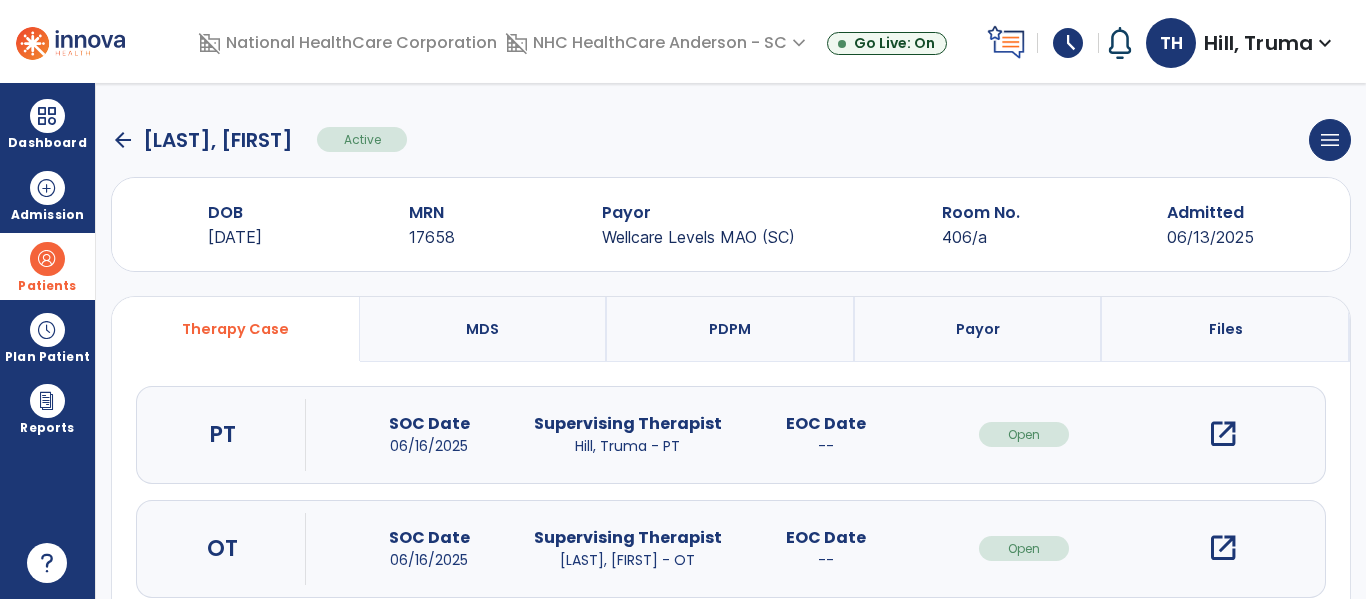 click on "open_in_new" at bounding box center [1223, 434] 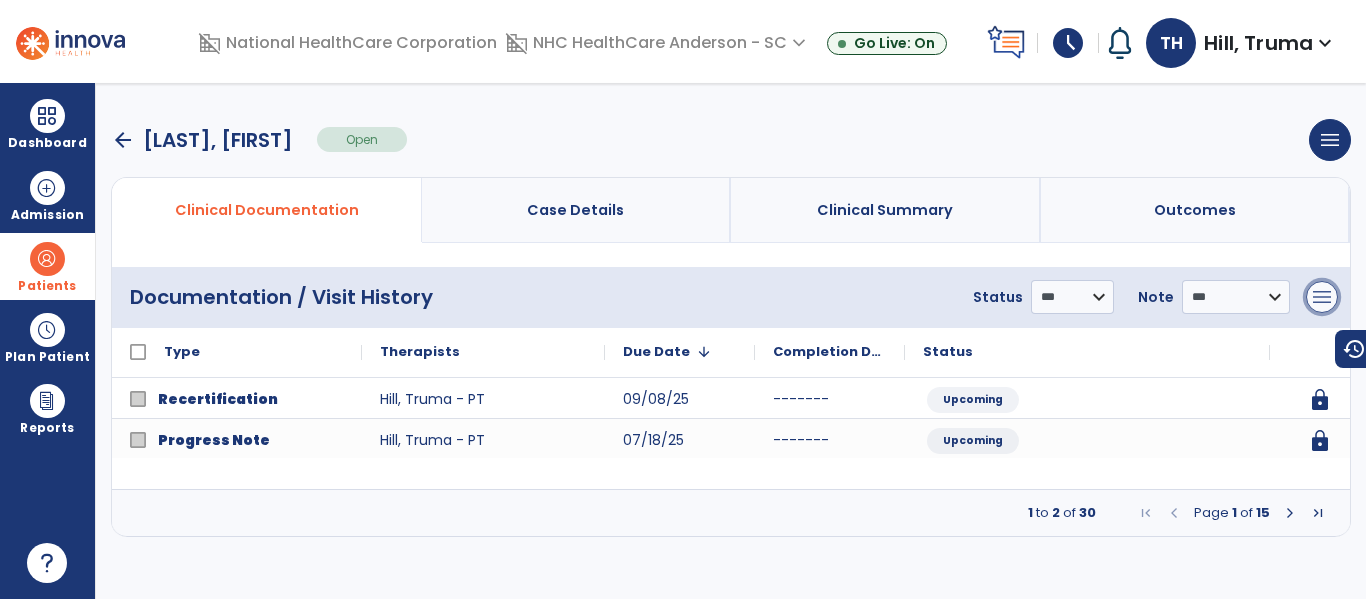 click on "menu" at bounding box center [1322, 297] 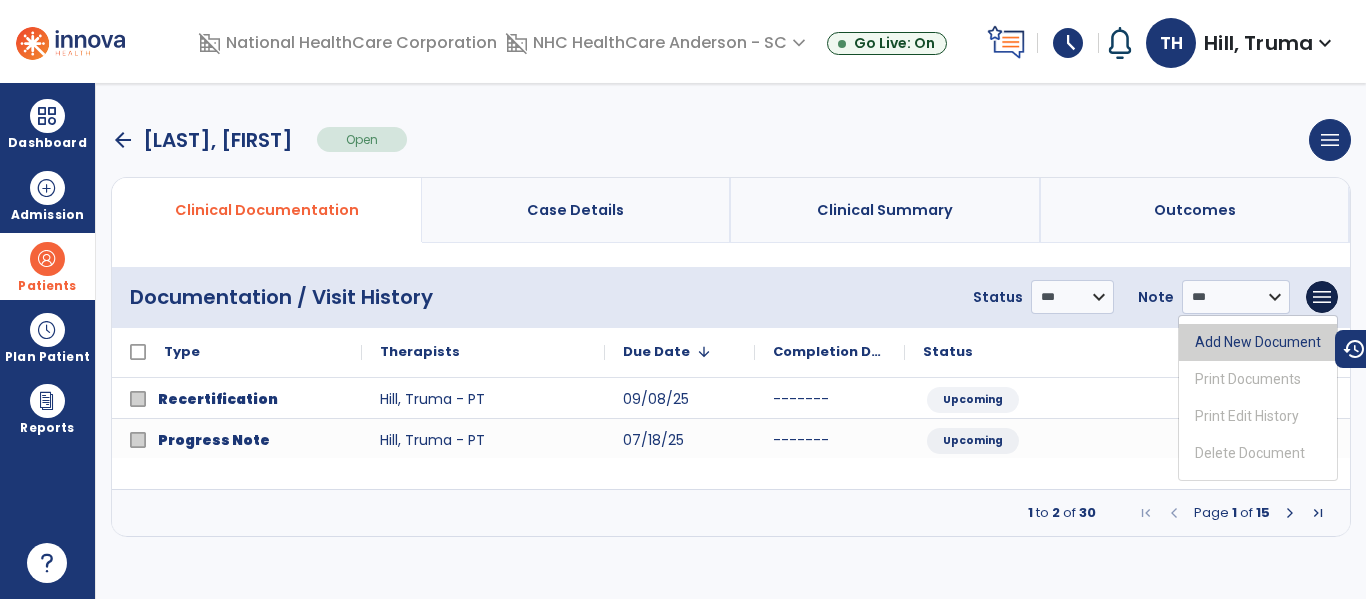 click on "Add New Document" at bounding box center [1258, 342] 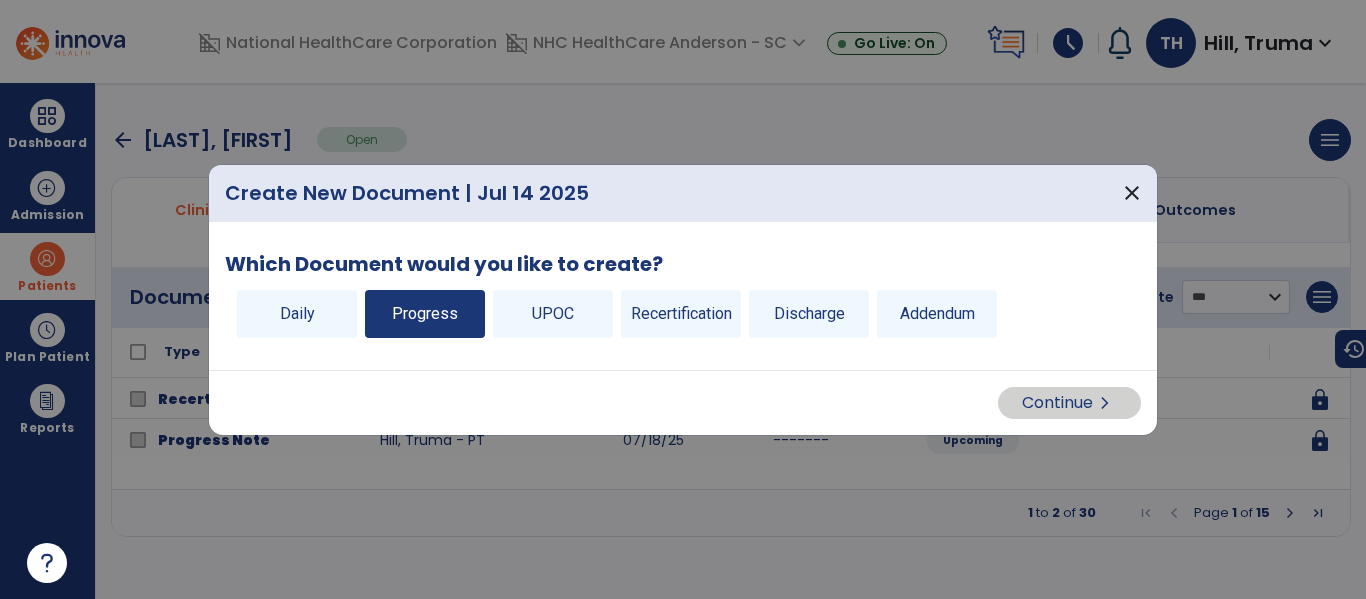 click on "Progress" at bounding box center [425, 314] 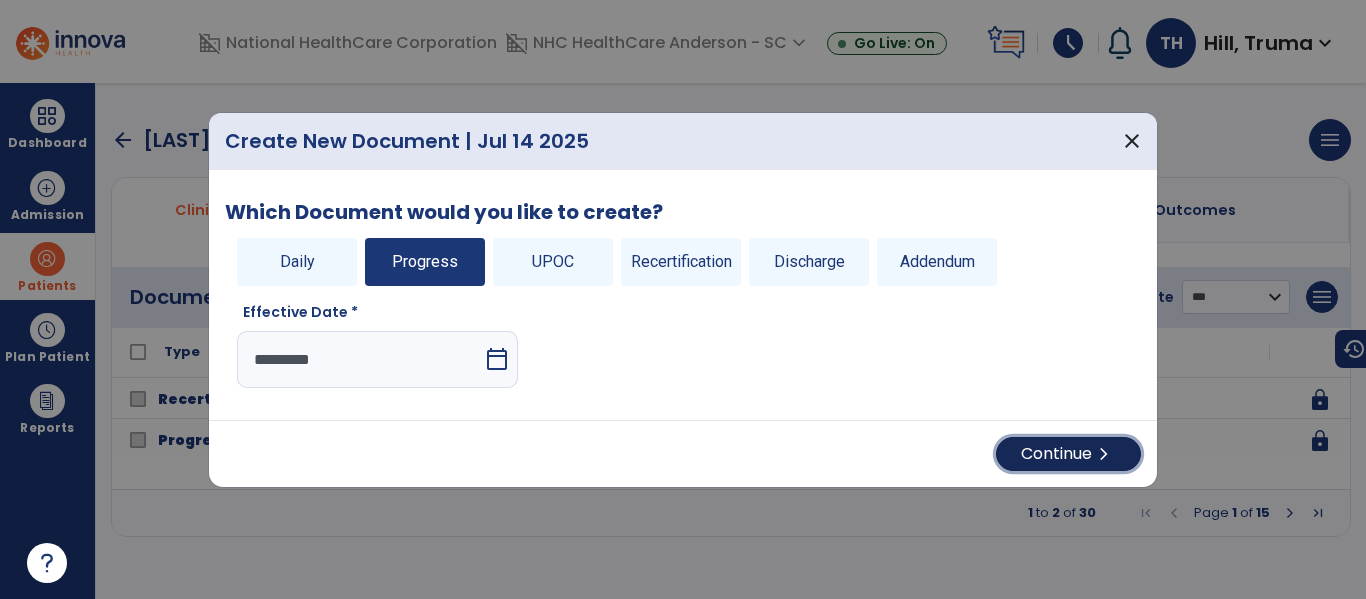 click on "Continue   chevron_right" at bounding box center [1068, 454] 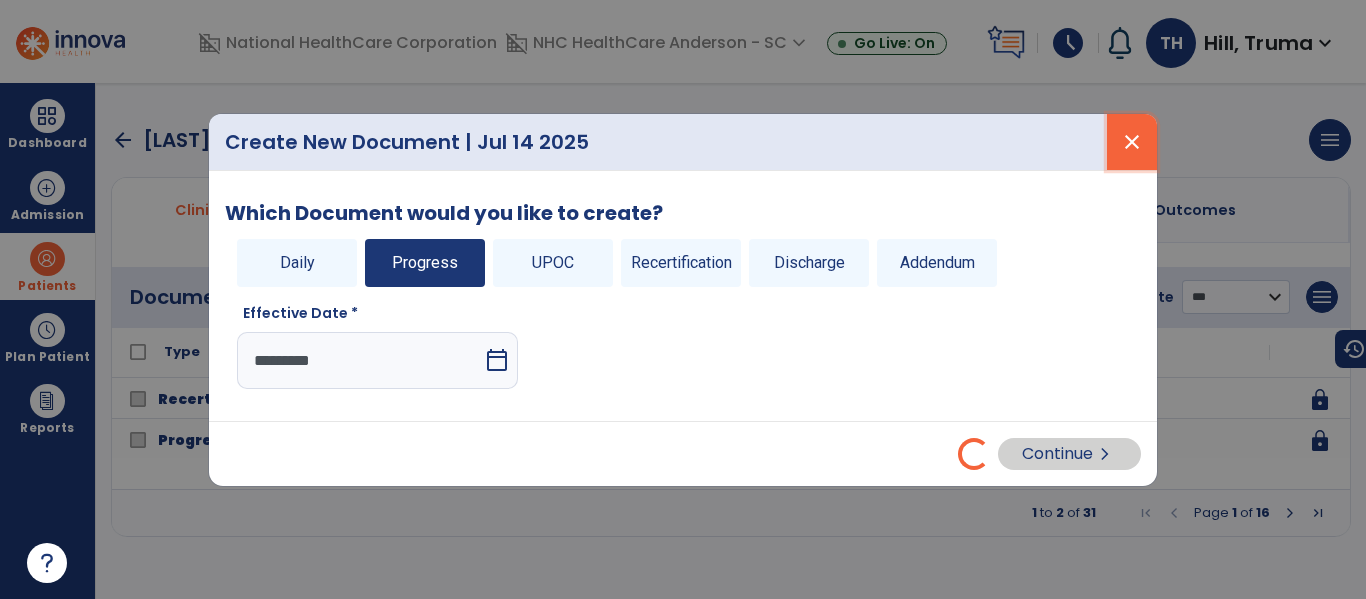 click on "close" at bounding box center [1132, 142] 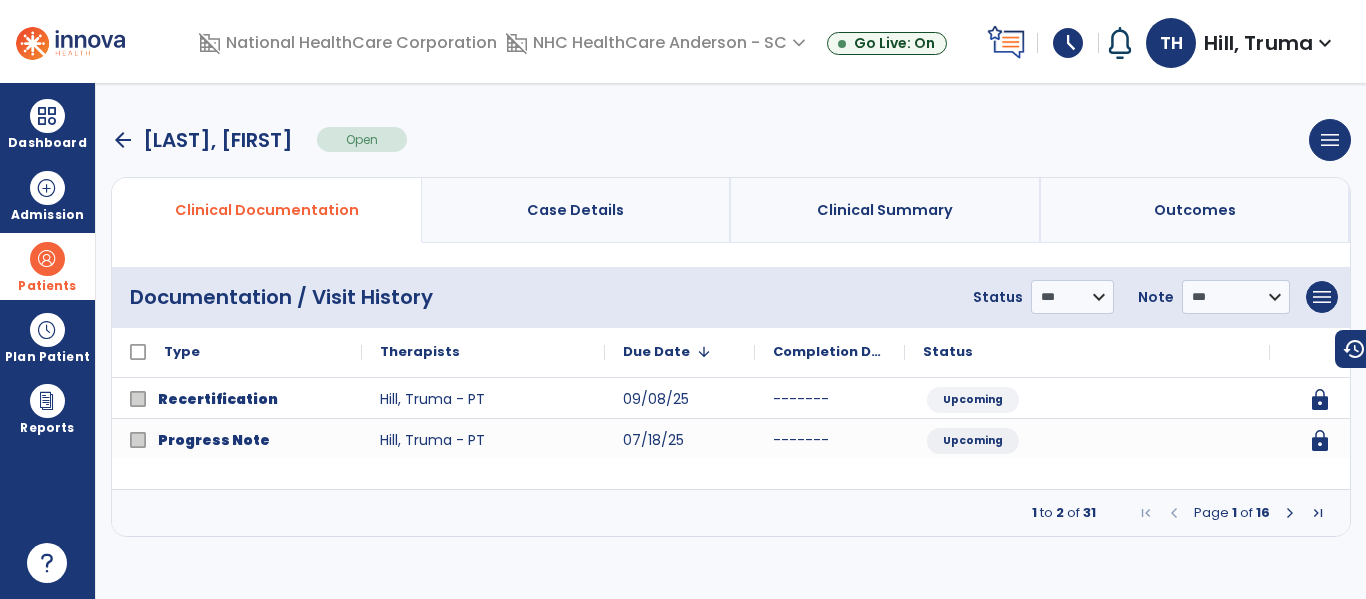 click on "Page
1
of
16" at bounding box center [1232, 513] 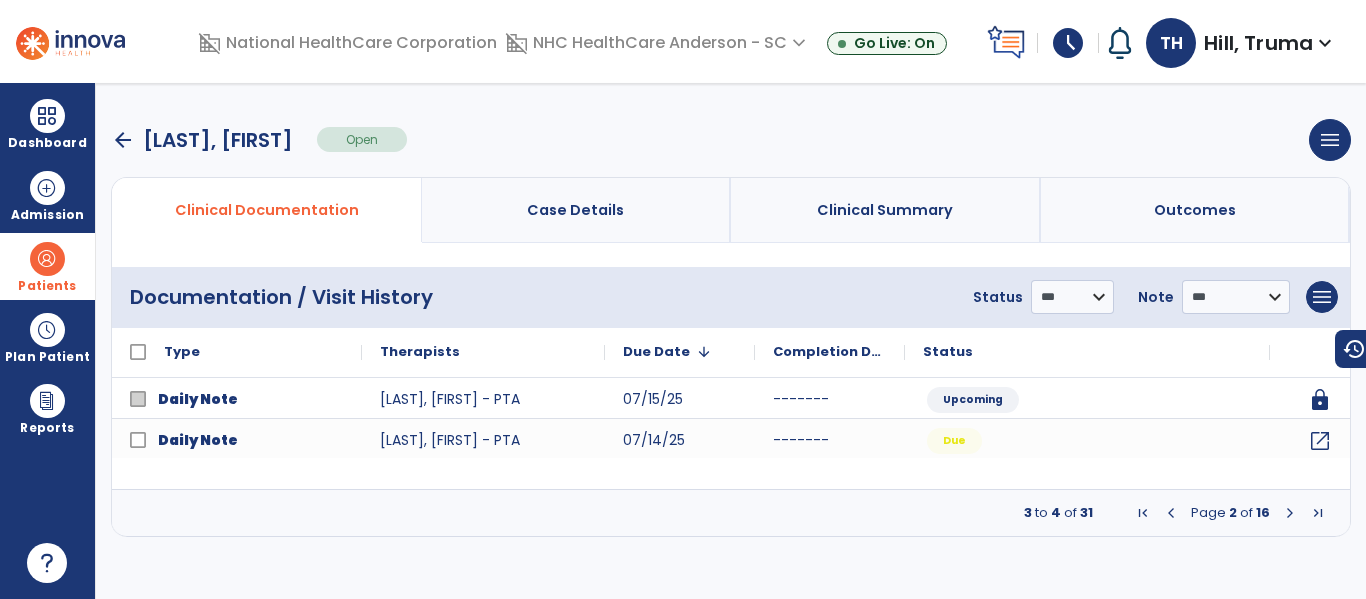 click at bounding box center [1290, 513] 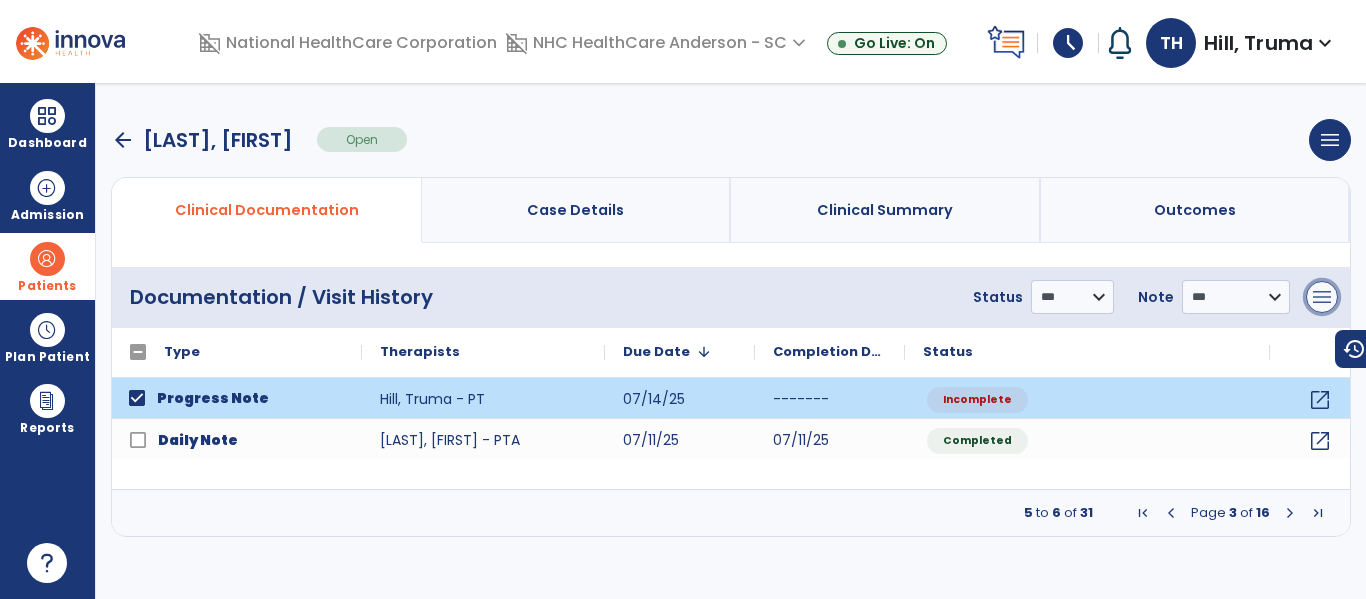 click on "menu" at bounding box center [1322, 297] 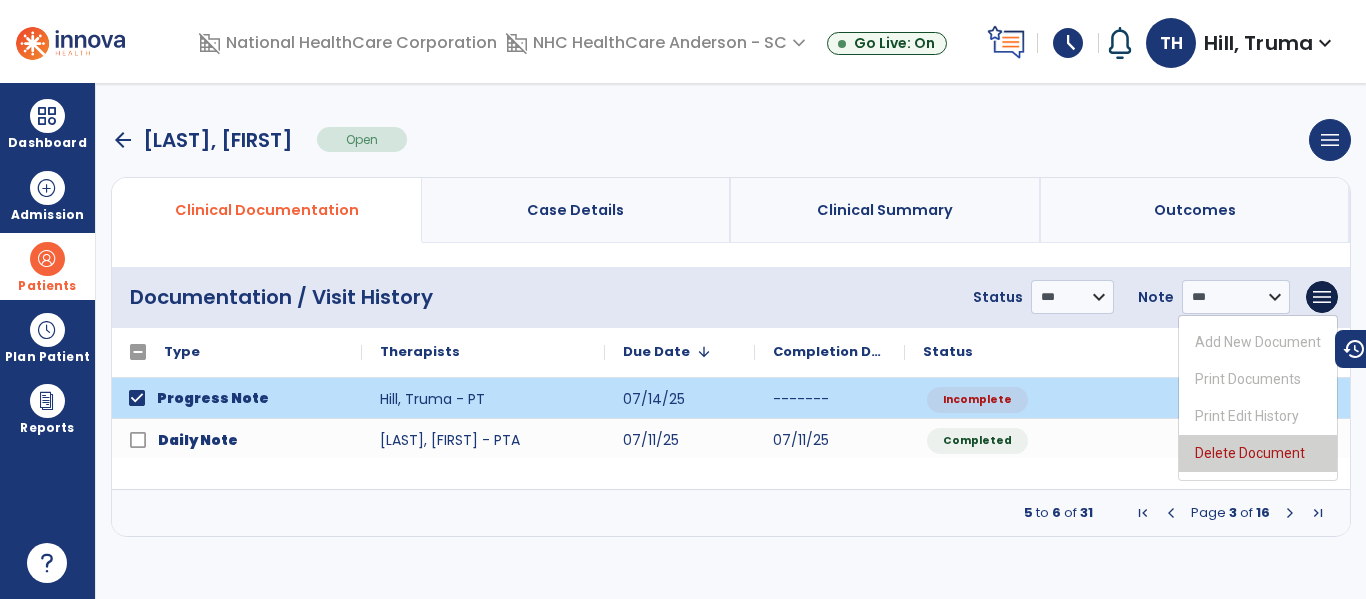 click on "Delete Document" at bounding box center (1258, 453) 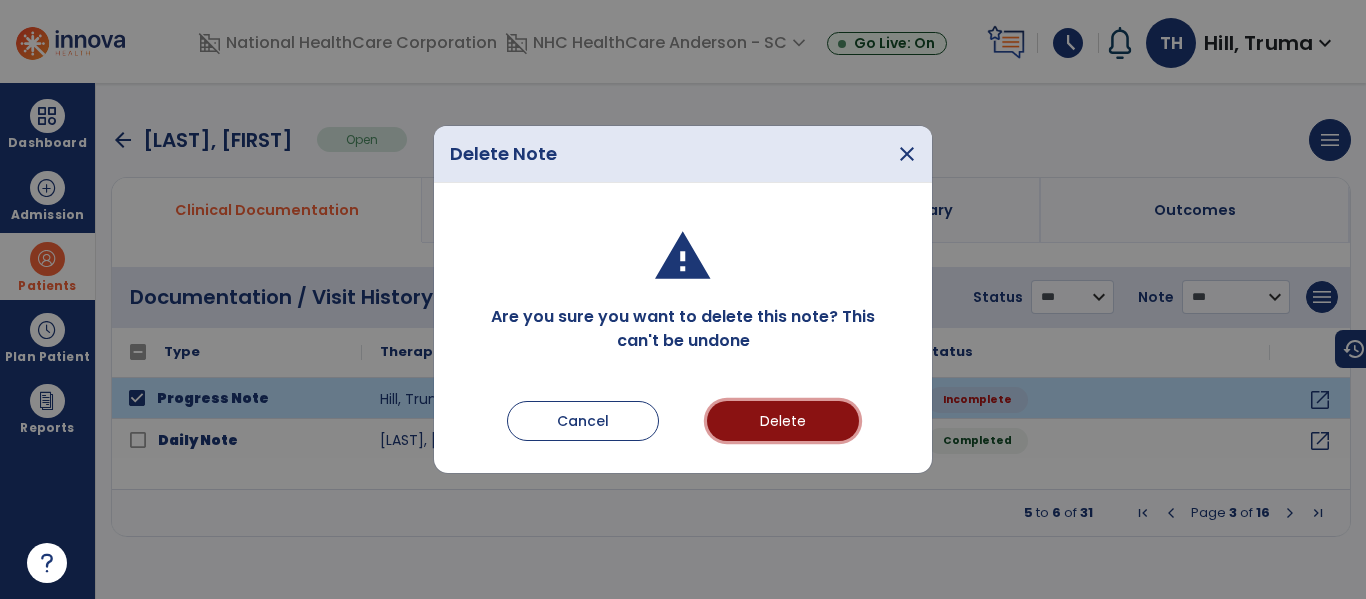 click on "Delete" at bounding box center (783, 421) 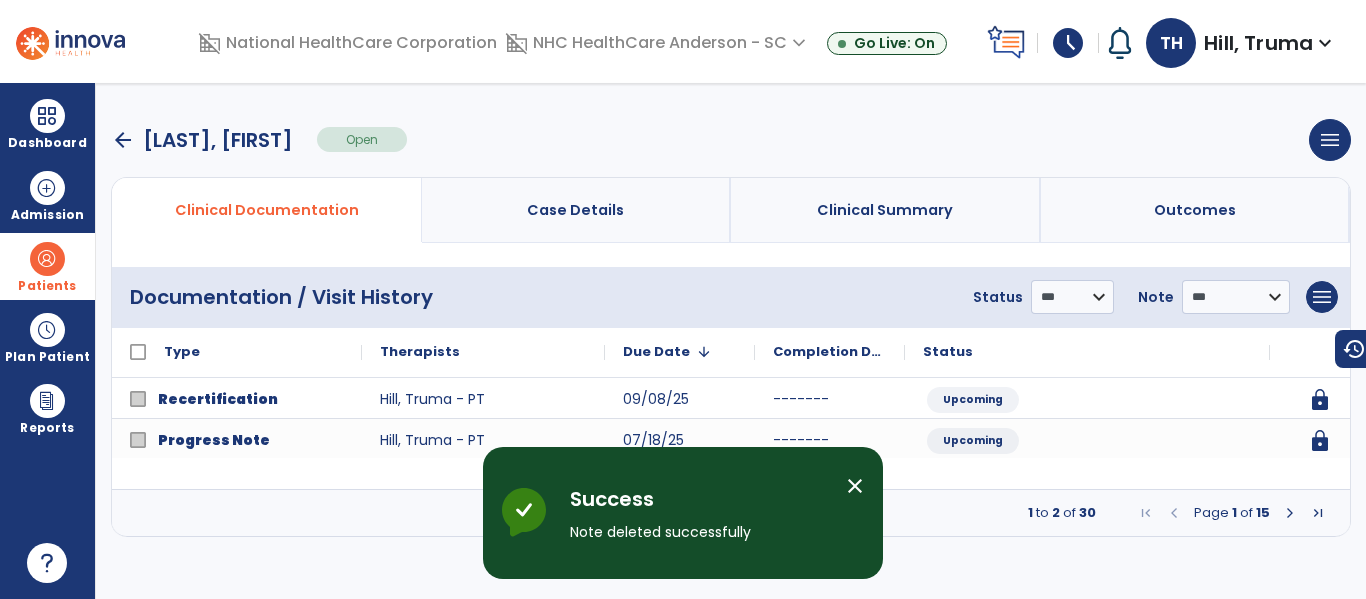 click on "arrow_back   Price, Loretta  Open  menu   Edit Therapy Case   Delete Therapy Case   Close Therapy Case" at bounding box center (731, 140) 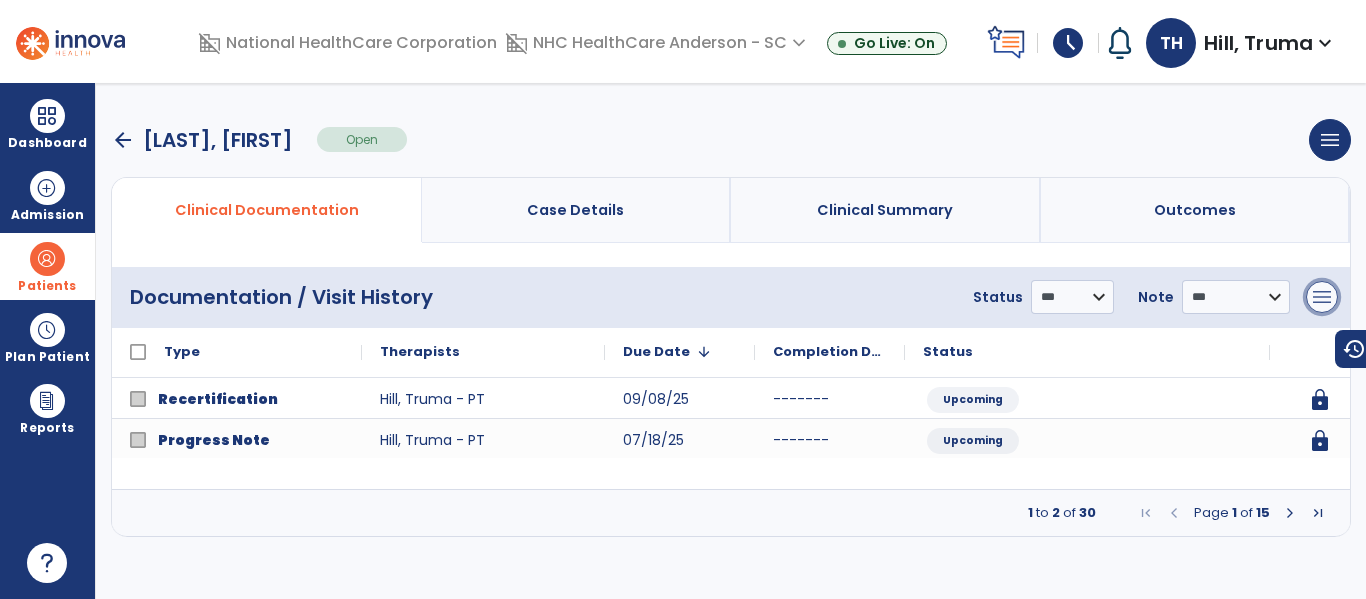 click on "menu" at bounding box center (1322, 297) 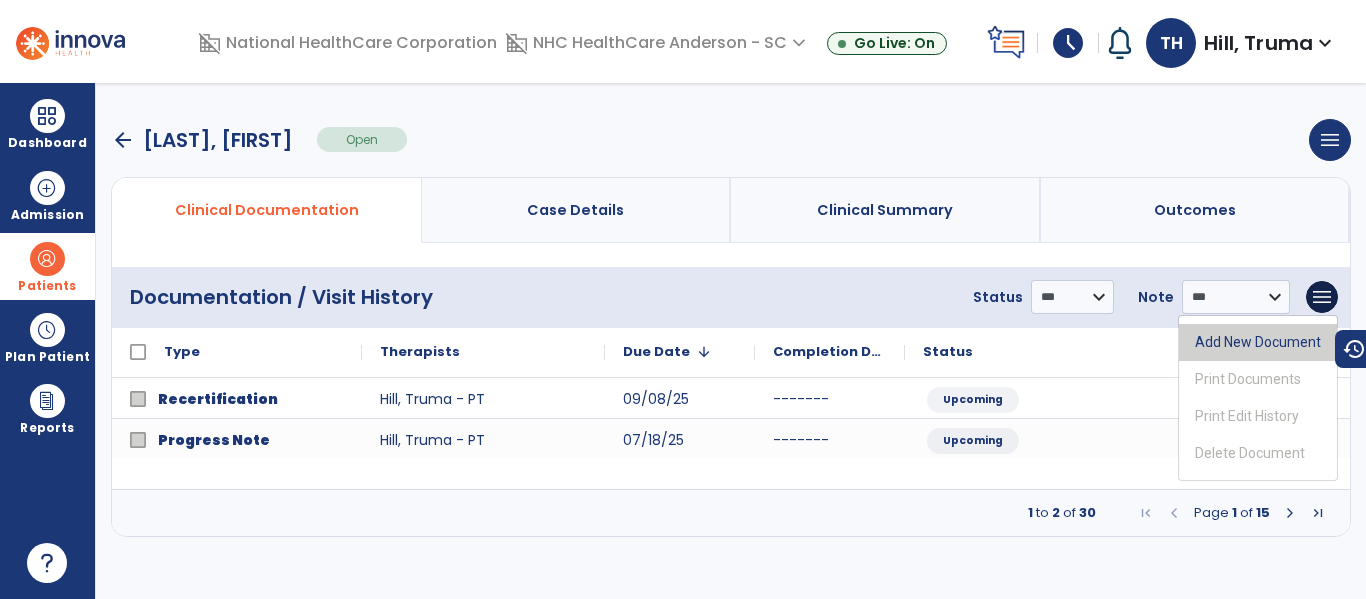 click on "Add New Document" at bounding box center [1258, 342] 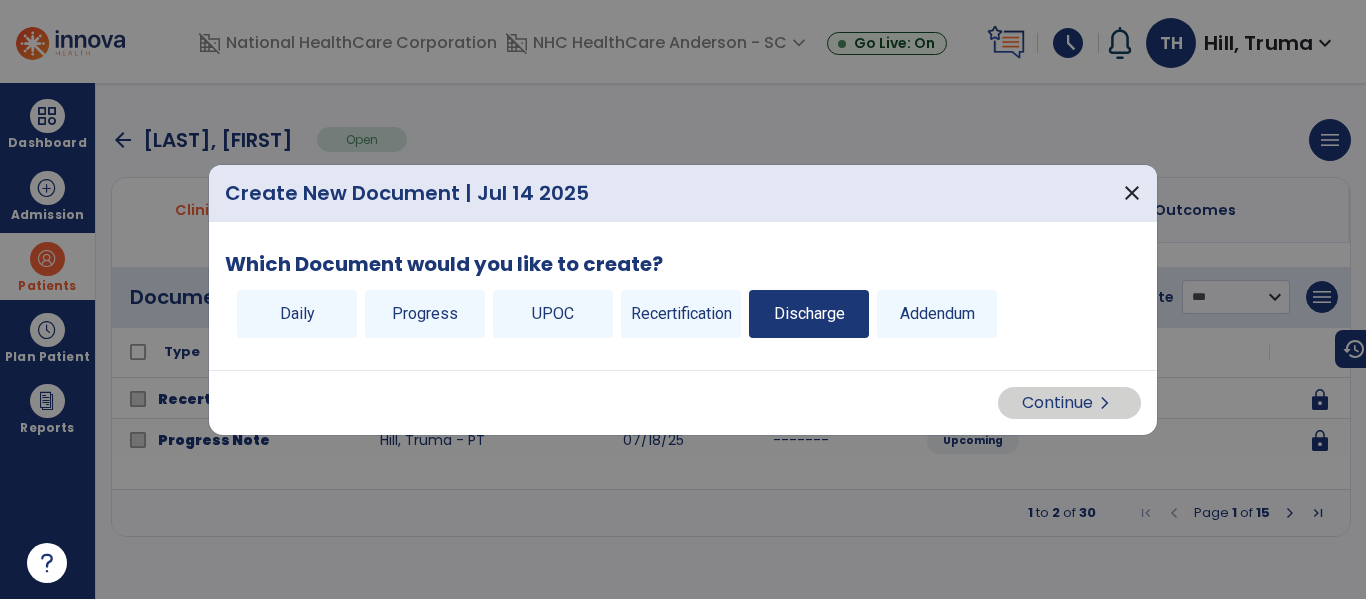 click on "Discharge" at bounding box center (809, 314) 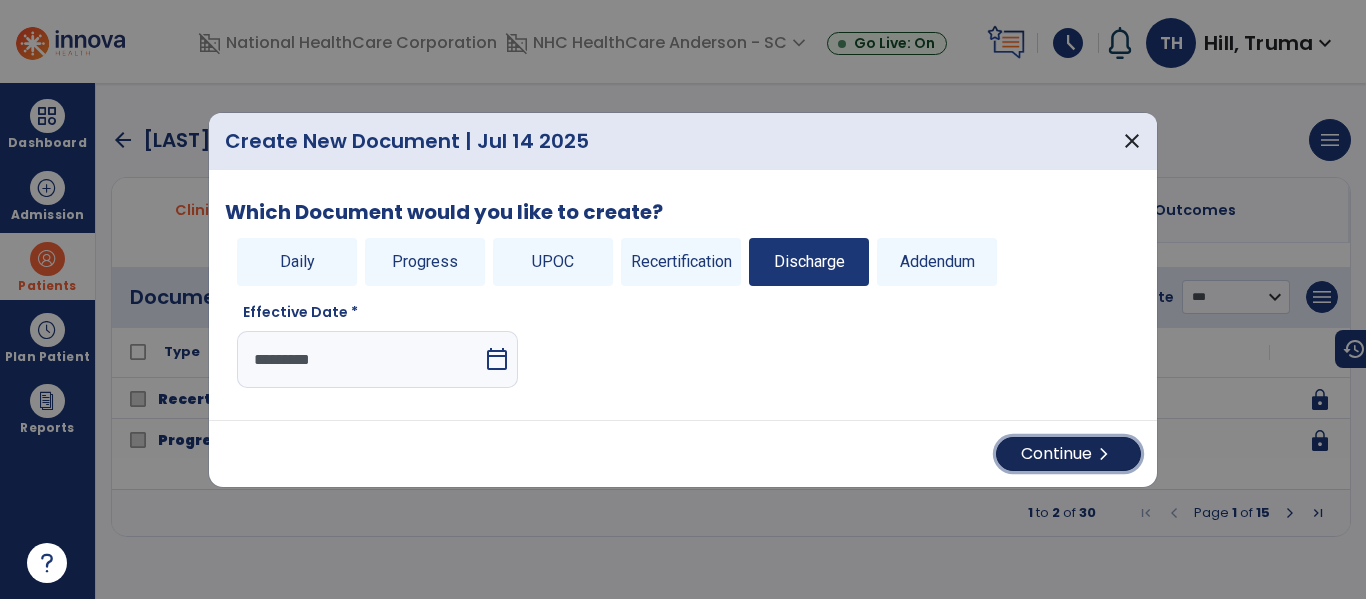 click on "Continue   chevron_right" at bounding box center [1068, 454] 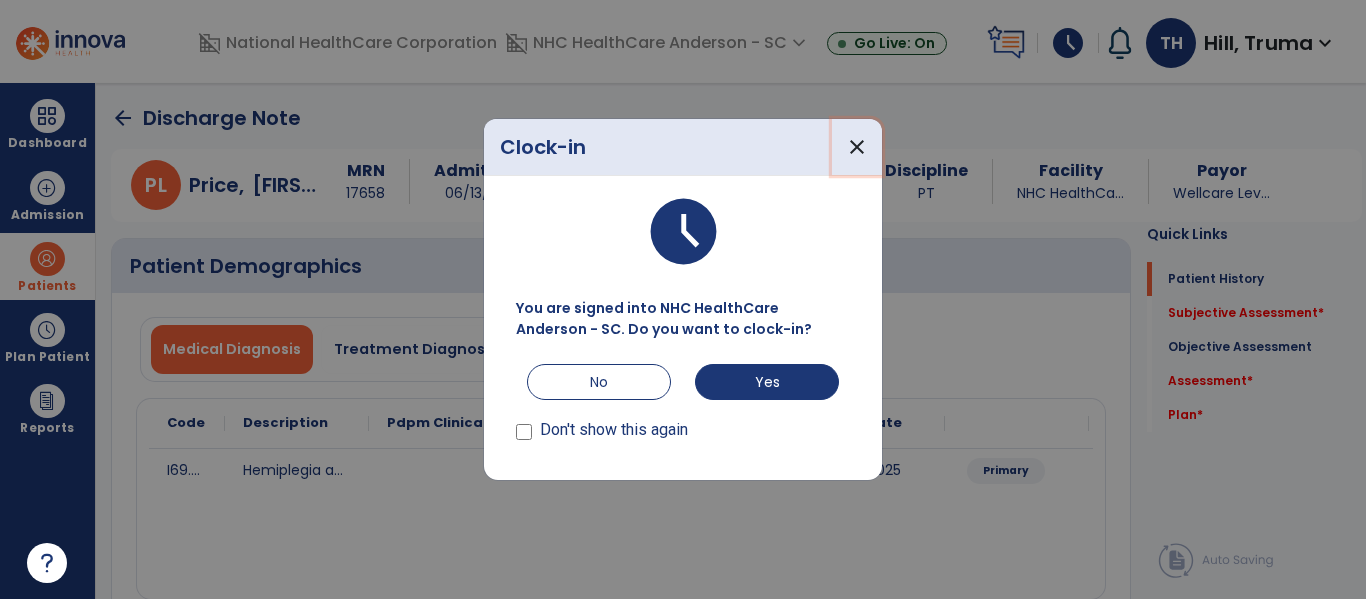 click on "close" at bounding box center (857, 147) 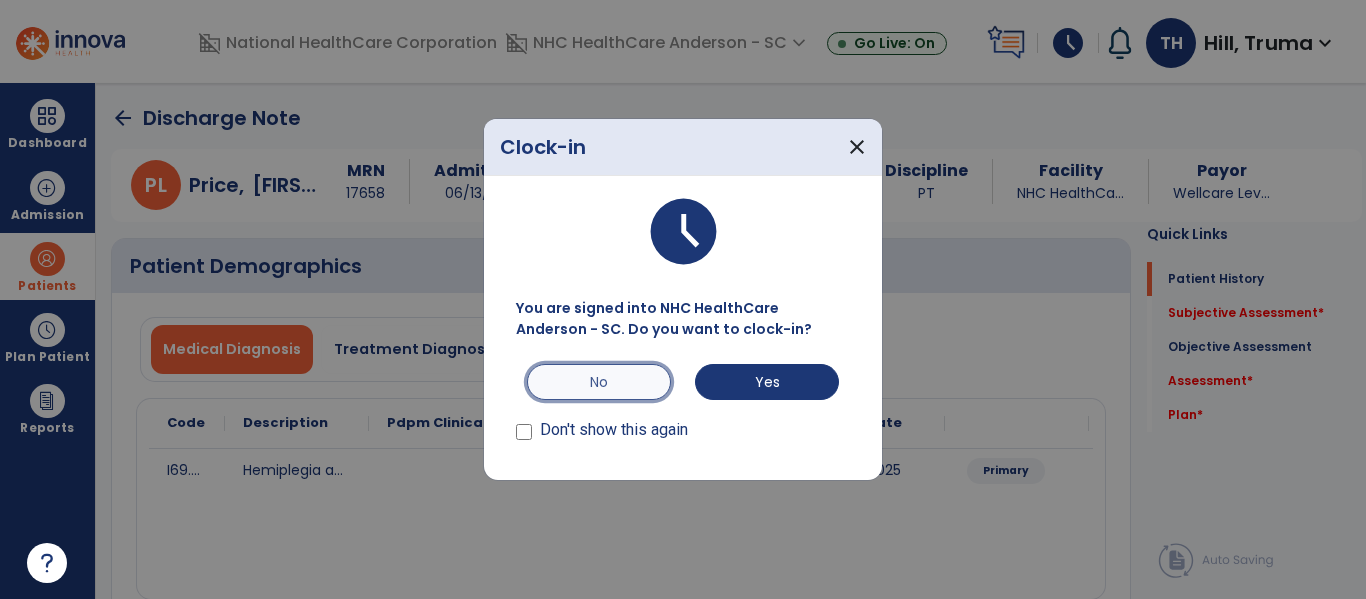 click on "No" at bounding box center [599, 382] 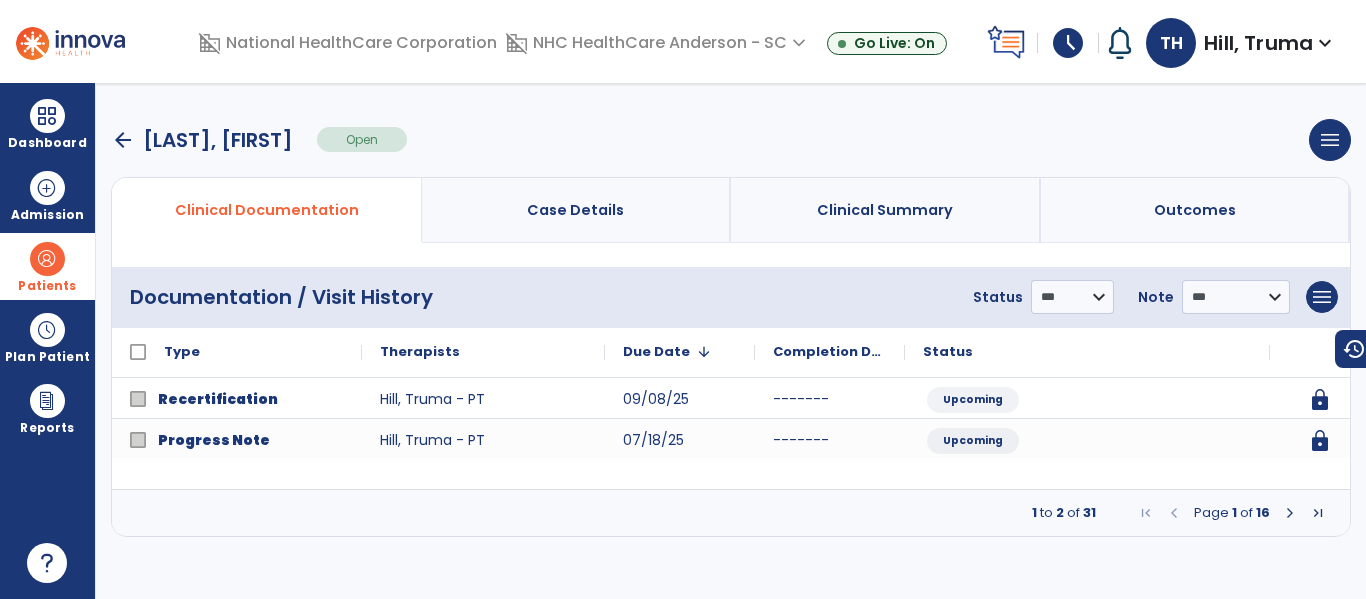 click at bounding box center (47, 259) 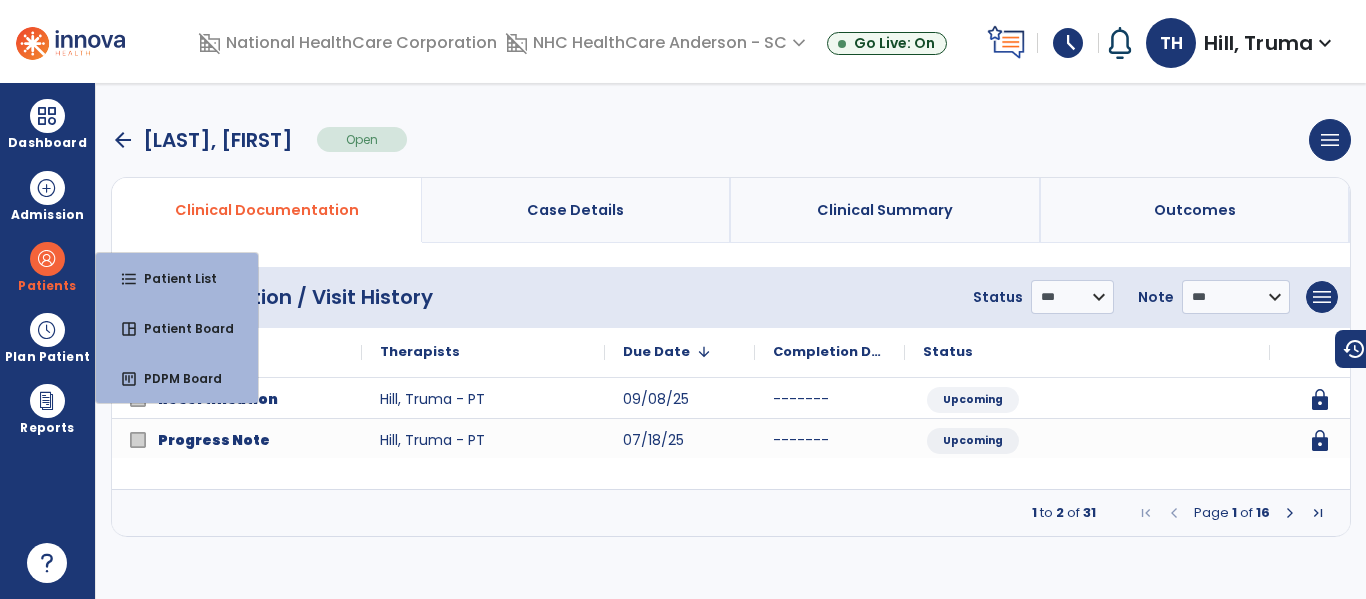 click on "arrow_back" at bounding box center (123, 140) 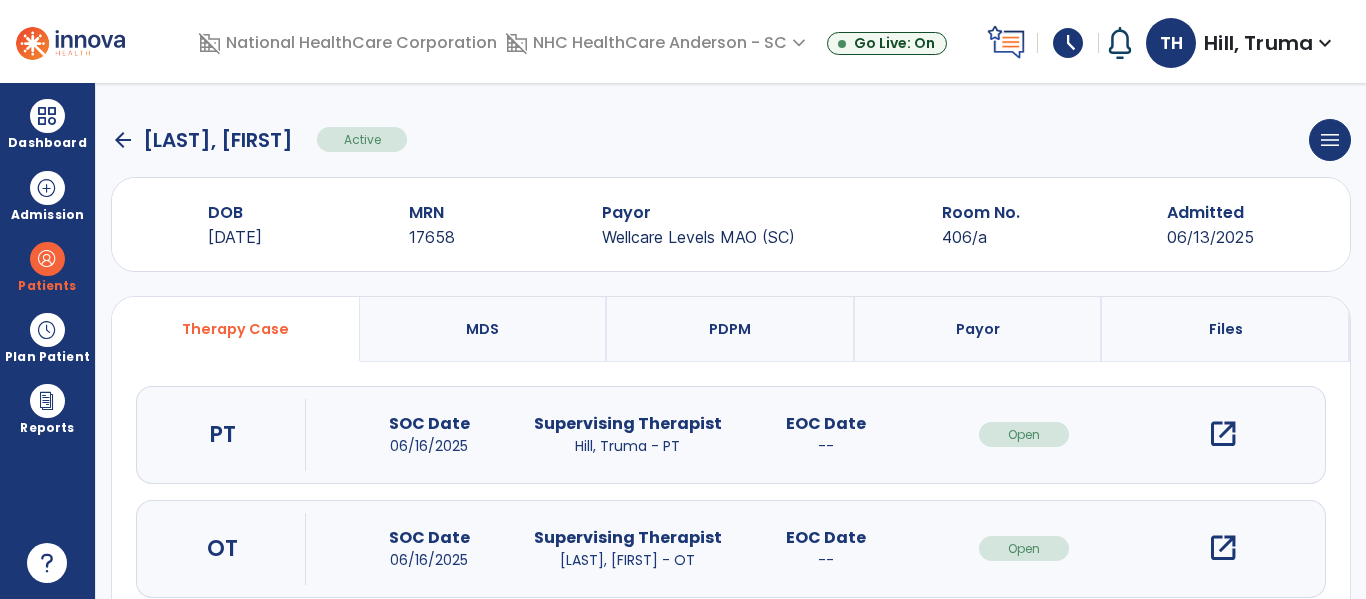 click on "arrow_back" 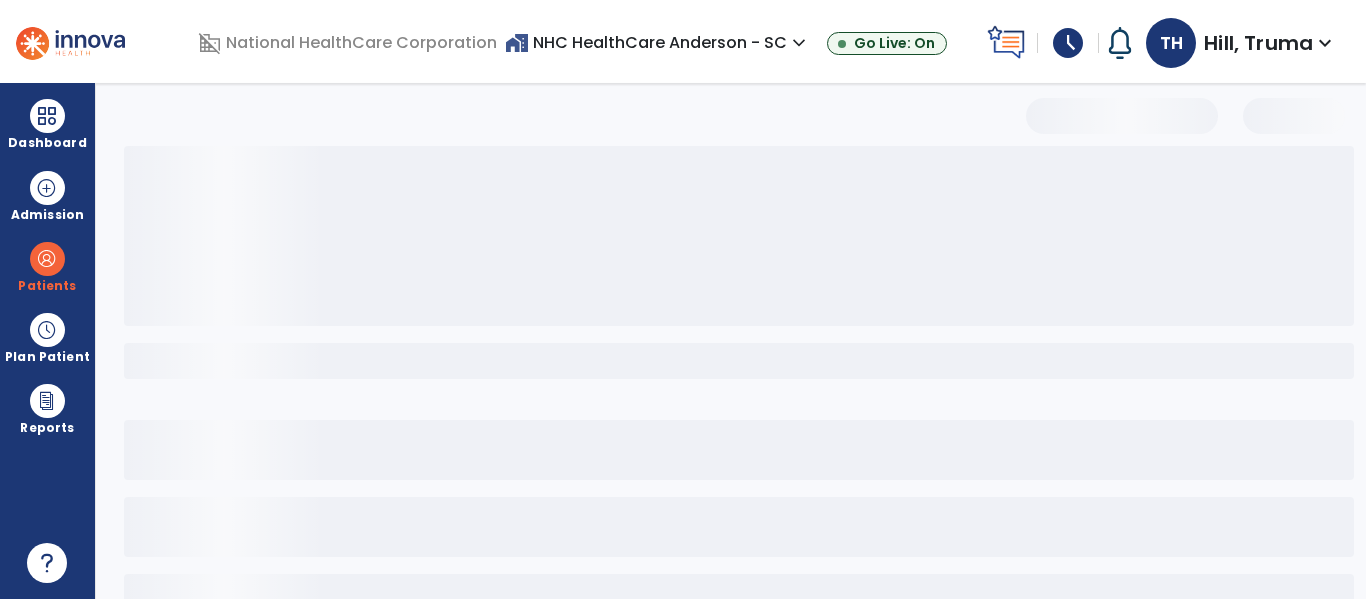 select on "***" 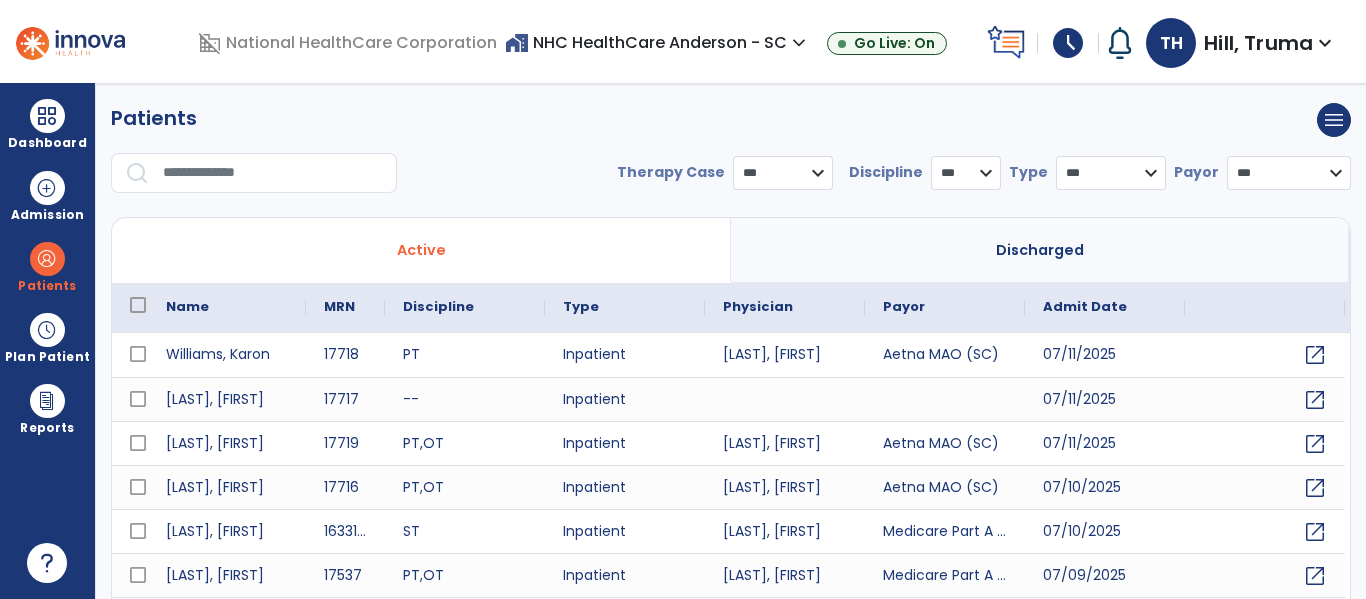 click at bounding box center (273, 173) 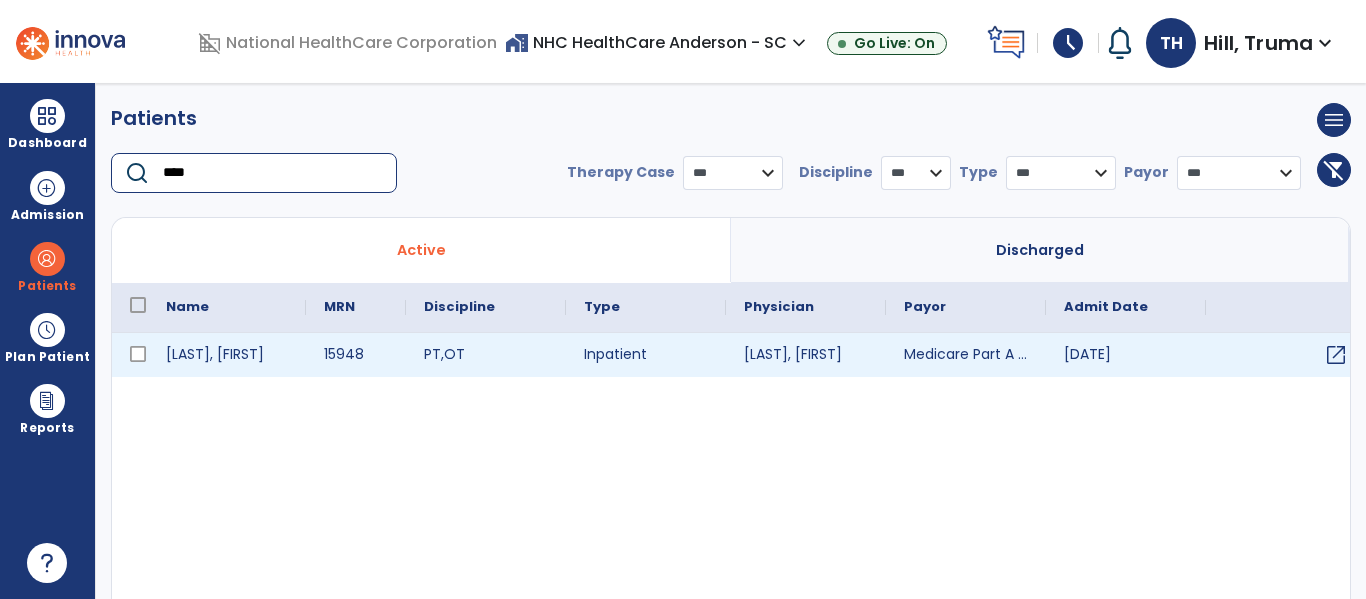 type on "****" 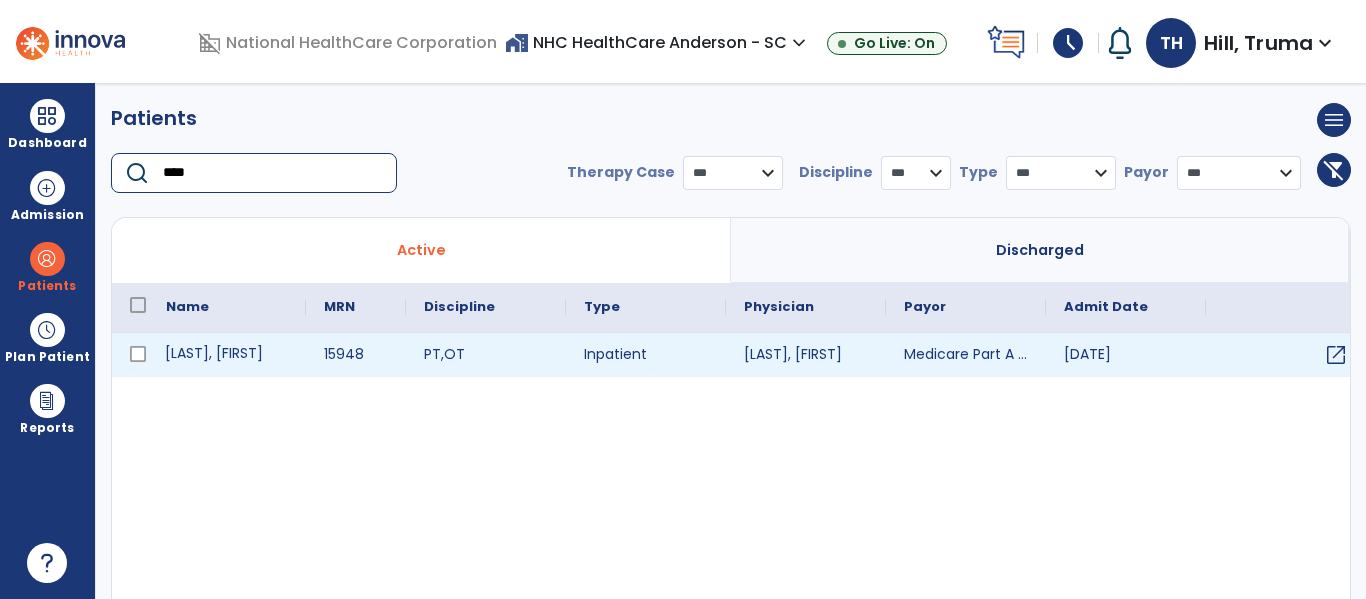 click on "[LAST], [FIRST]" at bounding box center (227, 355) 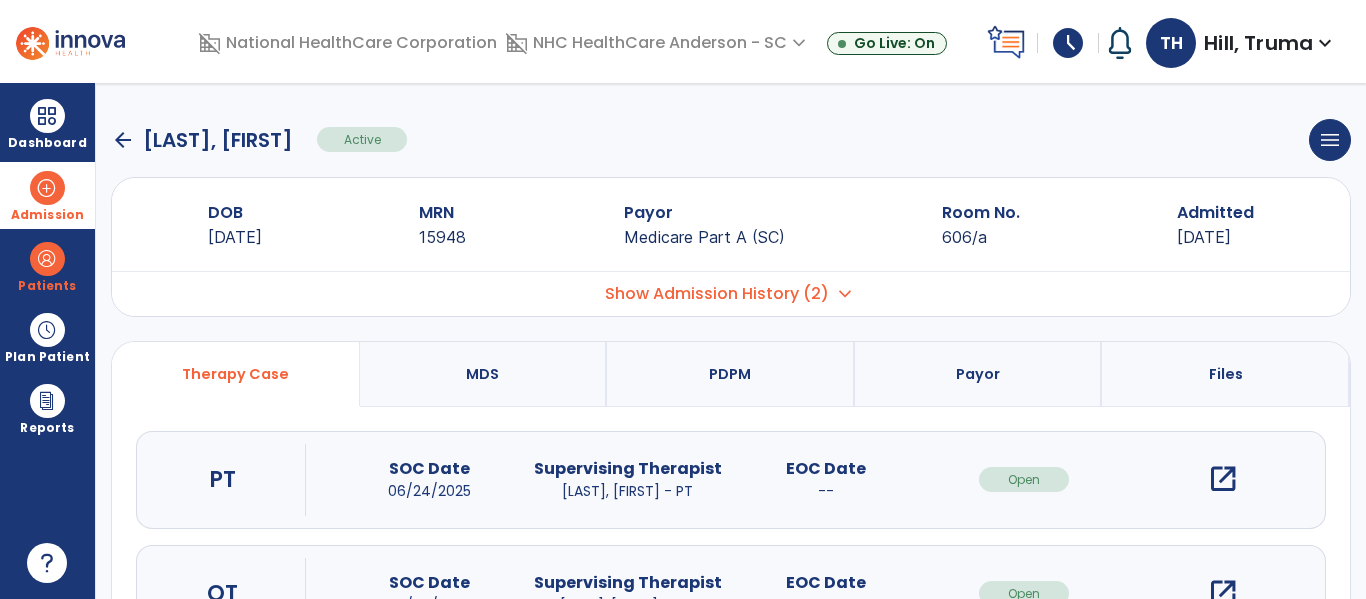 drag, startPoint x: 45, startPoint y: 251, endPoint x: 62, endPoint y: 218, distance: 37.12142 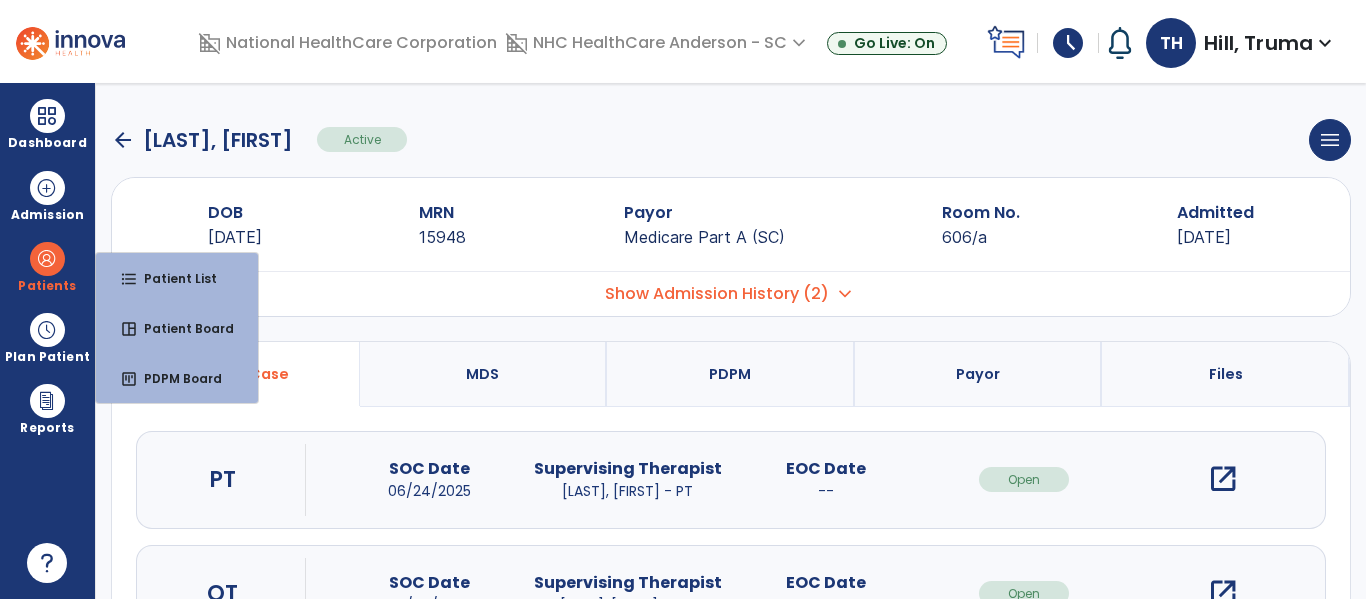 click on "open_in_new" at bounding box center (1223, 479) 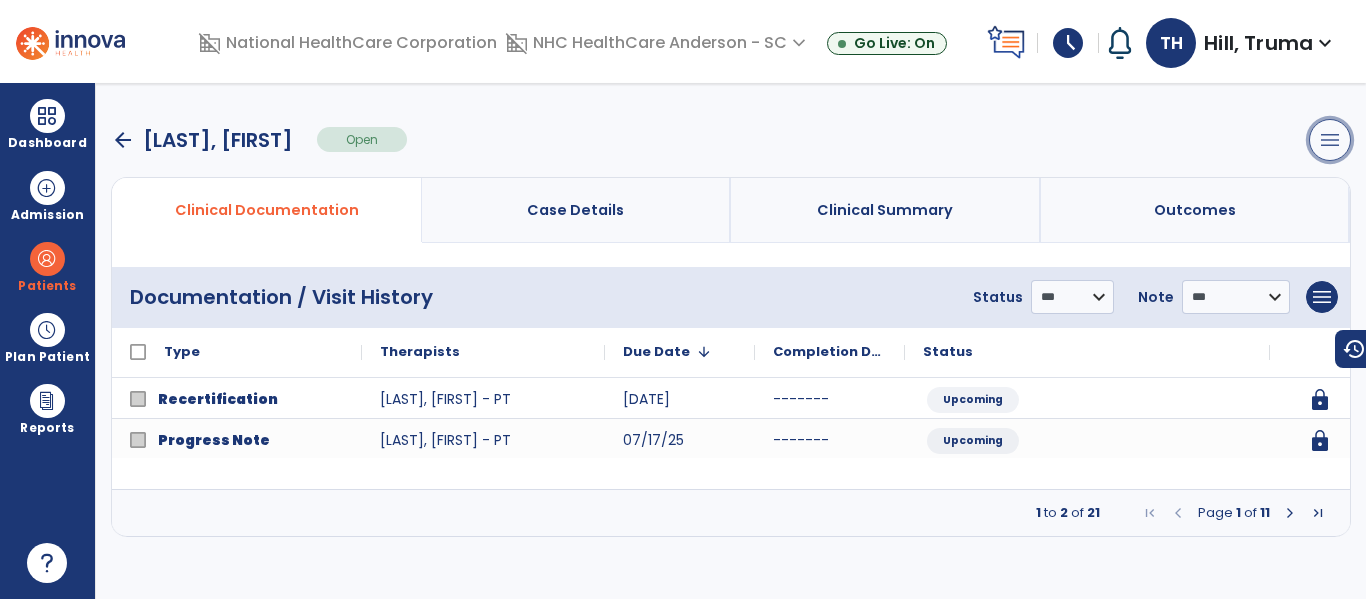 click on "menu" at bounding box center [1330, 140] 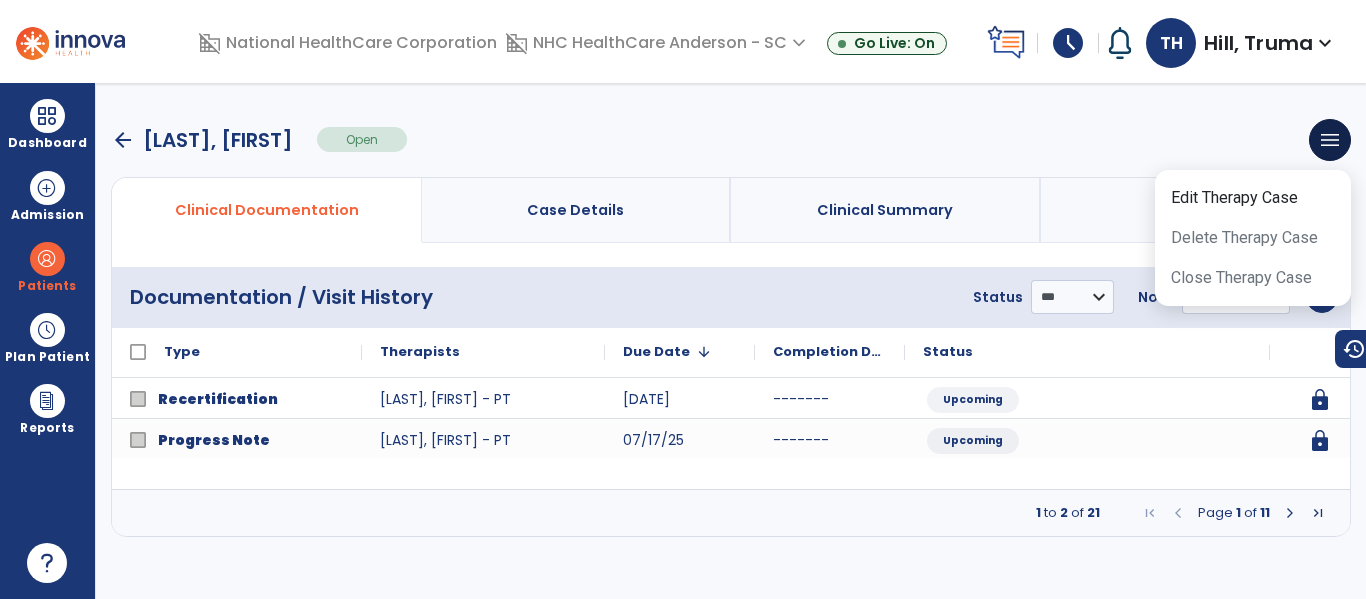 click on "arrow_back   Peckinpaugh, Donna  Open  menu   Edit Therapy Case   Delete Therapy Case   Close Therapy Case" at bounding box center (731, 140) 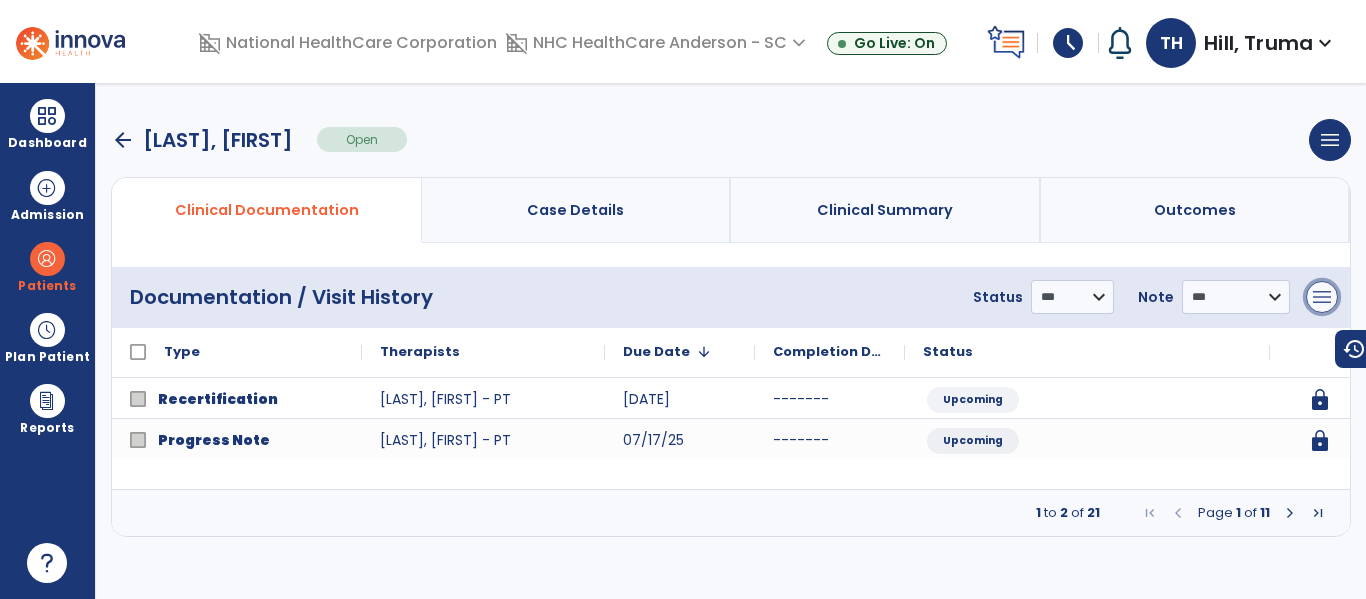 click on "menu" at bounding box center (1322, 297) 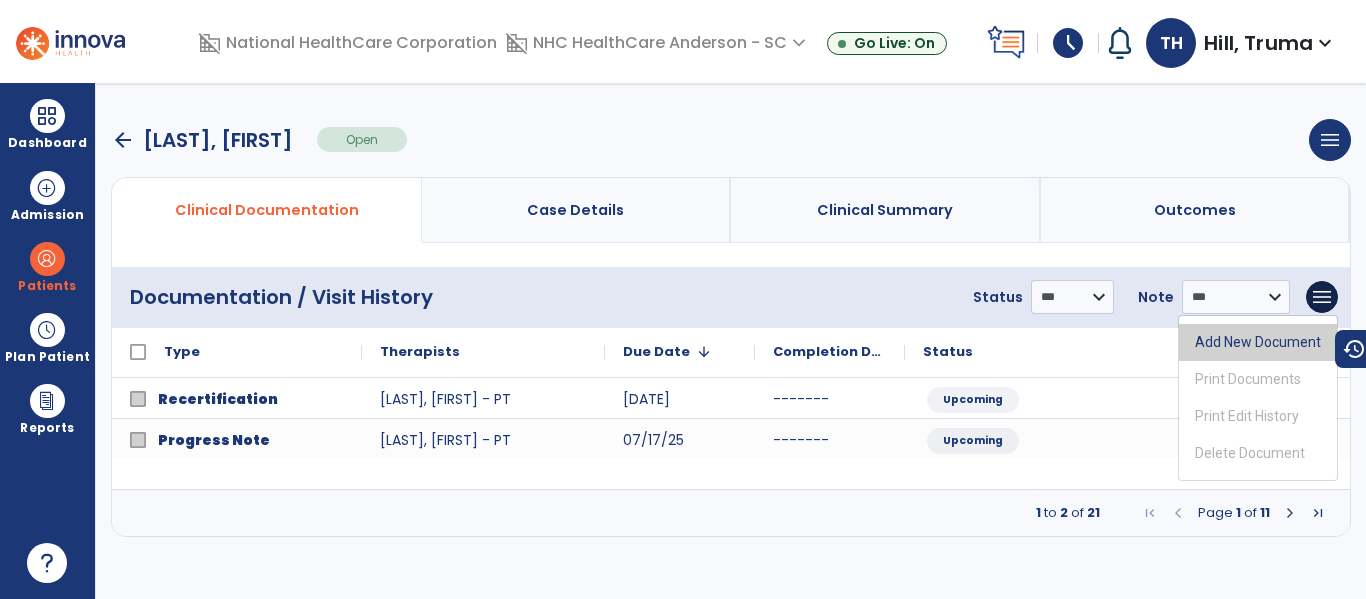 click on "Add New Document" at bounding box center [1258, 342] 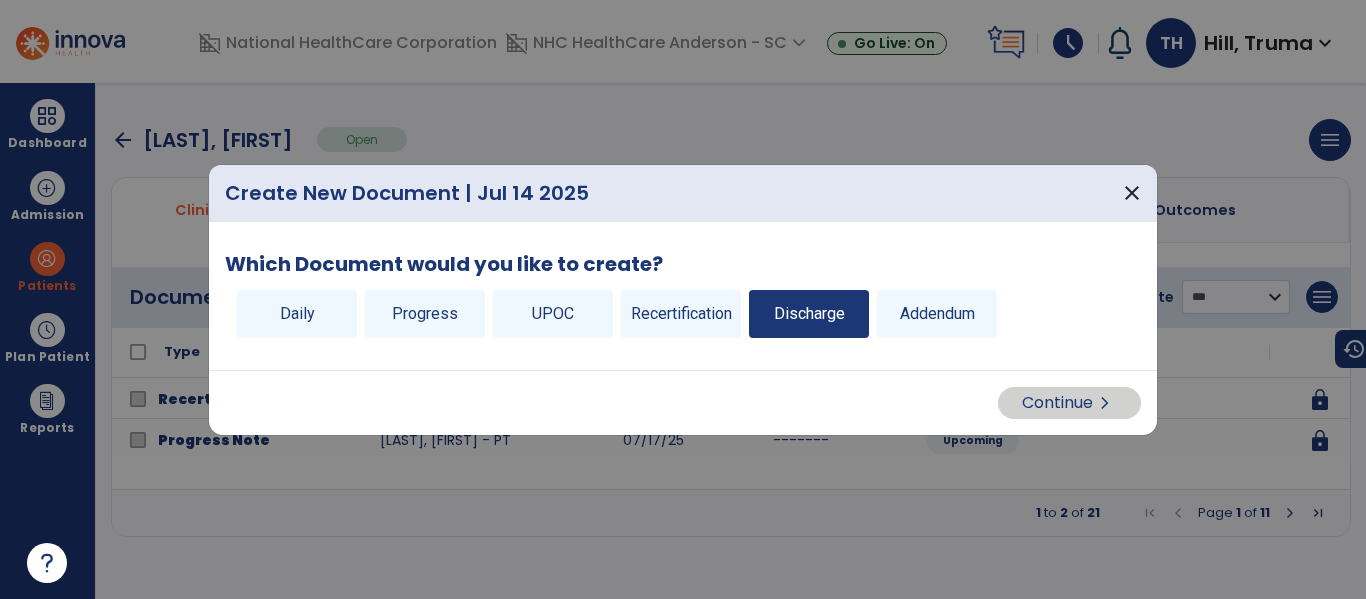 click on "Discharge" at bounding box center (809, 314) 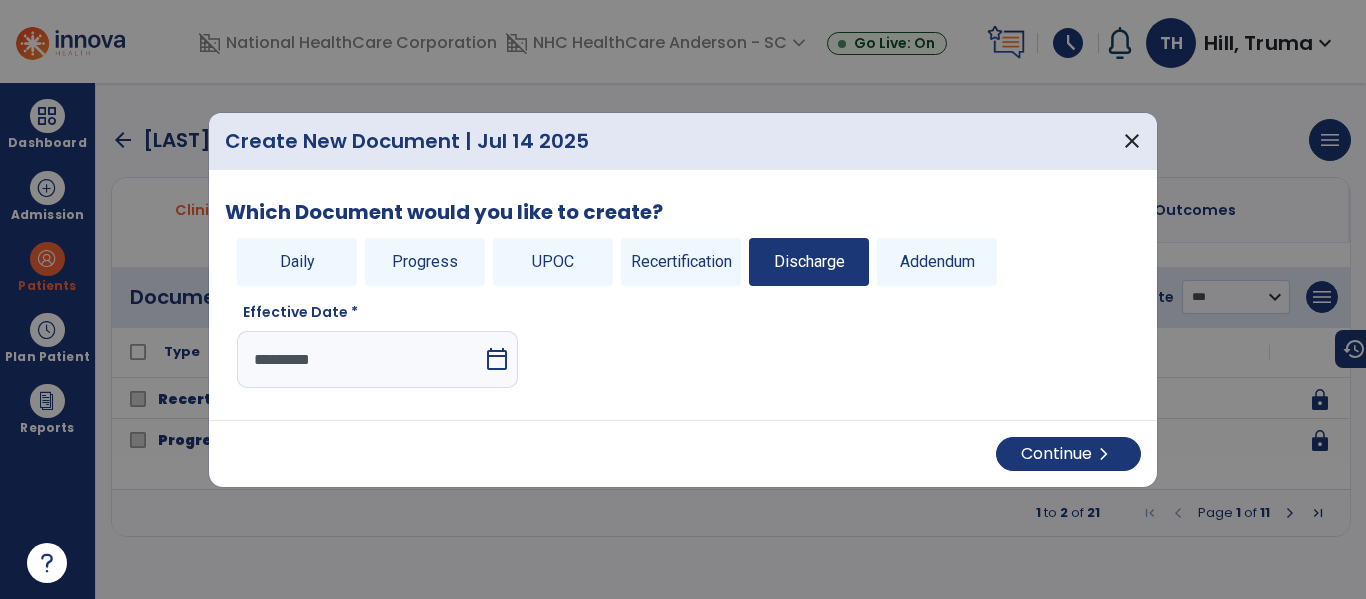 click on "calendar_today" at bounding box center [497, 359] 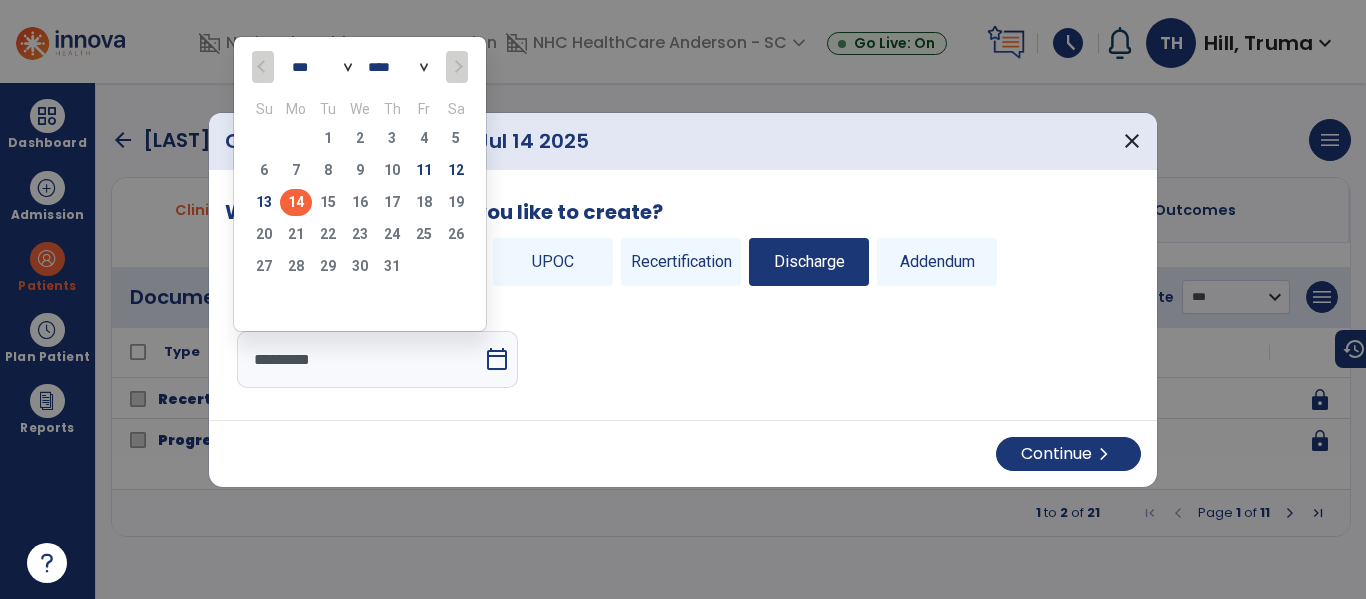 click on "calendar_today" at bounding box center [497, 359] 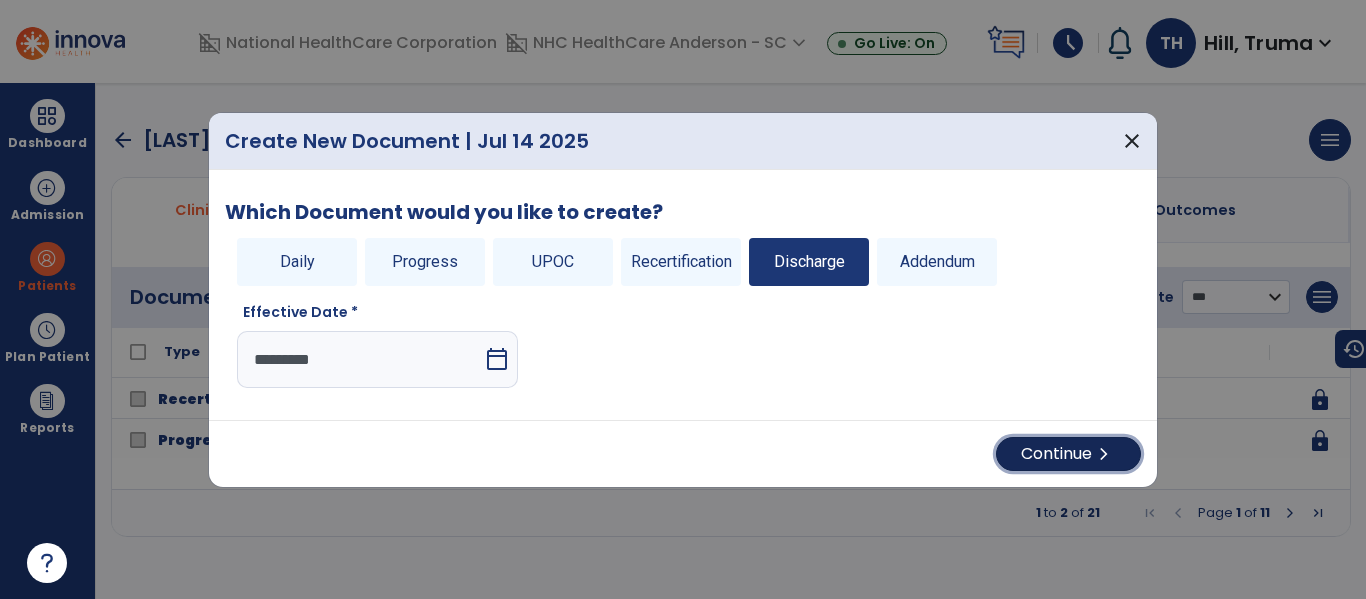 drag, startPoint x: 1047, startPoint y: 456, endPoint x: 1018, endPoint y: 451, distance: 29.427877 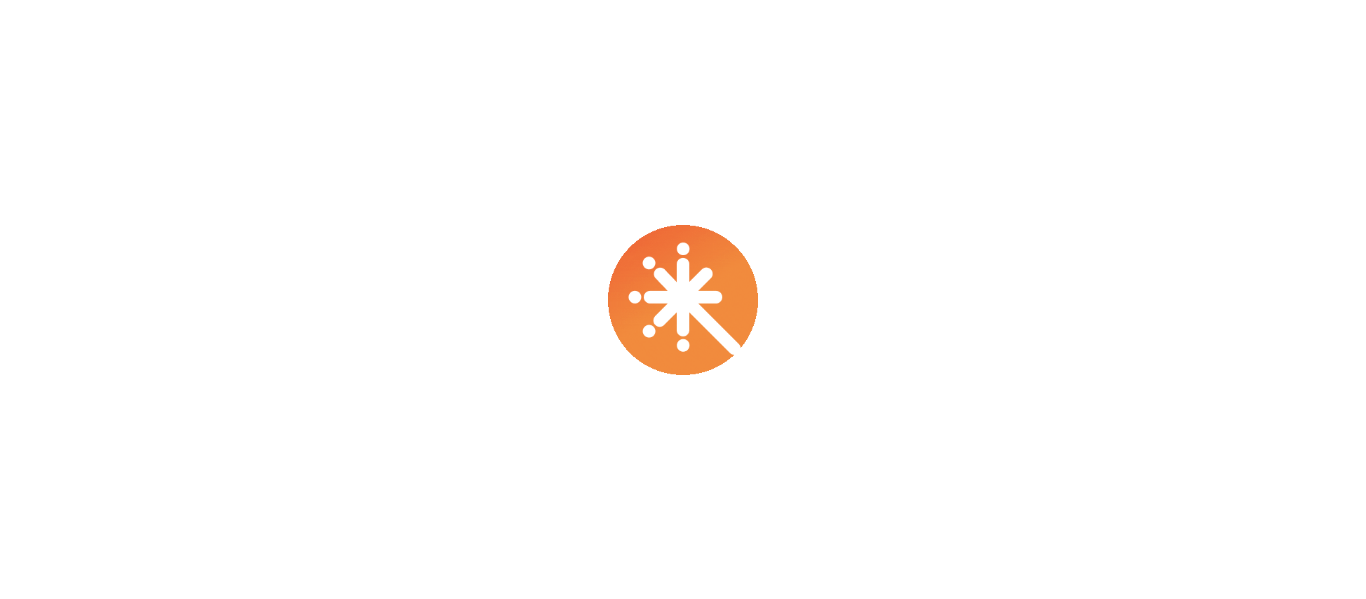 scroll, scrollTop: 0, scrollLeft: 0, axis: both 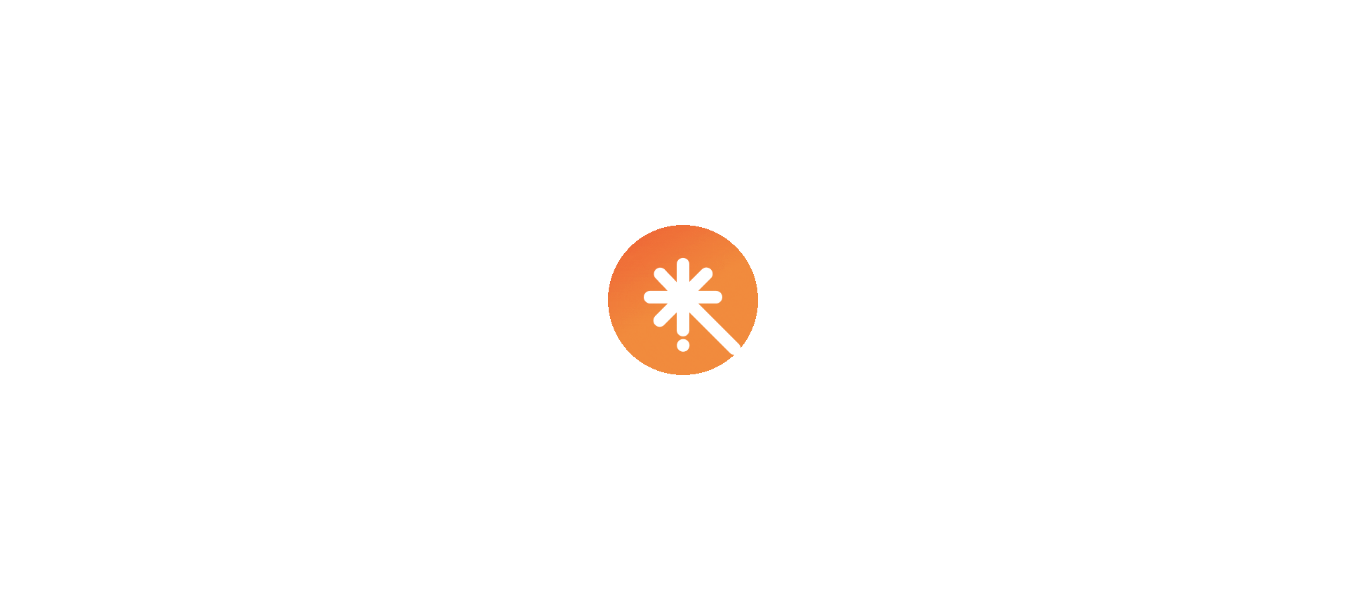 select on "****" 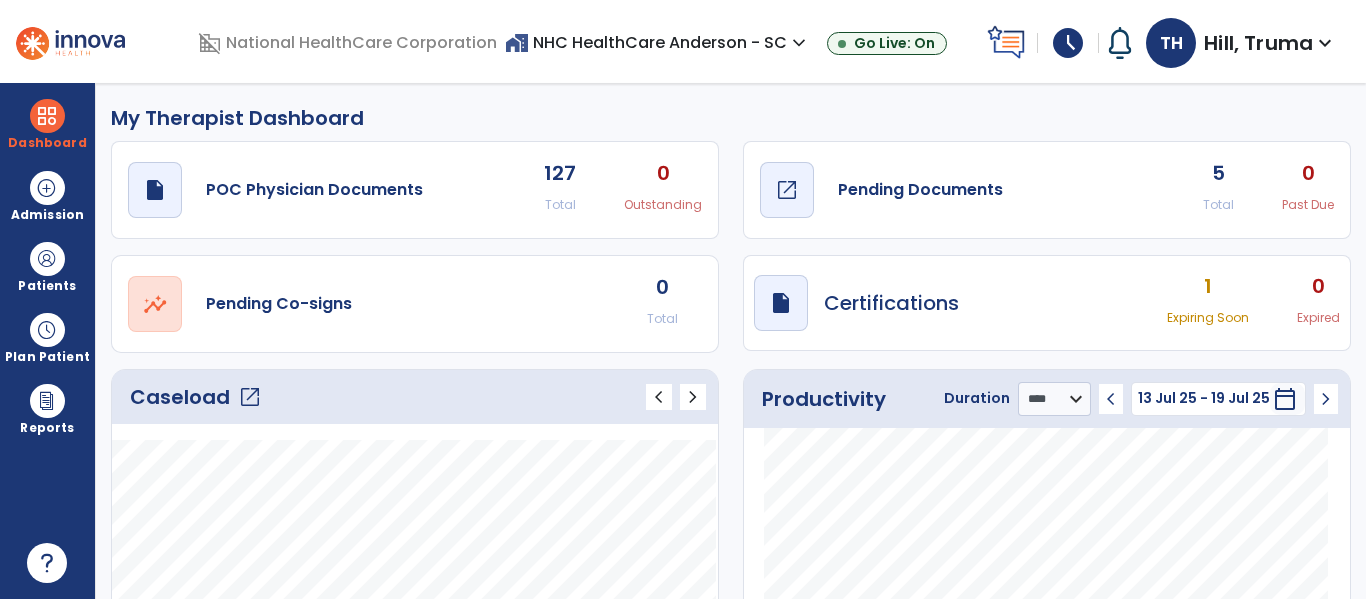 click on "Pending Documents" 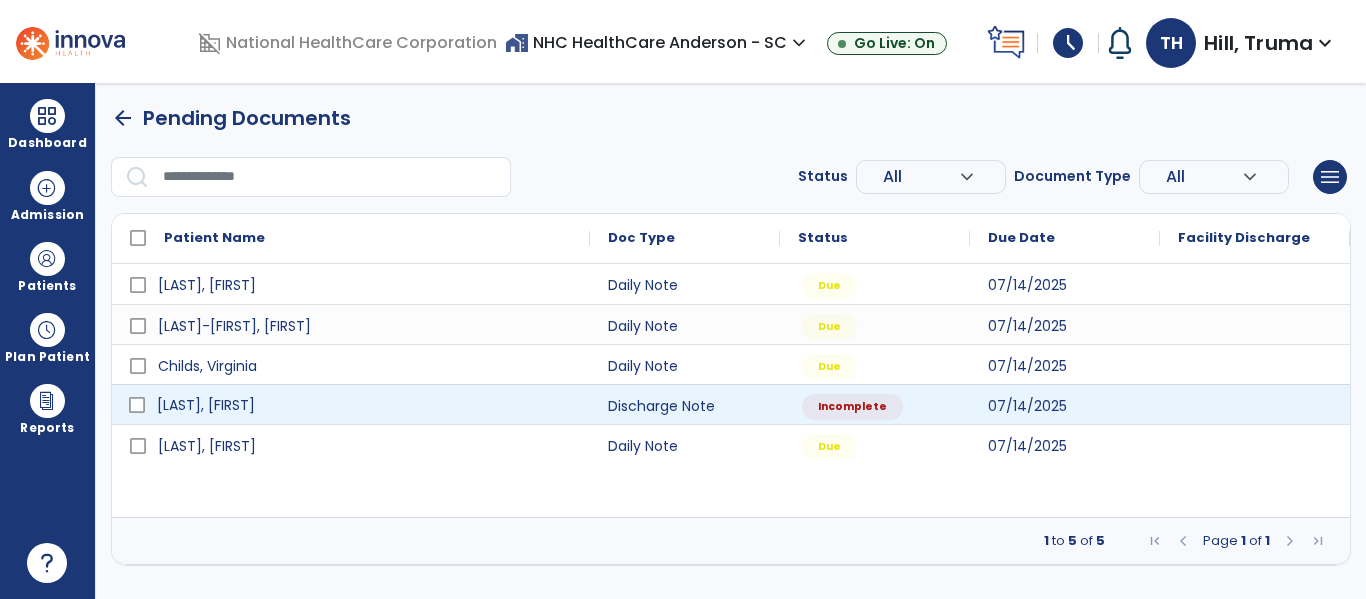 click on "[LAST], [FIRST]" at bounding box center [206, 405] 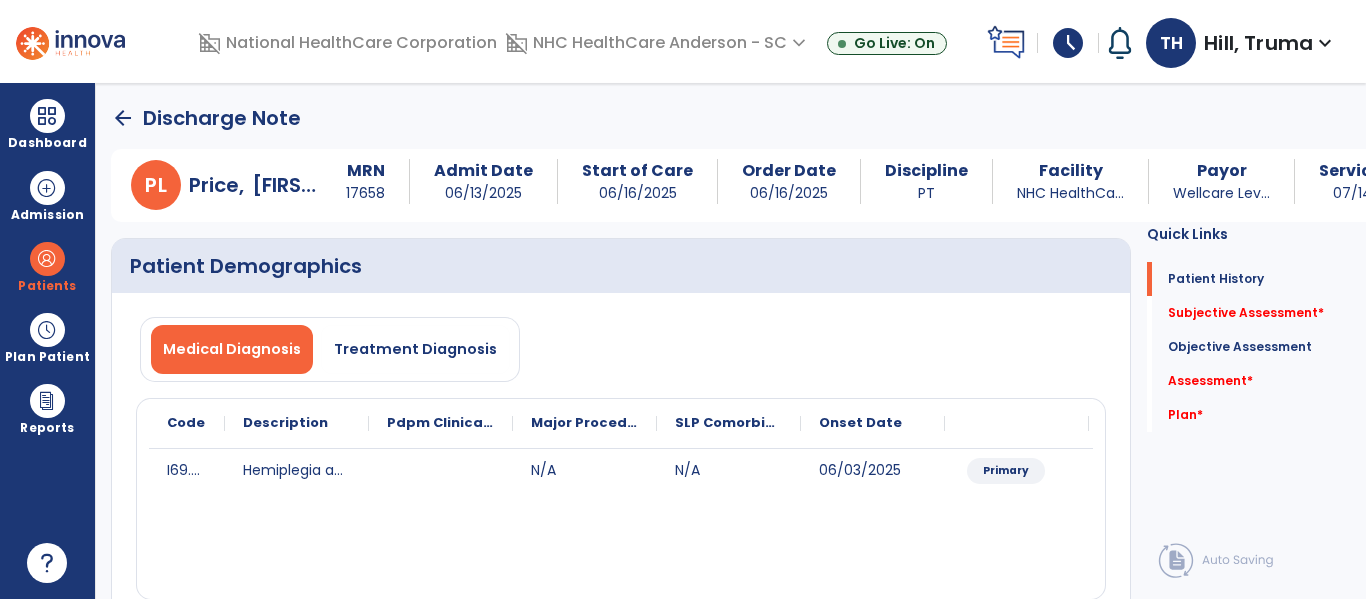 click on "arrow_back" 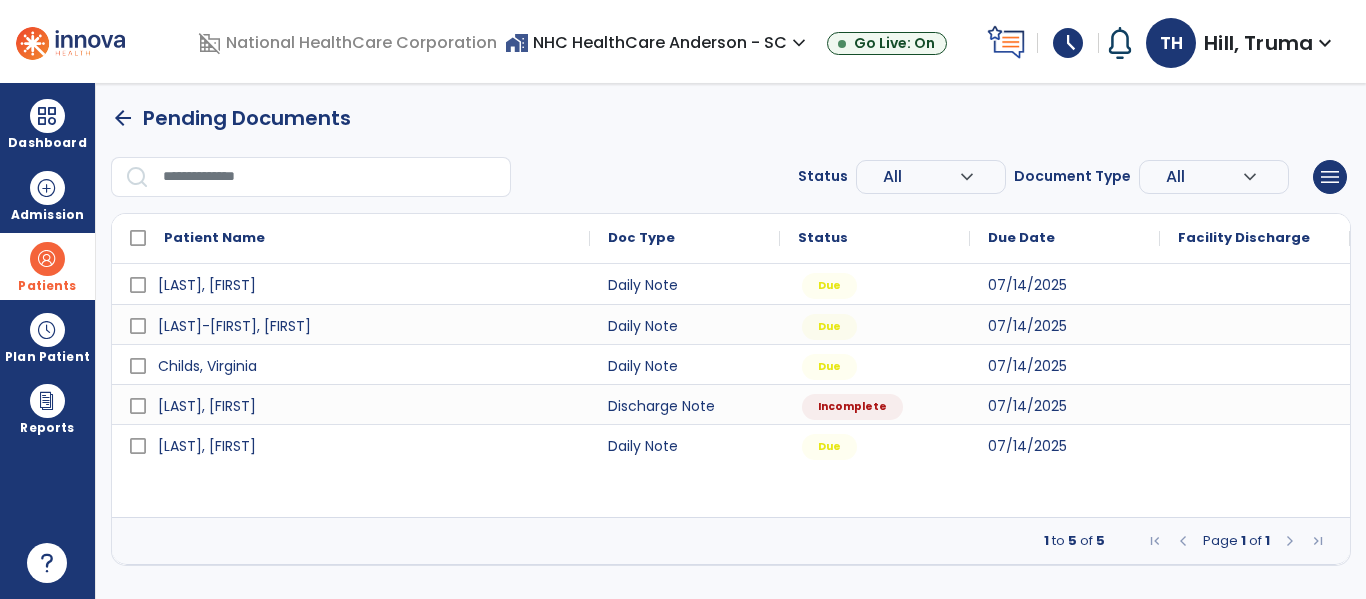 click at bounding box center (47, 259) 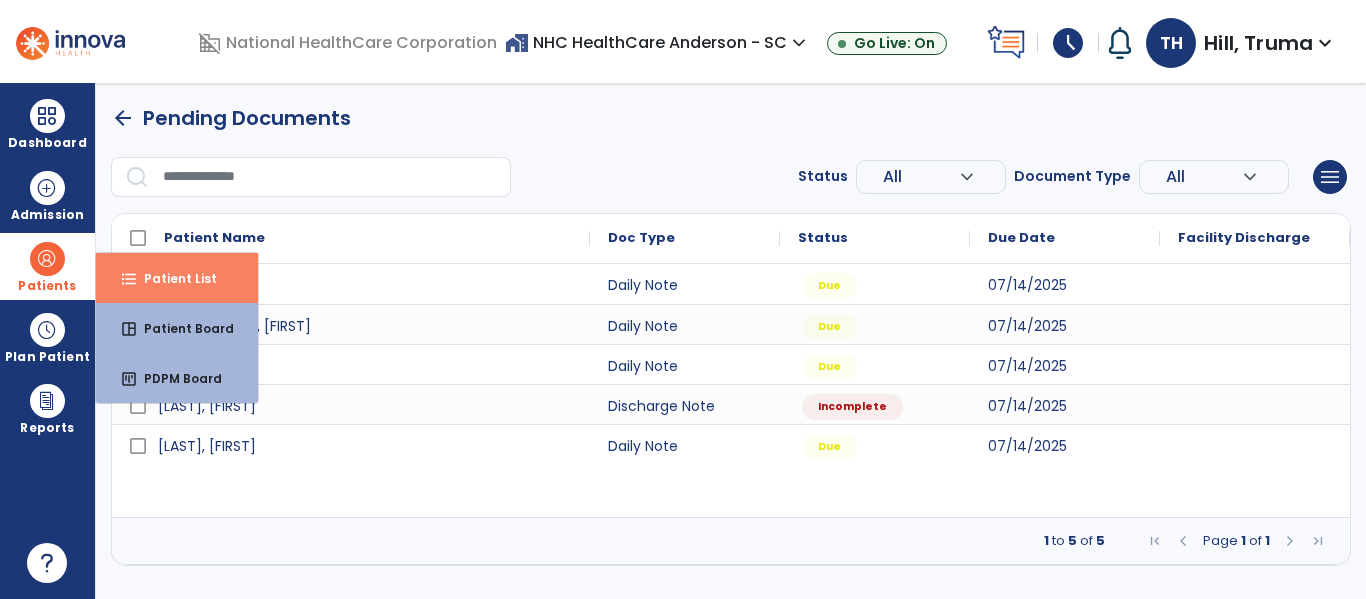 click on "Patient List" at bounding box center [172, 278] 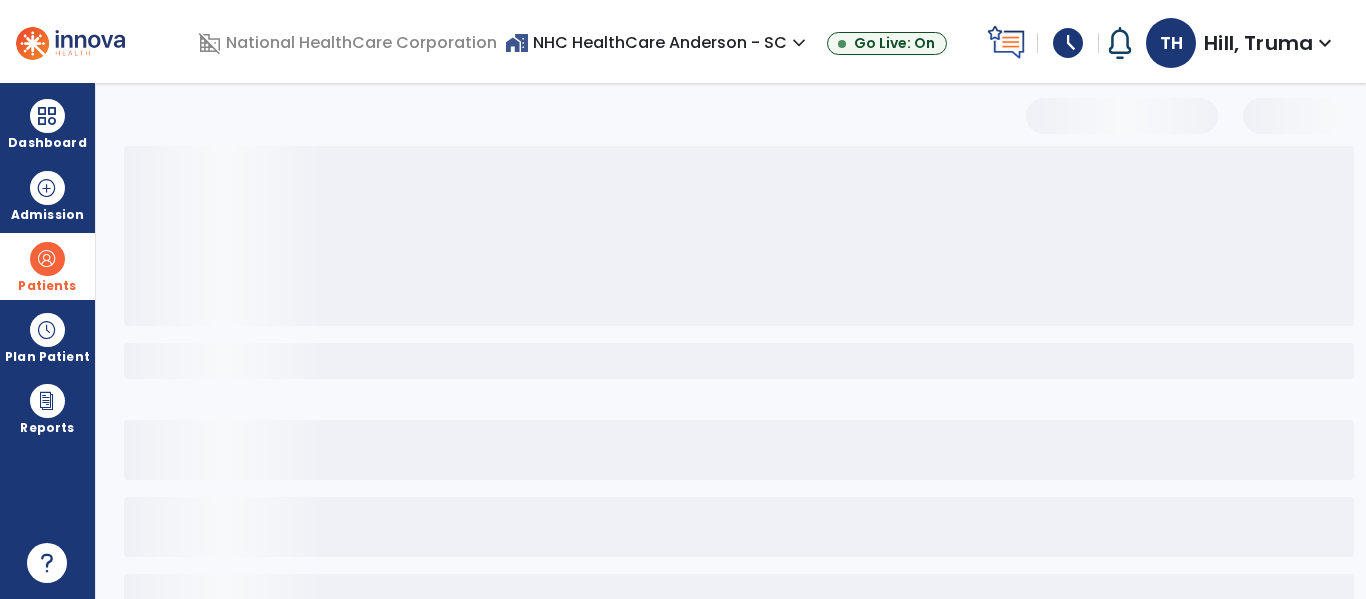 select on "***" 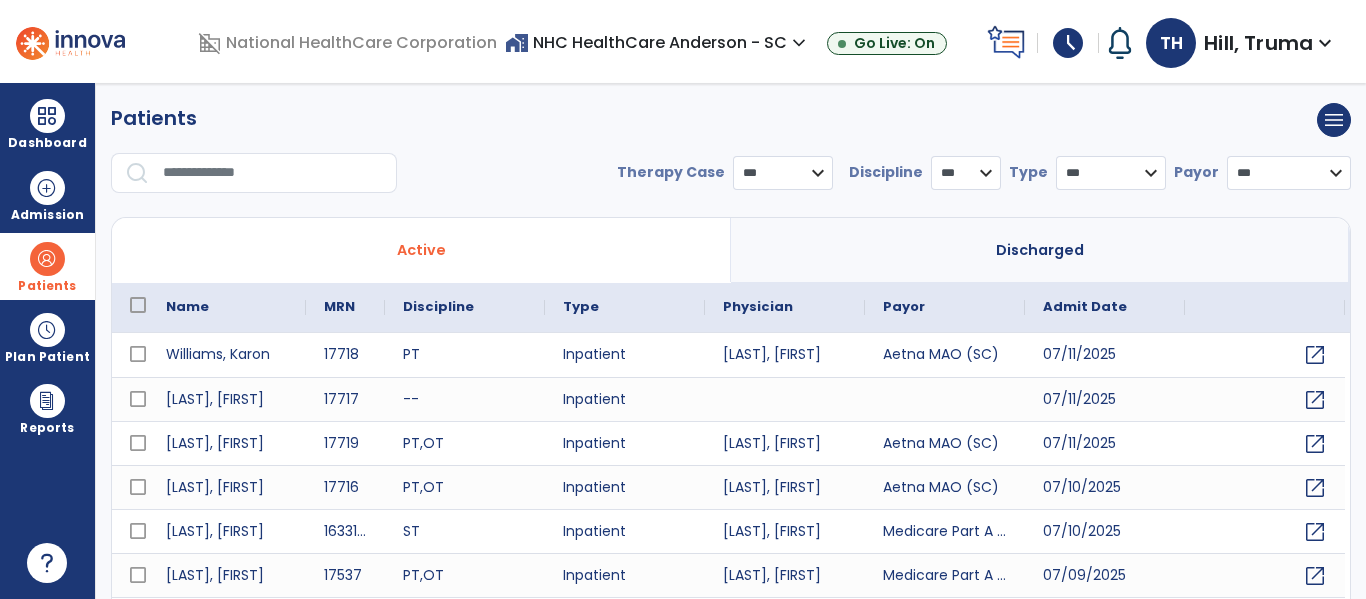 click at bounding box center [273, 173] 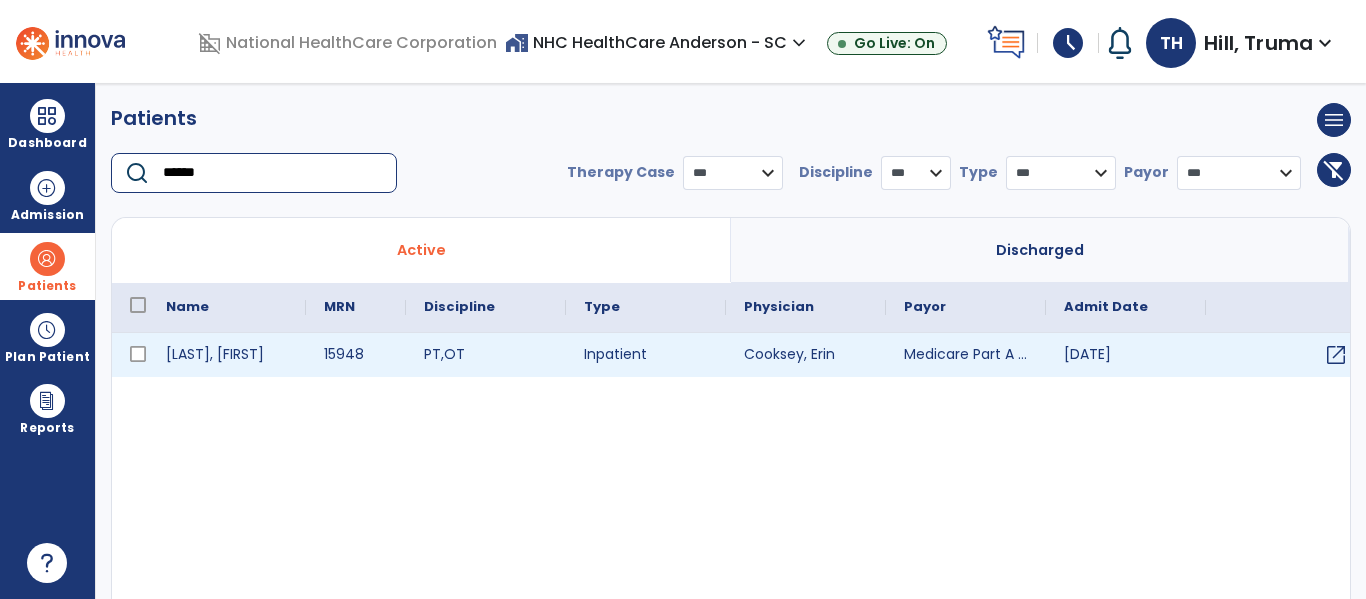 type on "******" 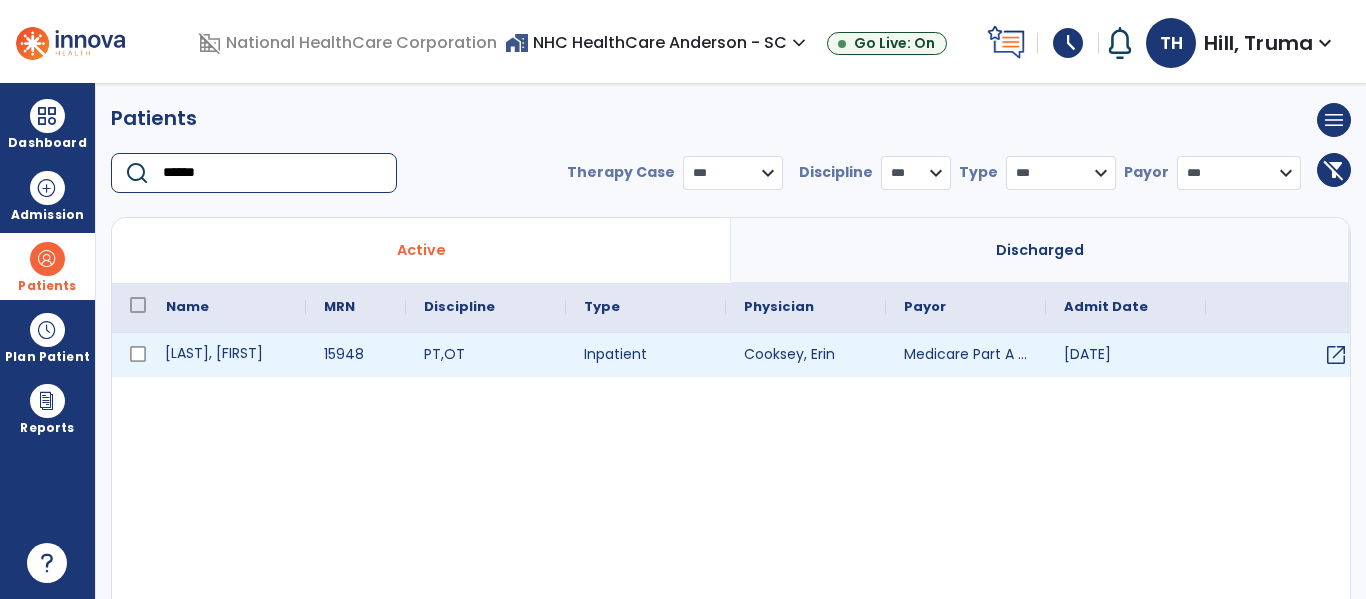 click on "[LAST], [FIRST]" at bounding box center (227, 355) 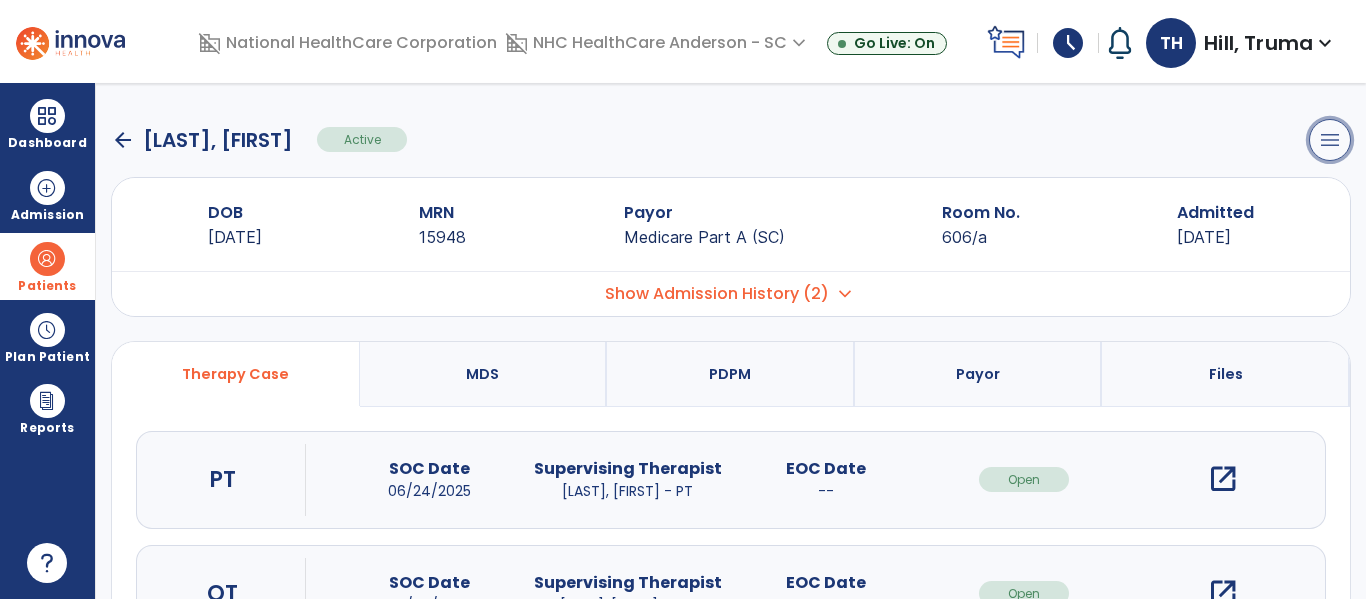 click on "menu" at bounding box center (1330, 140) 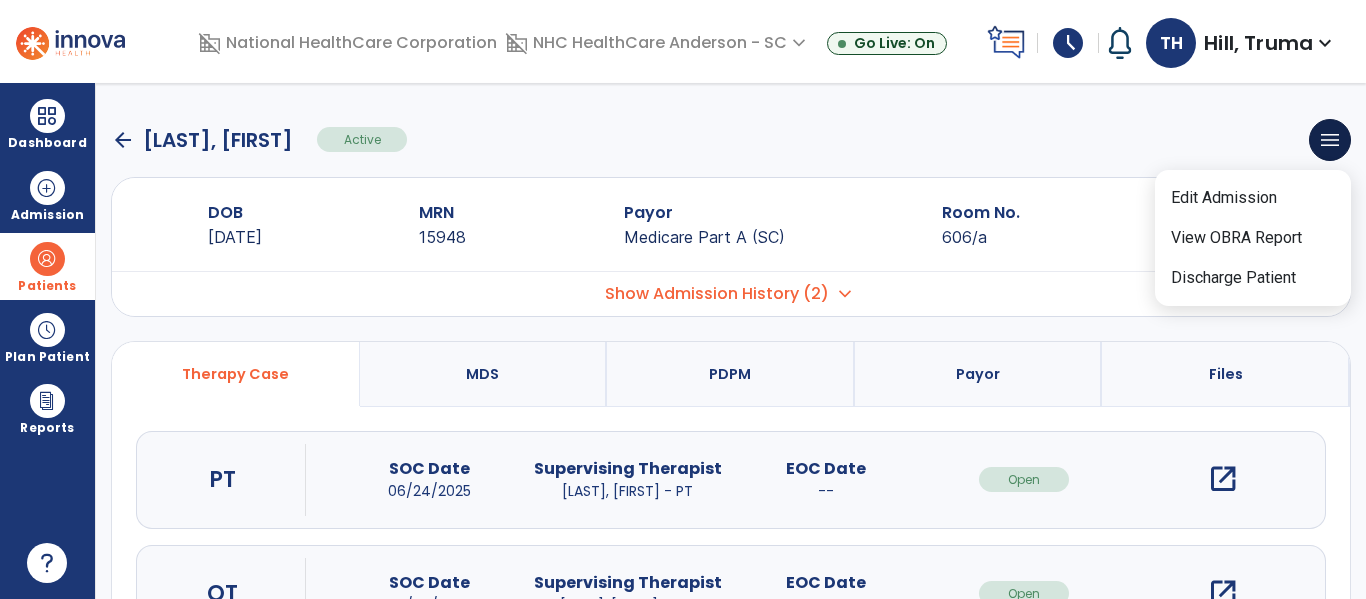 click on "arrow_back [LAST], [FIRST] Active menu Edit Admission View OBRA Report Discharge Patient" 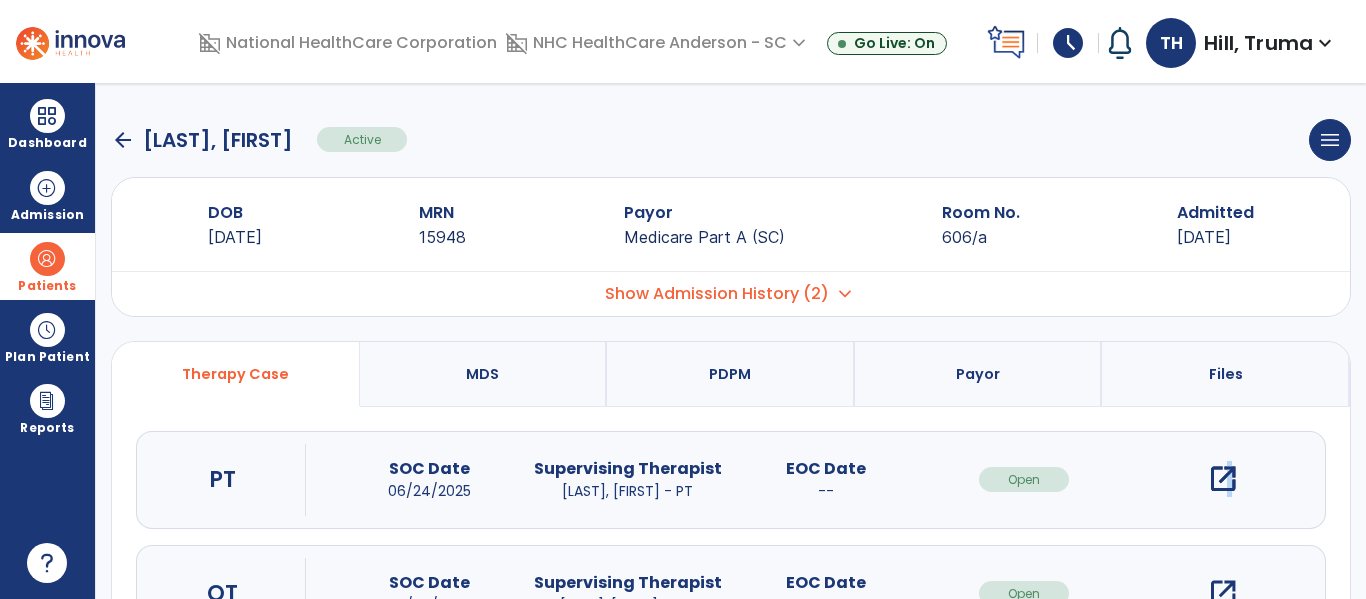 click on "open_in_new" at bounding box center (1223, 479) 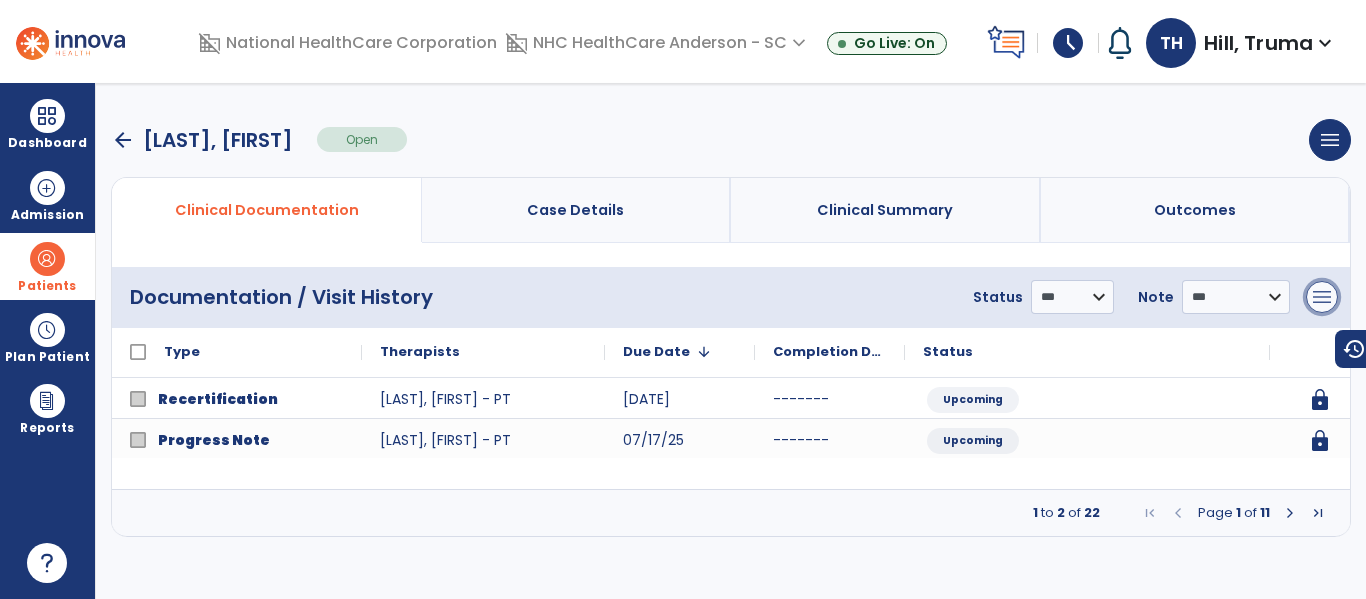 click on "menu" at bounding box center [1322, 297] 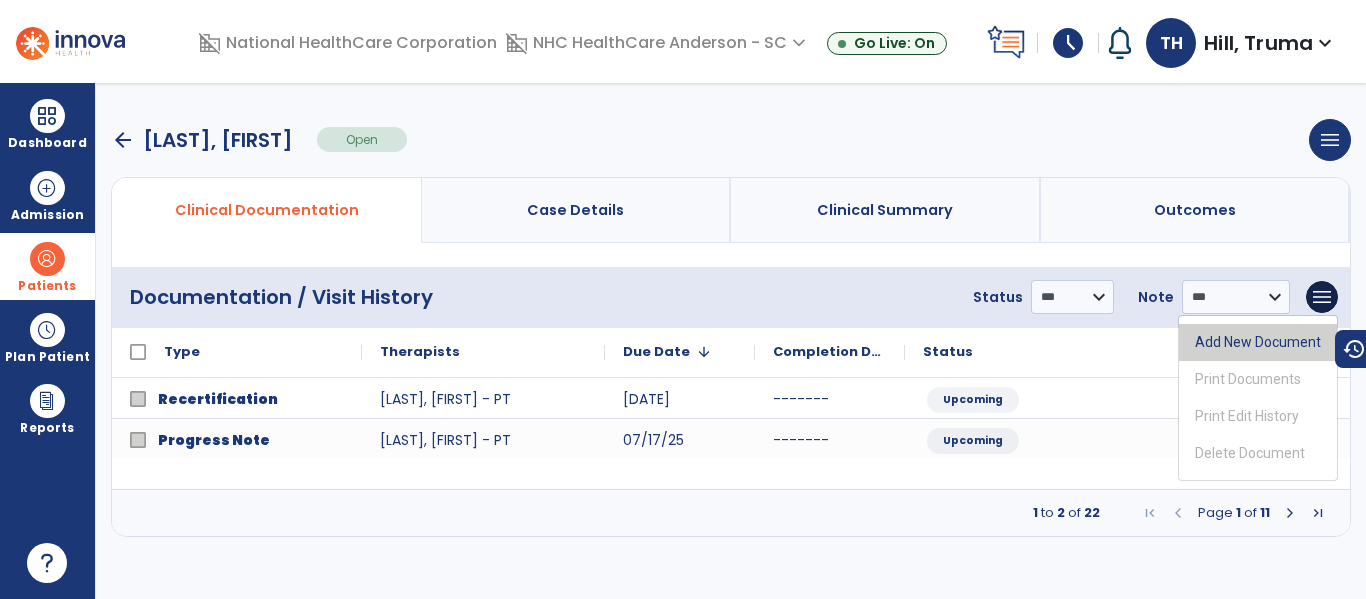 click on "Add New Document" at bounding box center [1258, 342] 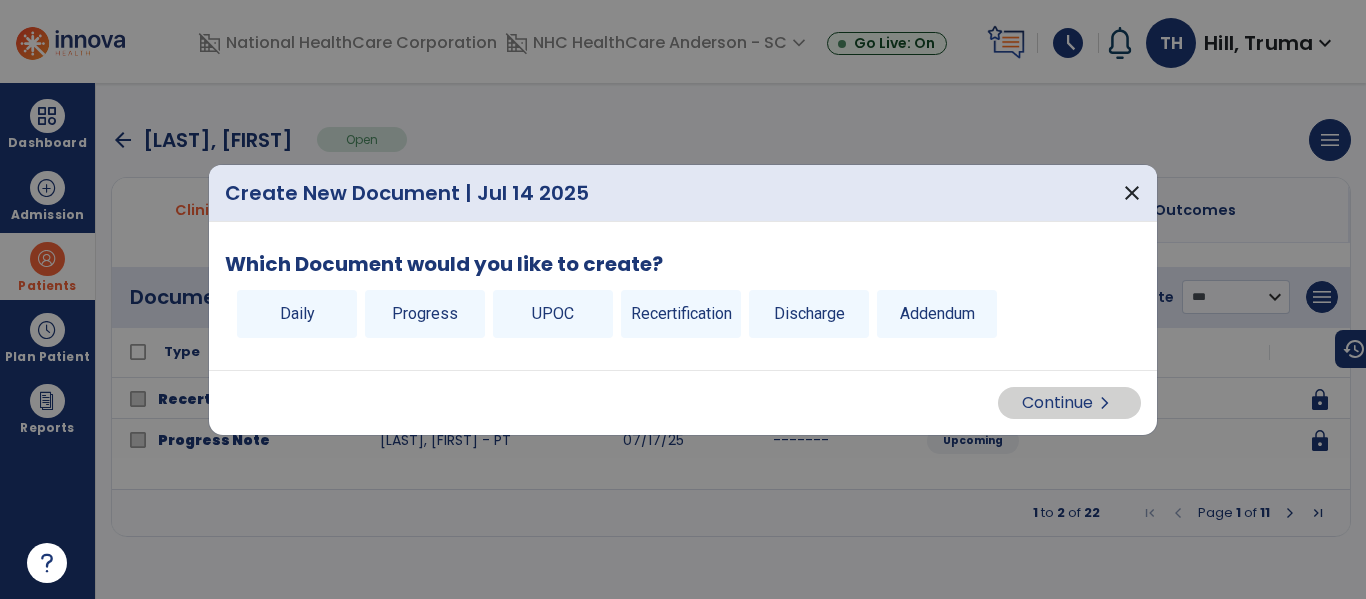 click on "Discharge" at bounding box center [809, 314] 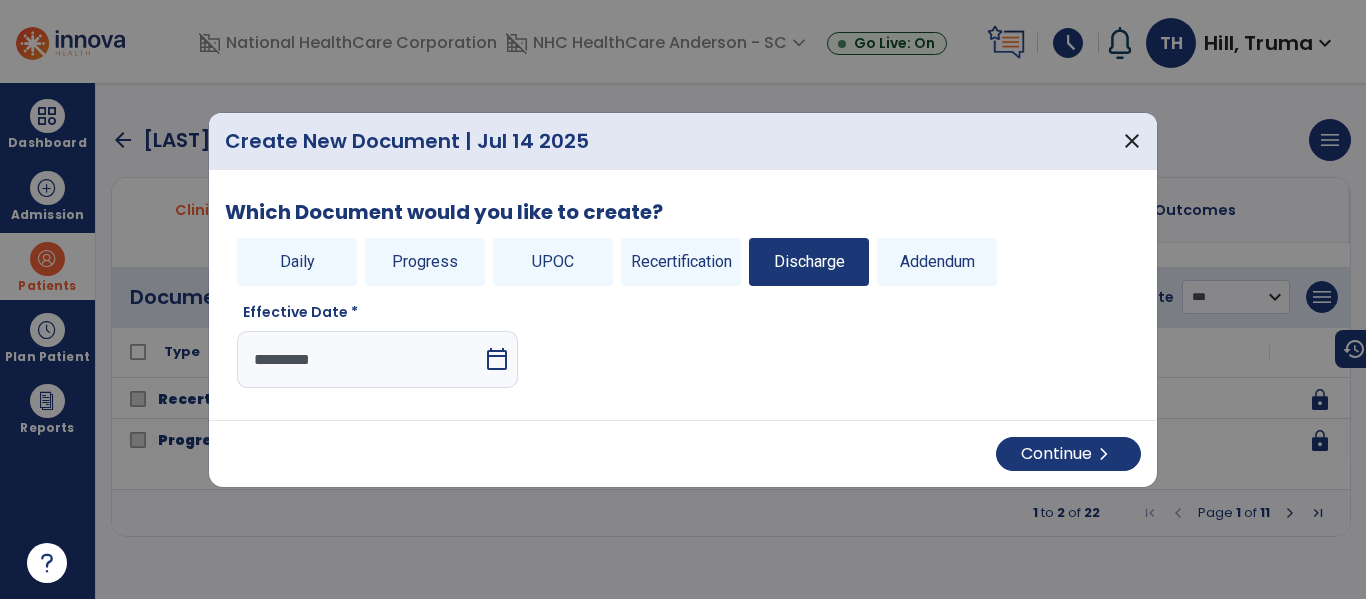 click on "calendar_today" at bounding box center (499, 359) 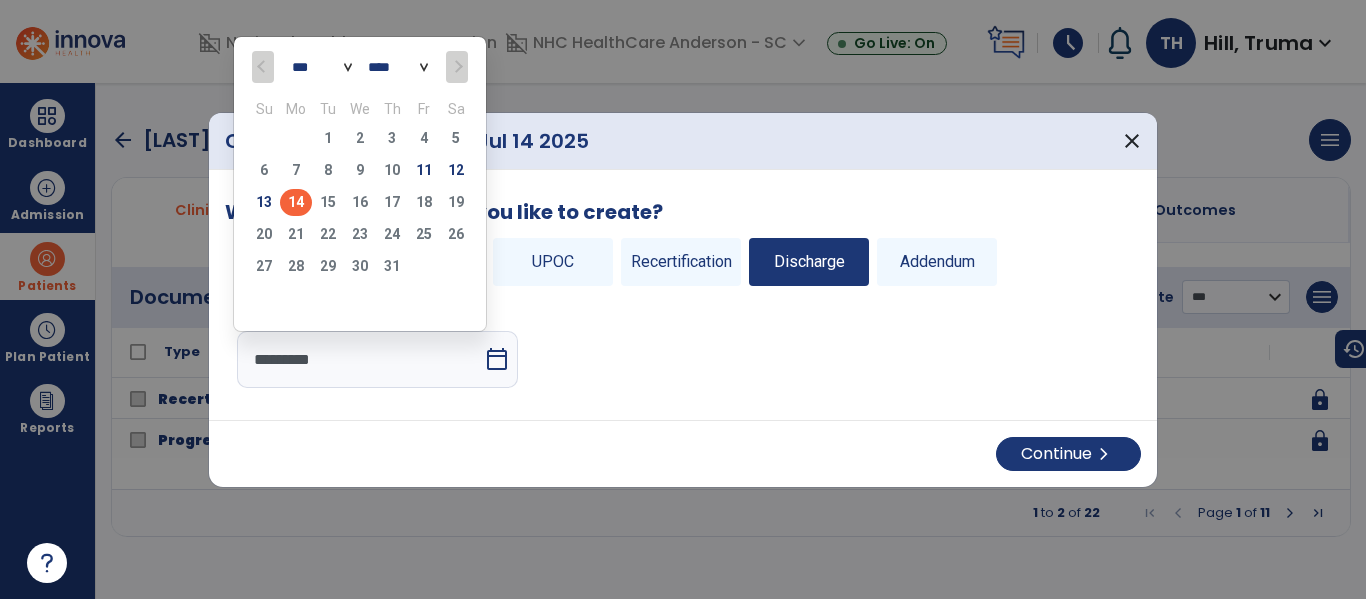 click on "13" 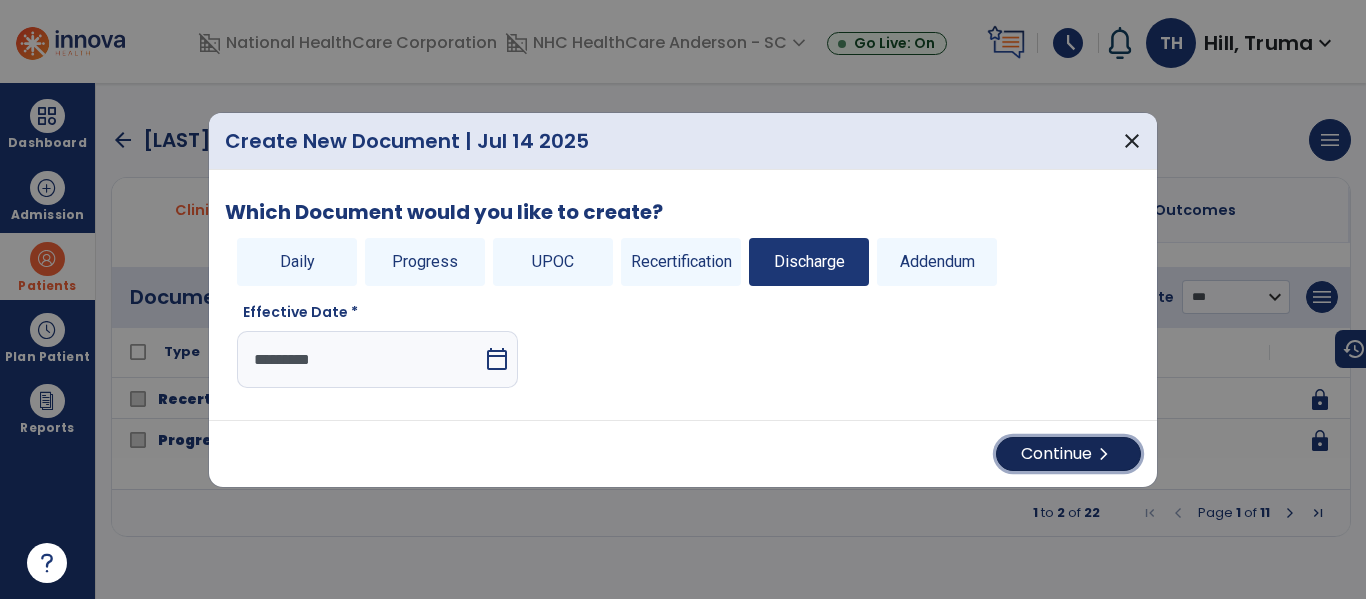 click on "chevron_right" at bounding box center [1104, 454] 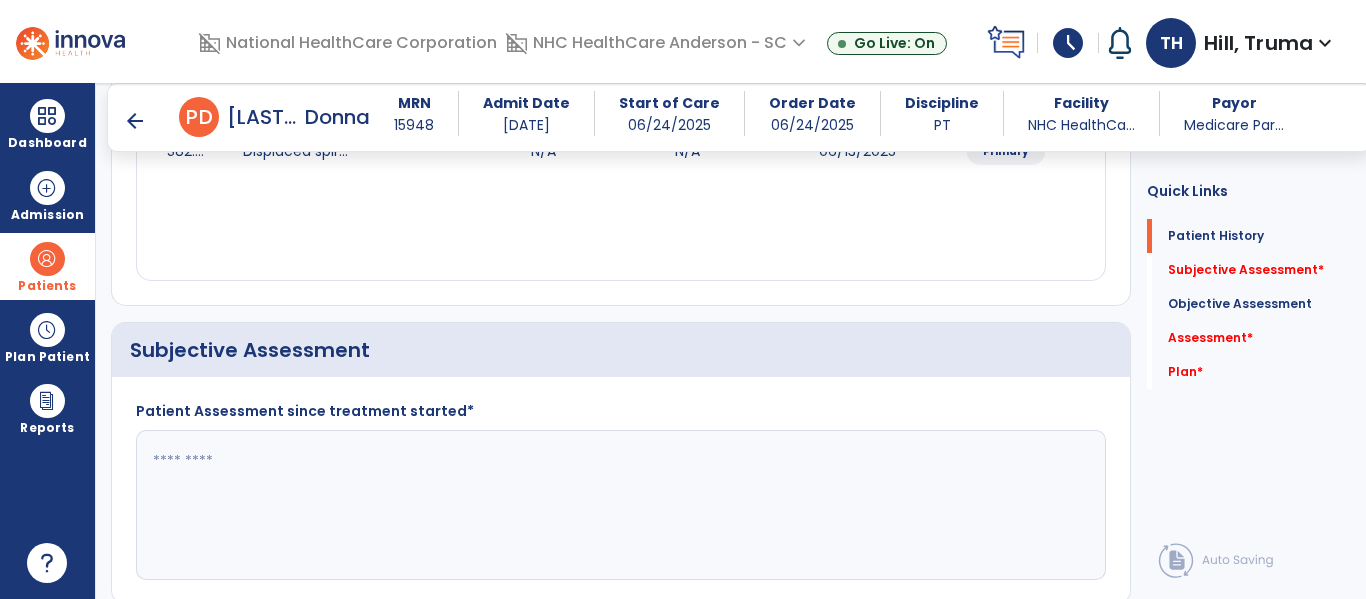 scroll, scrollTop: 400, scrollLeft: 0, axis: vertical 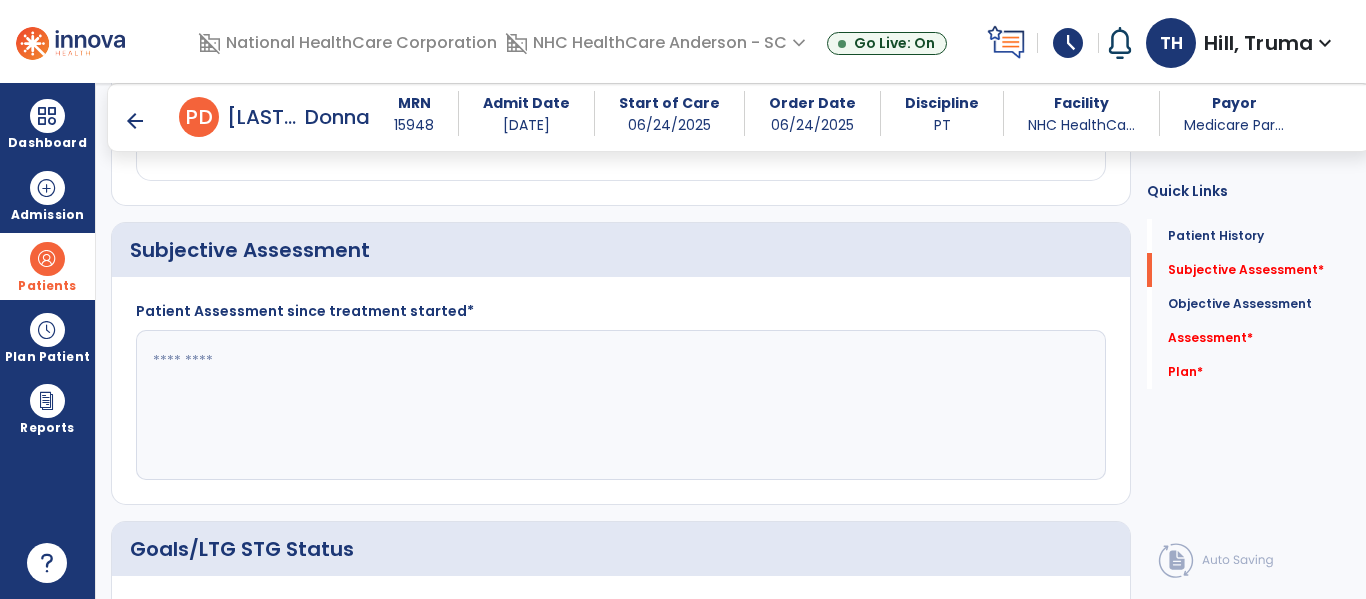 click 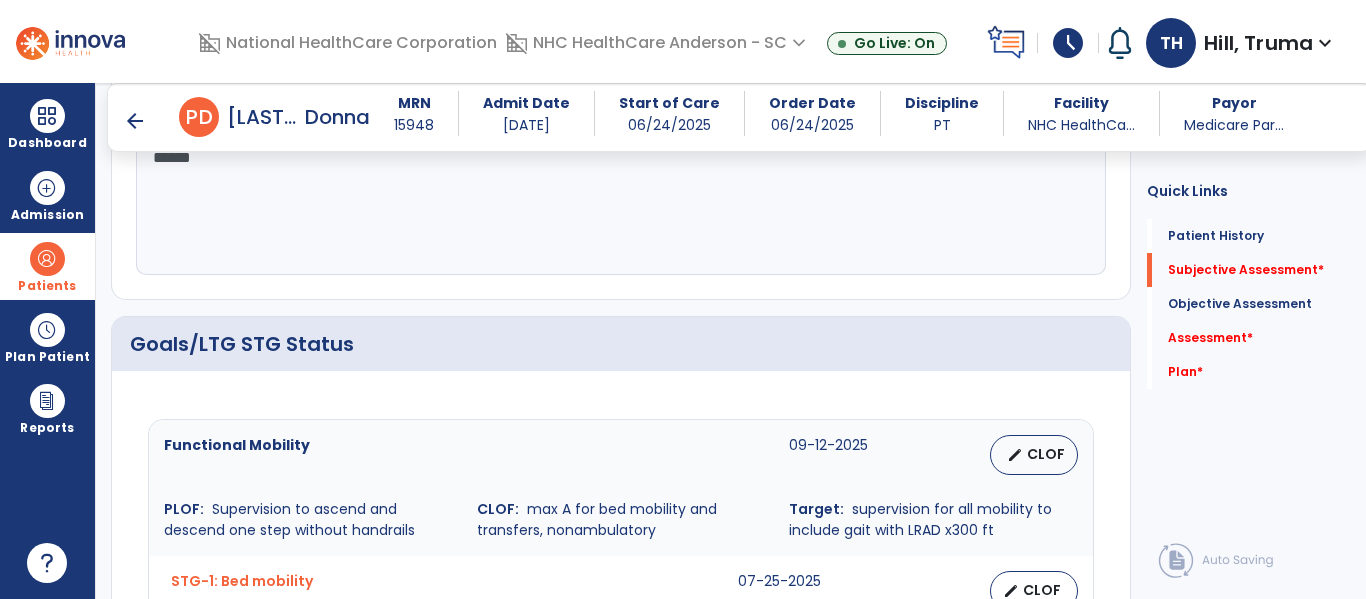 scroll, scrollTop: 900, scrollLeft: 0, axis: vertical 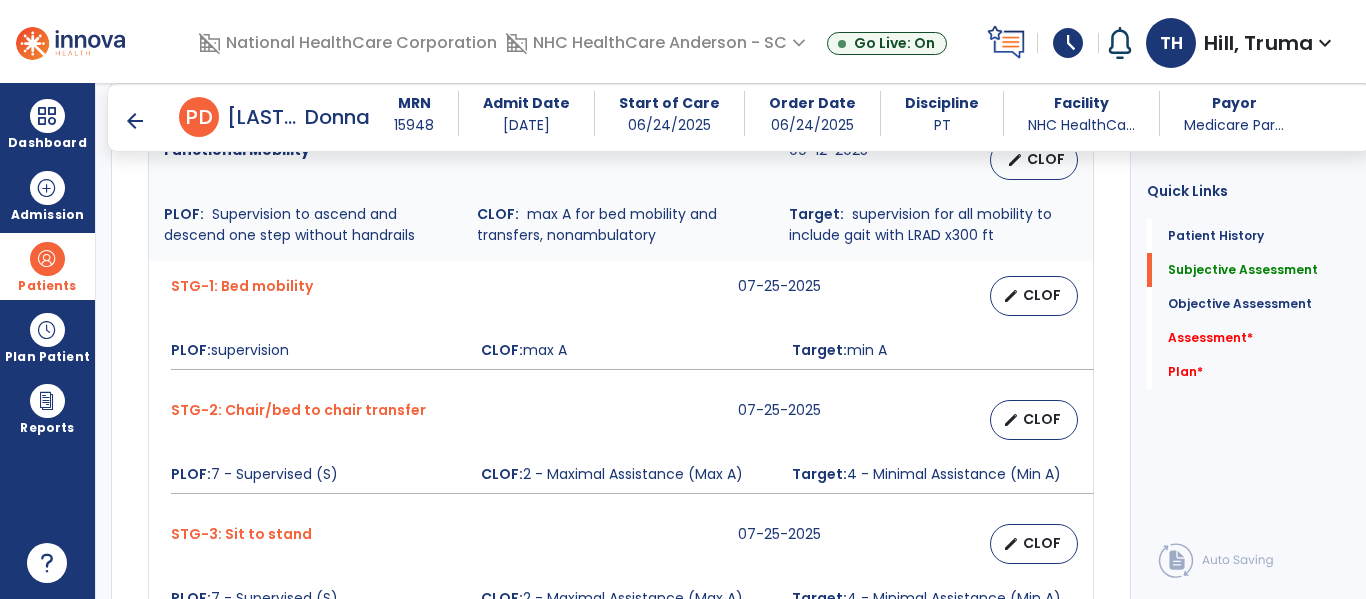 type on "******" 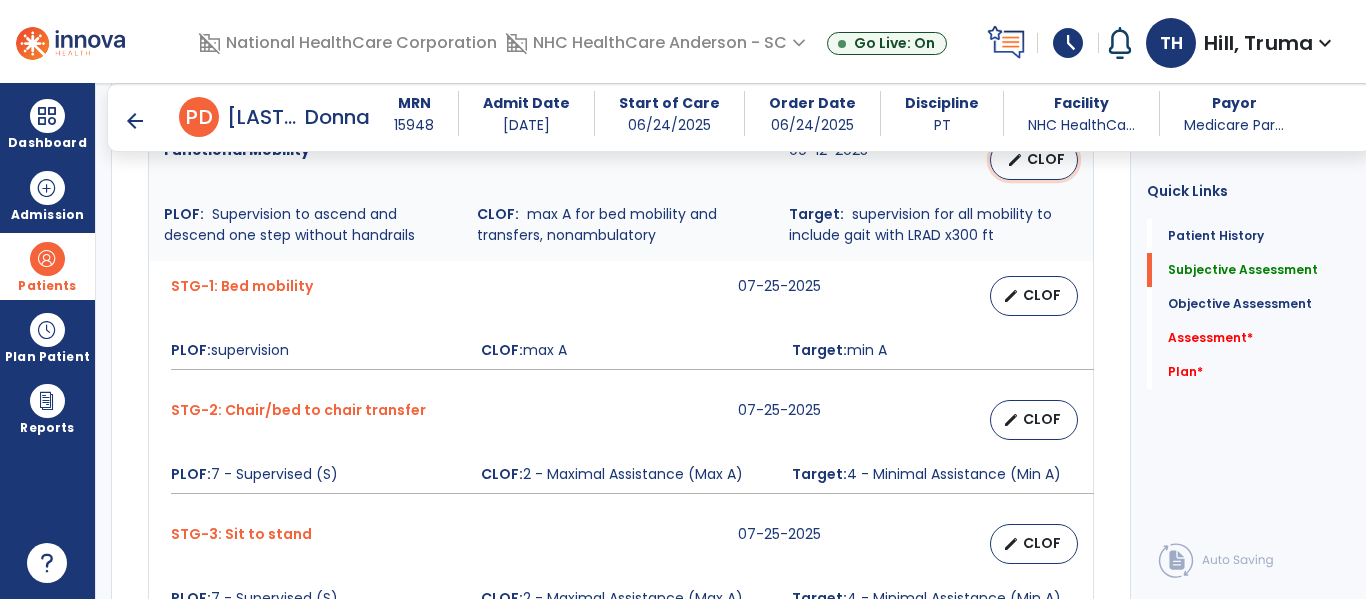 click on "edit" at bounding box center (1015, 160) 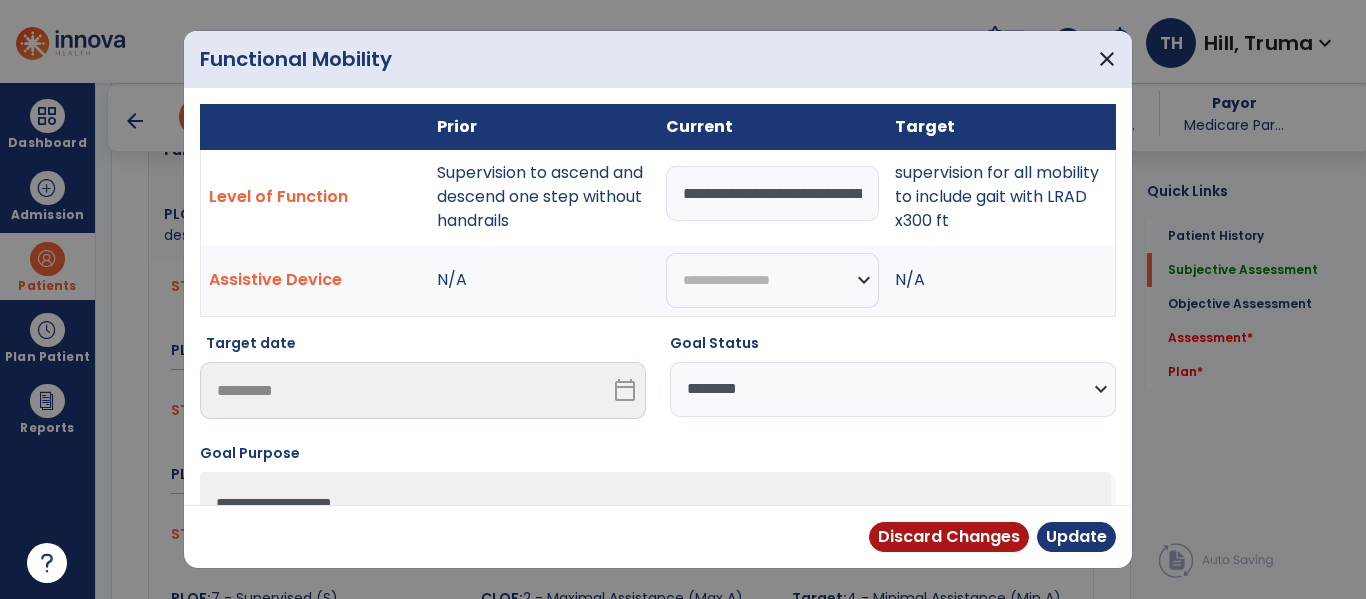 click on "**********" at bounding box center [893, 389] 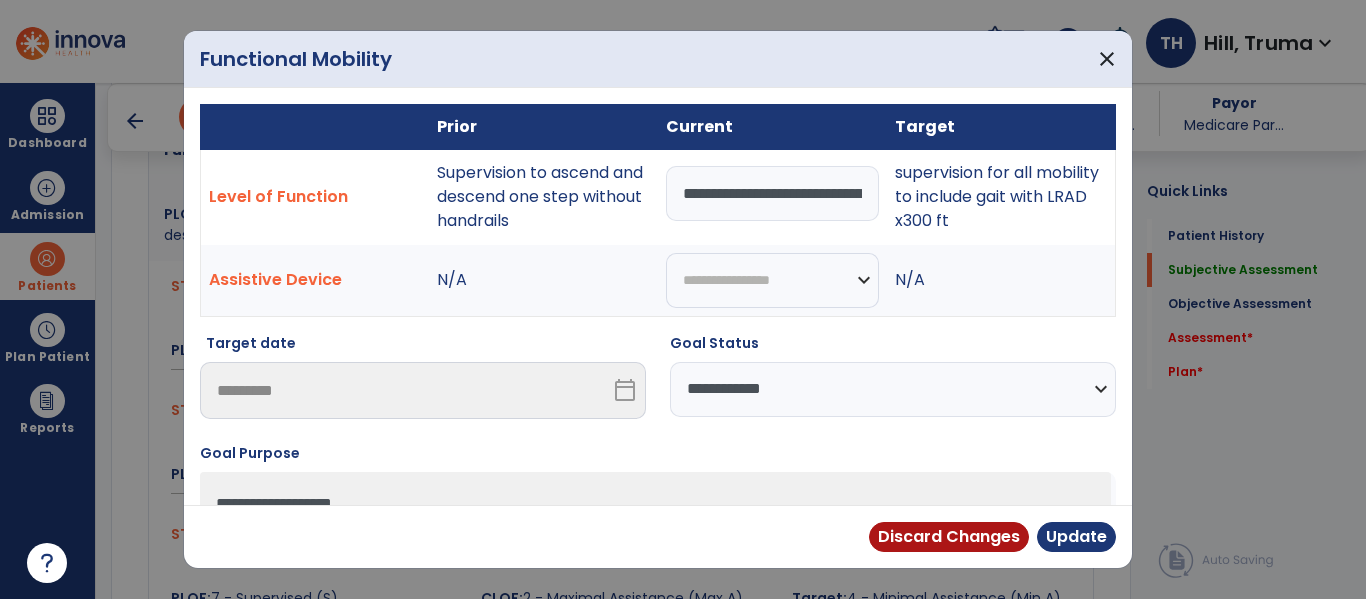 click on "**********" at bounding box center [893, 389] 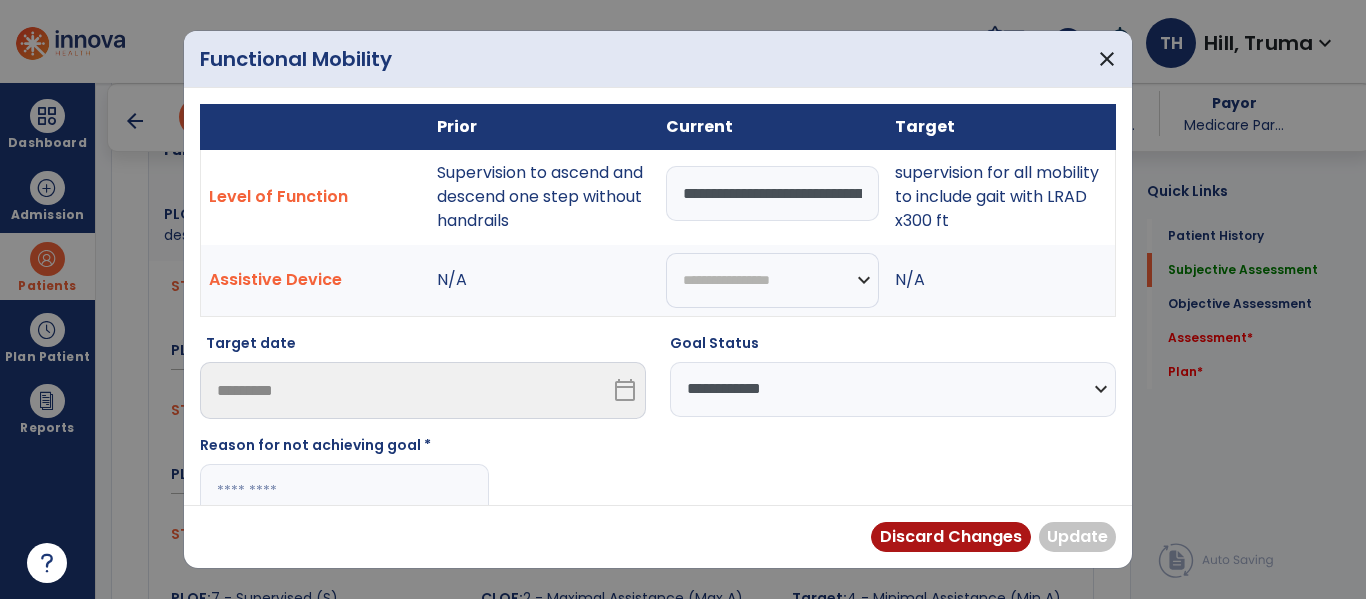 click at bounding box center (344, 491) 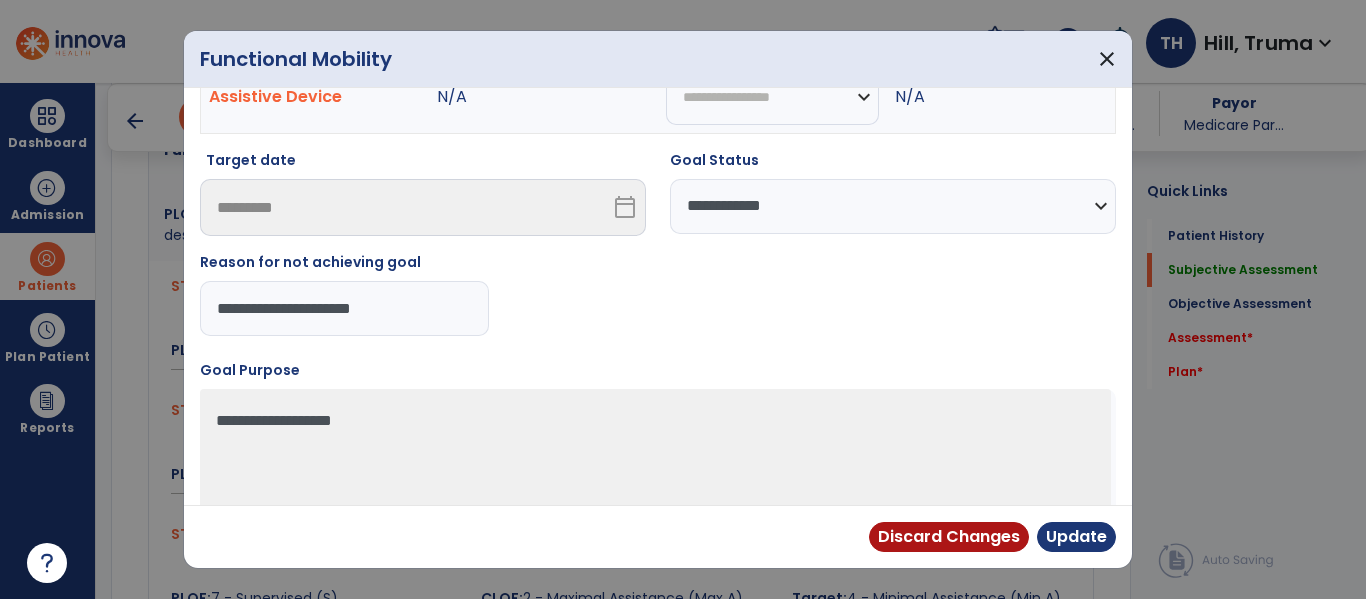 scroll, scrollTop: 231, scrollLeft: 0, axis: vertical 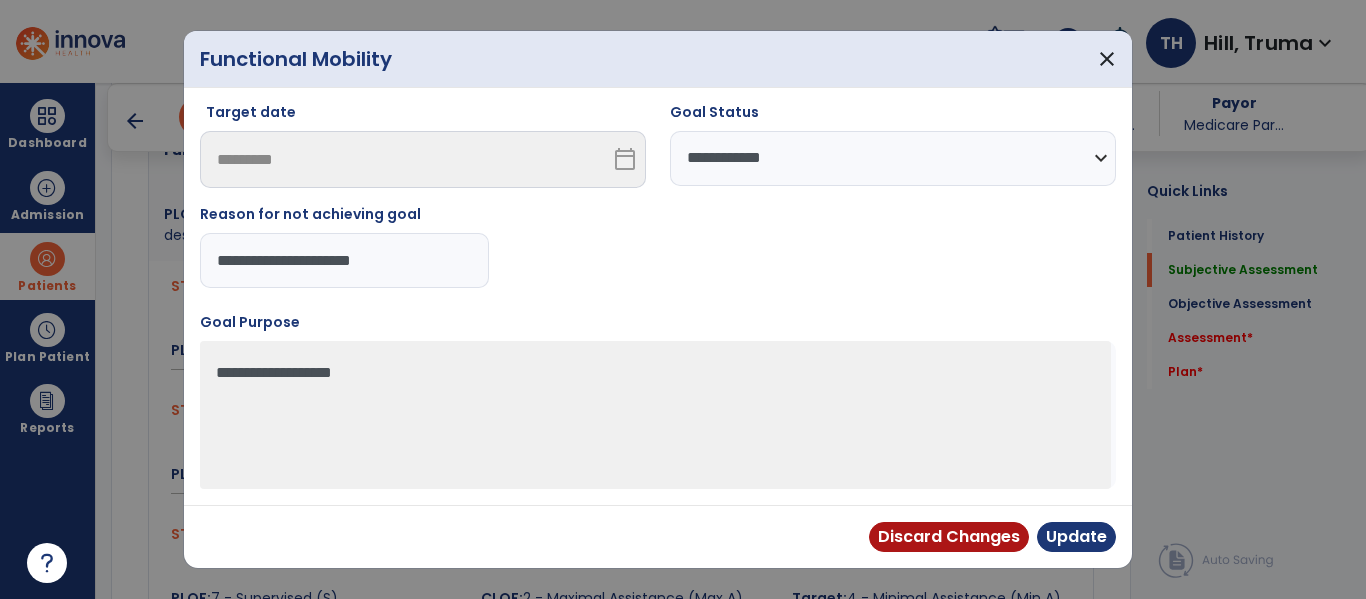 drag, startPoint x: 407, startPoint y: 501, endPoint x: 107, endPoint y: 496, distance: 300.04166 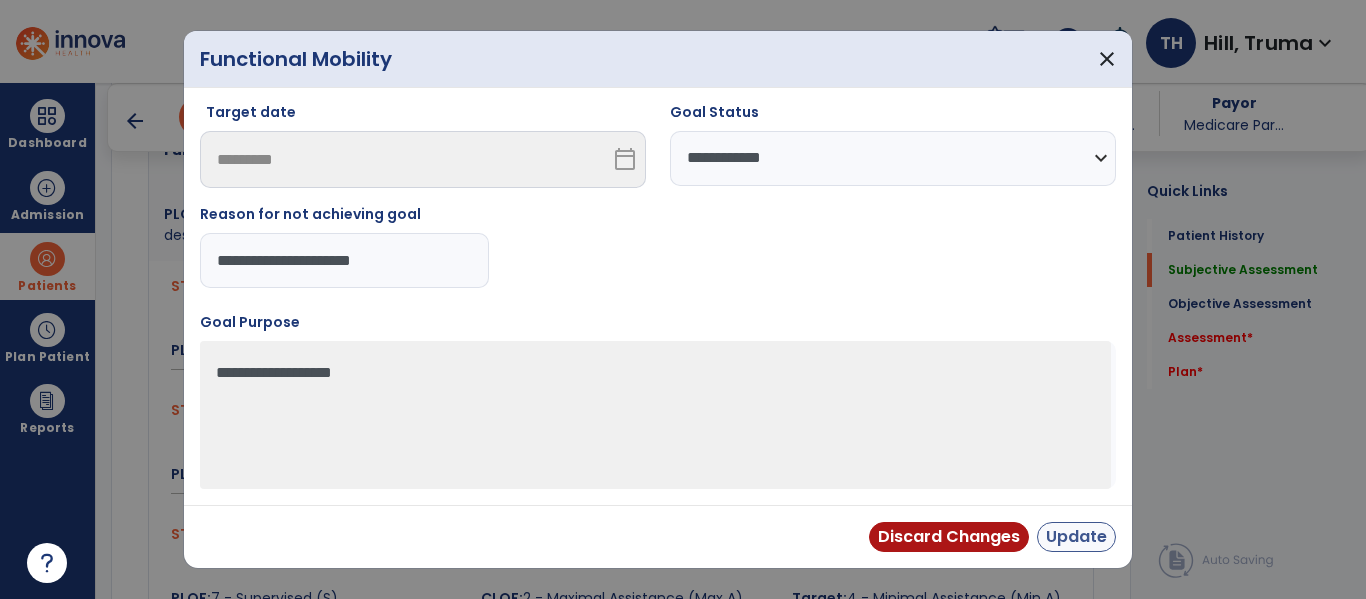 type on "**********" 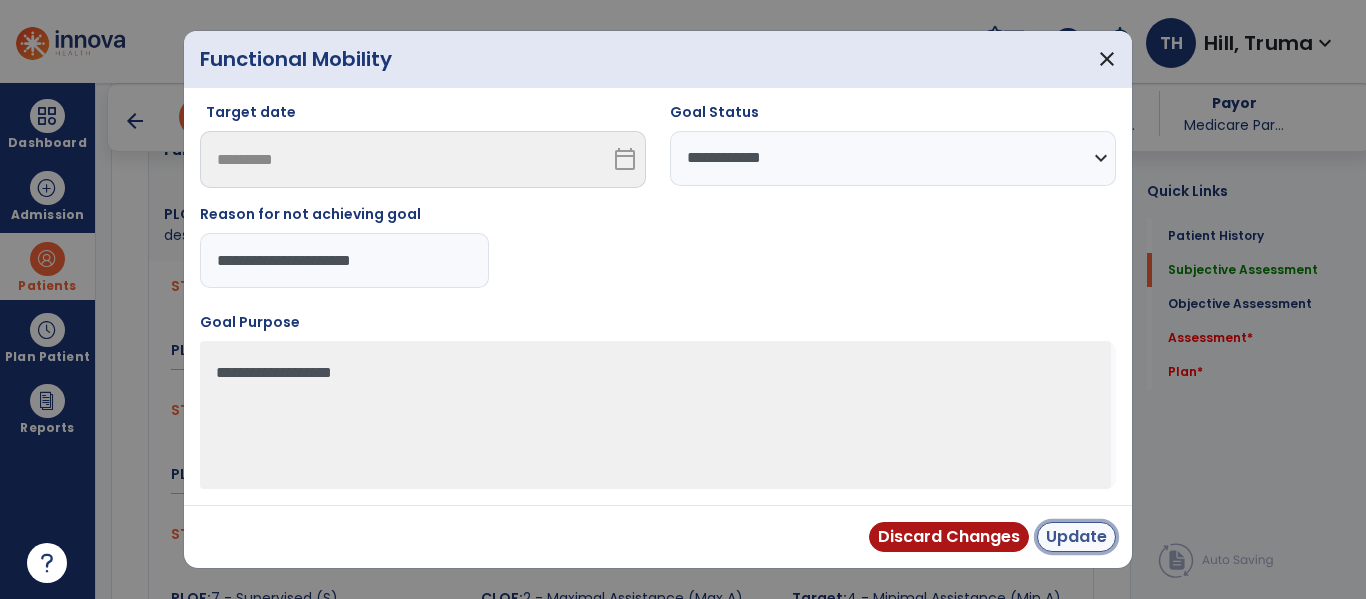 click on "Update" at bounding box center (1076, 537) 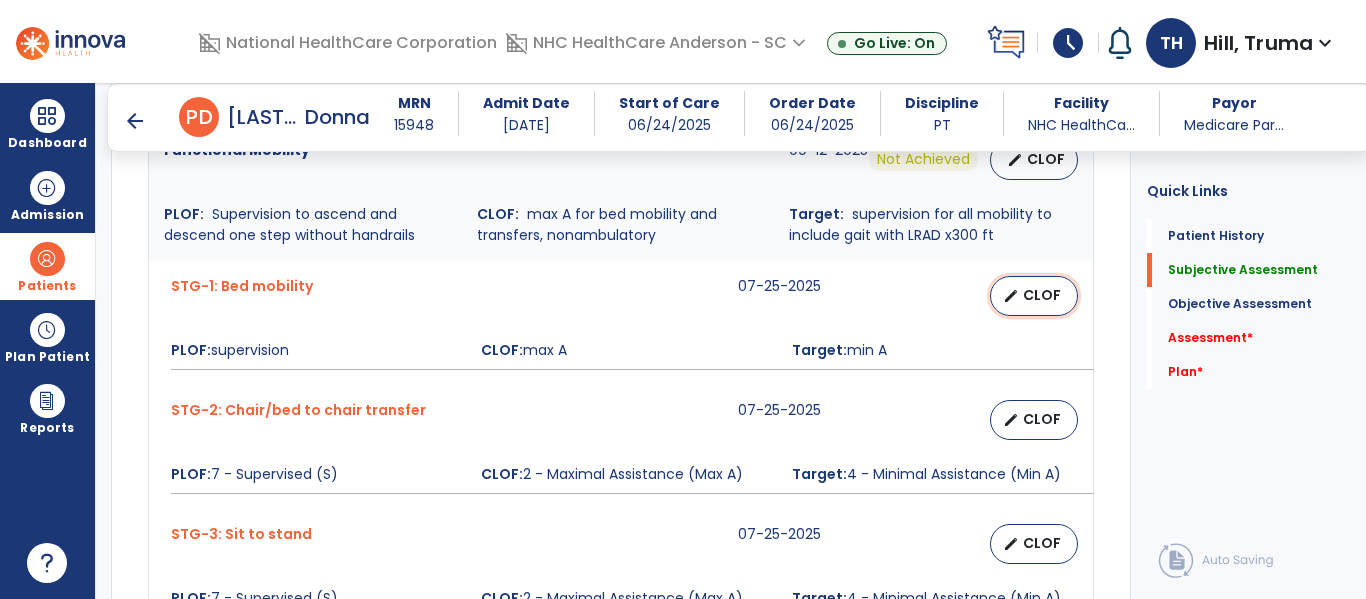click on "edit" at bounding box center (1011, 296) 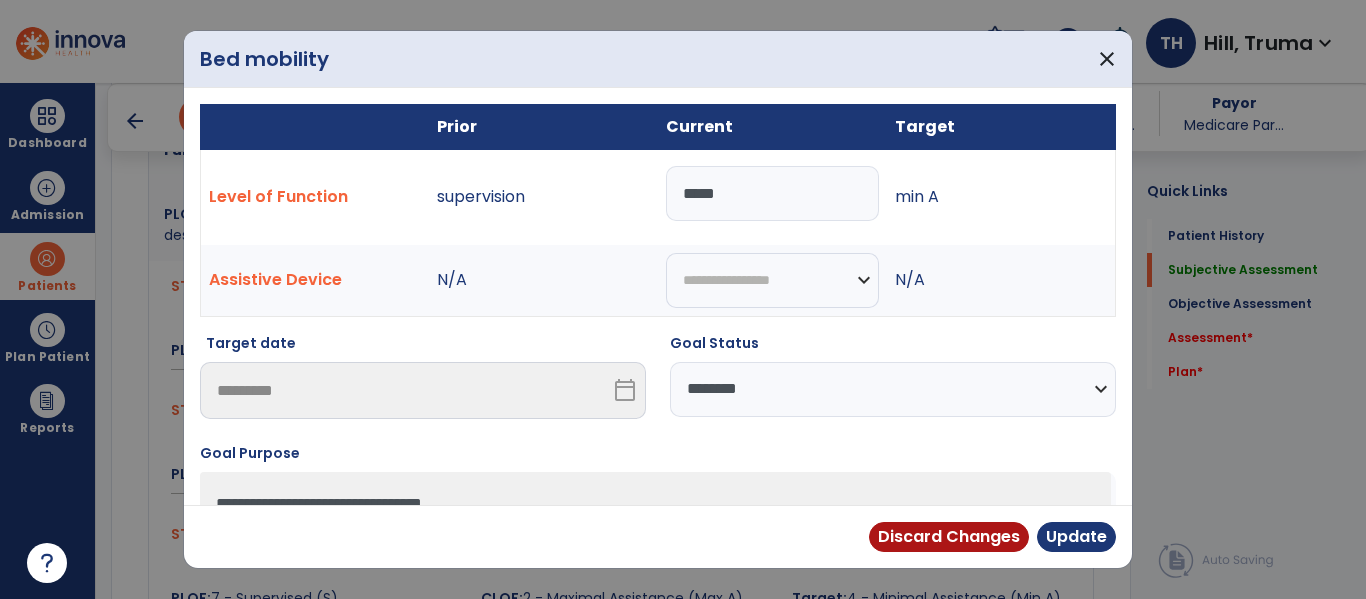click on "**********" at bounding box center [893, 389] 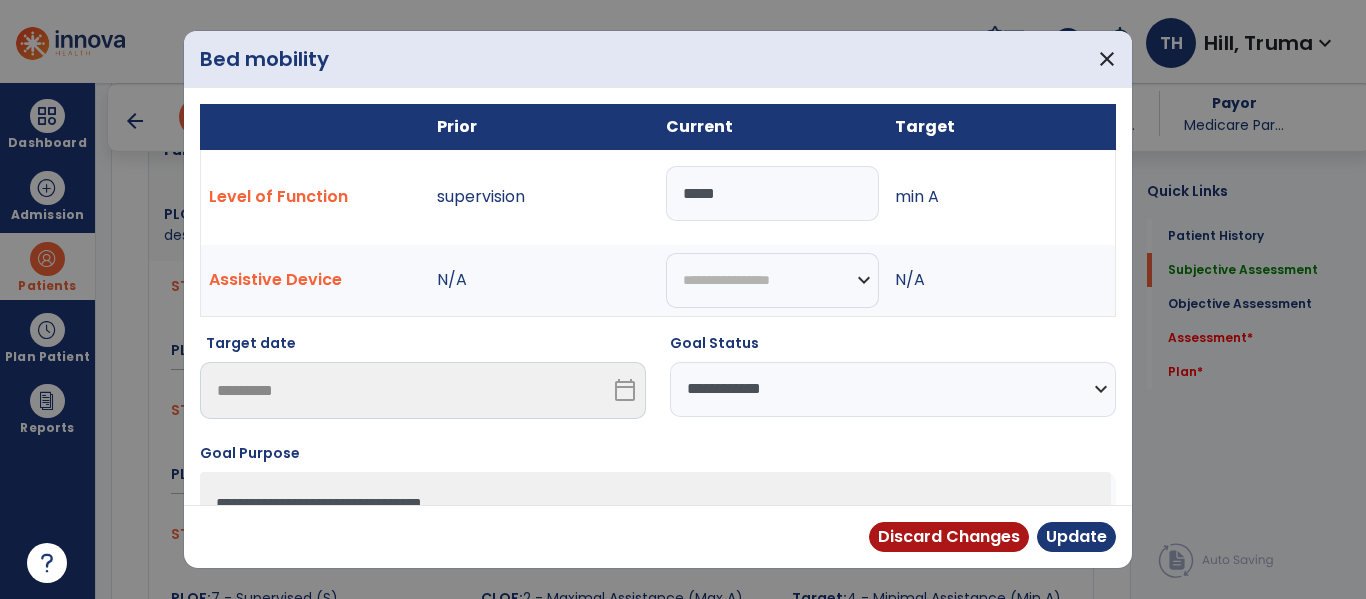 click on "**********" at bounding box center (893, 389) 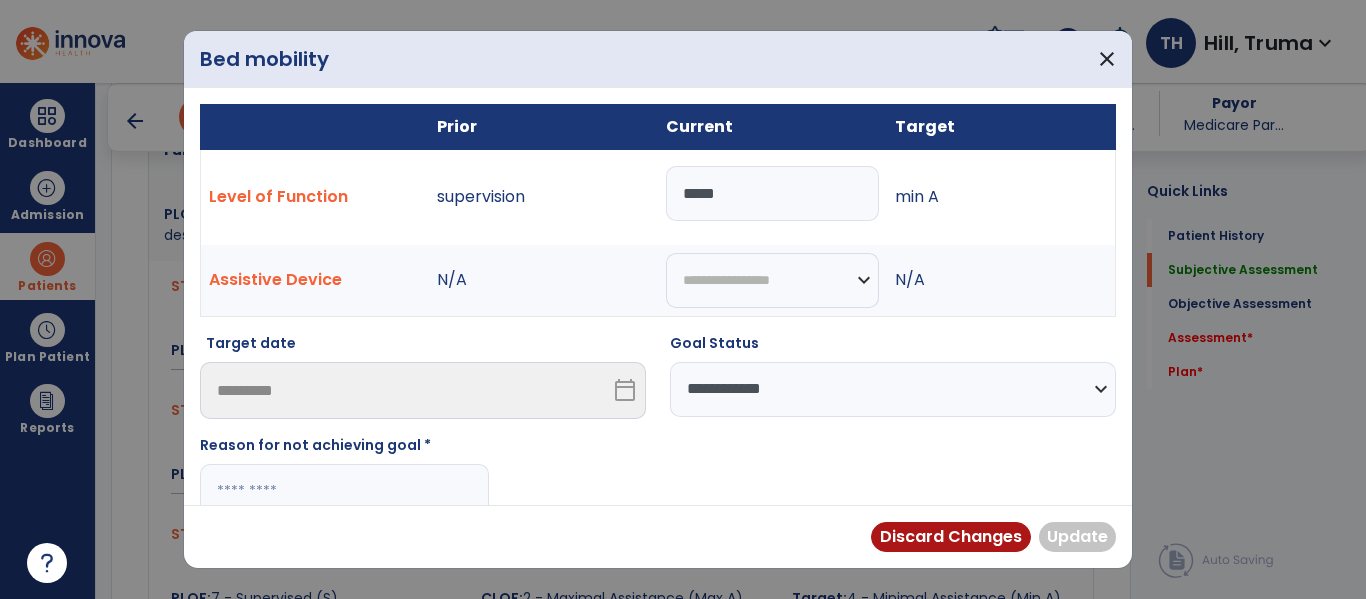 click at bounding box center (344, 491) 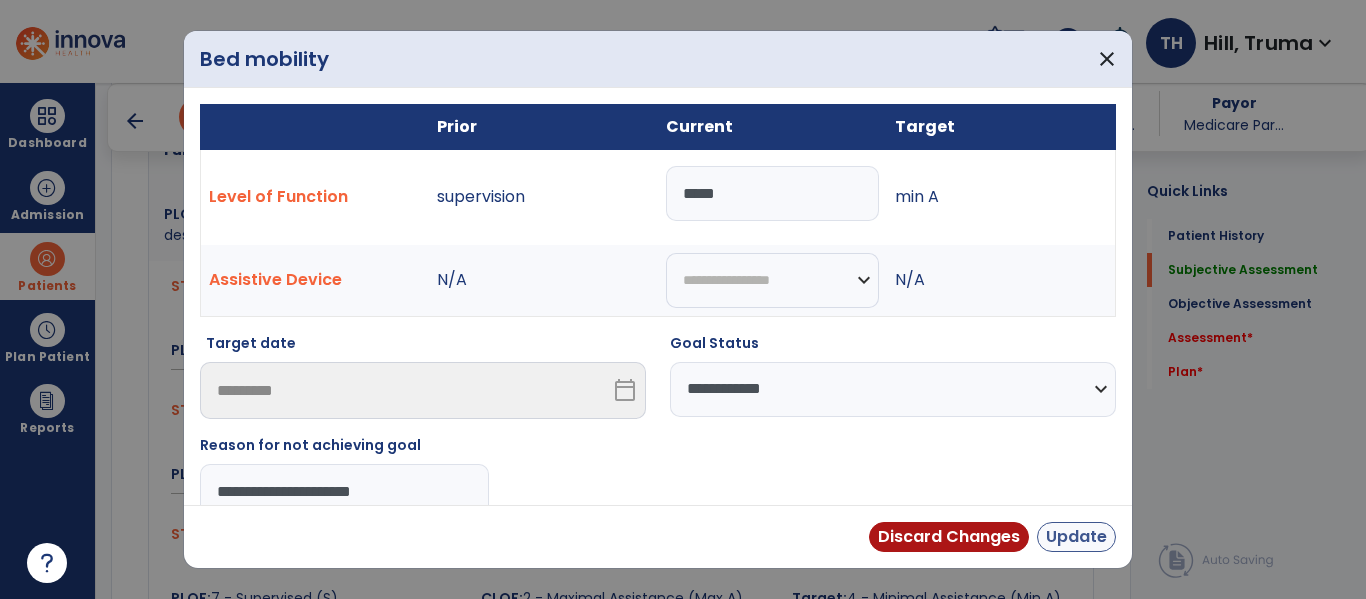 type on "**********" 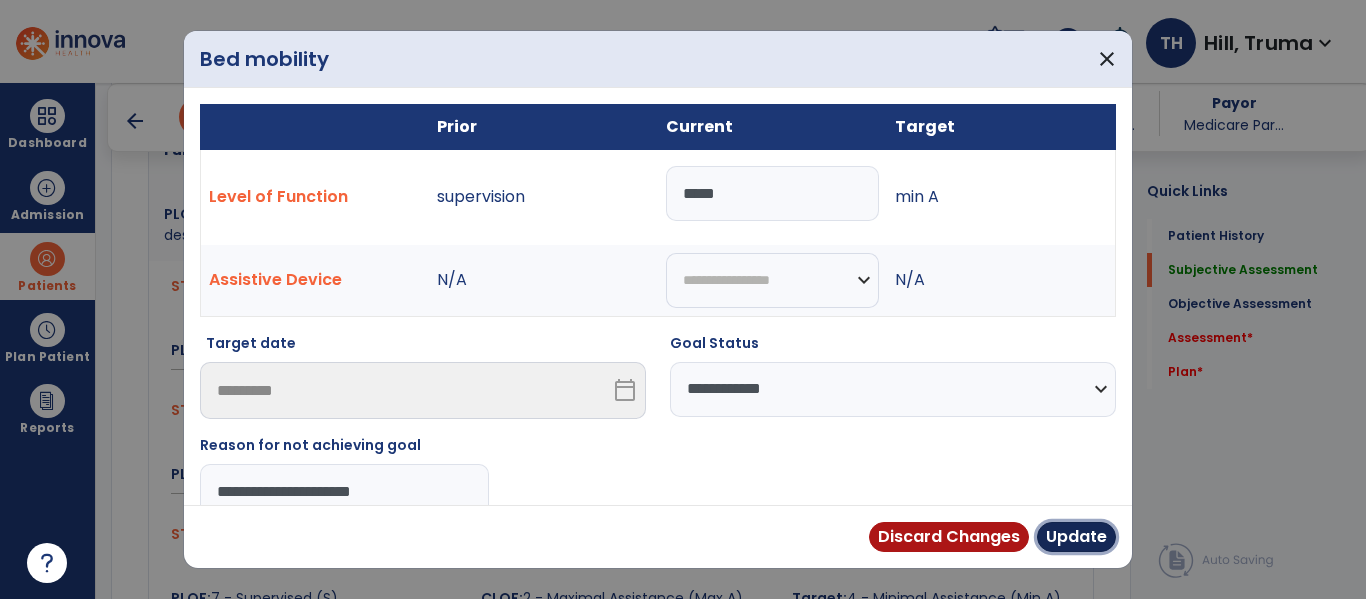 click on "Update" at bounding box center [1076, 537] 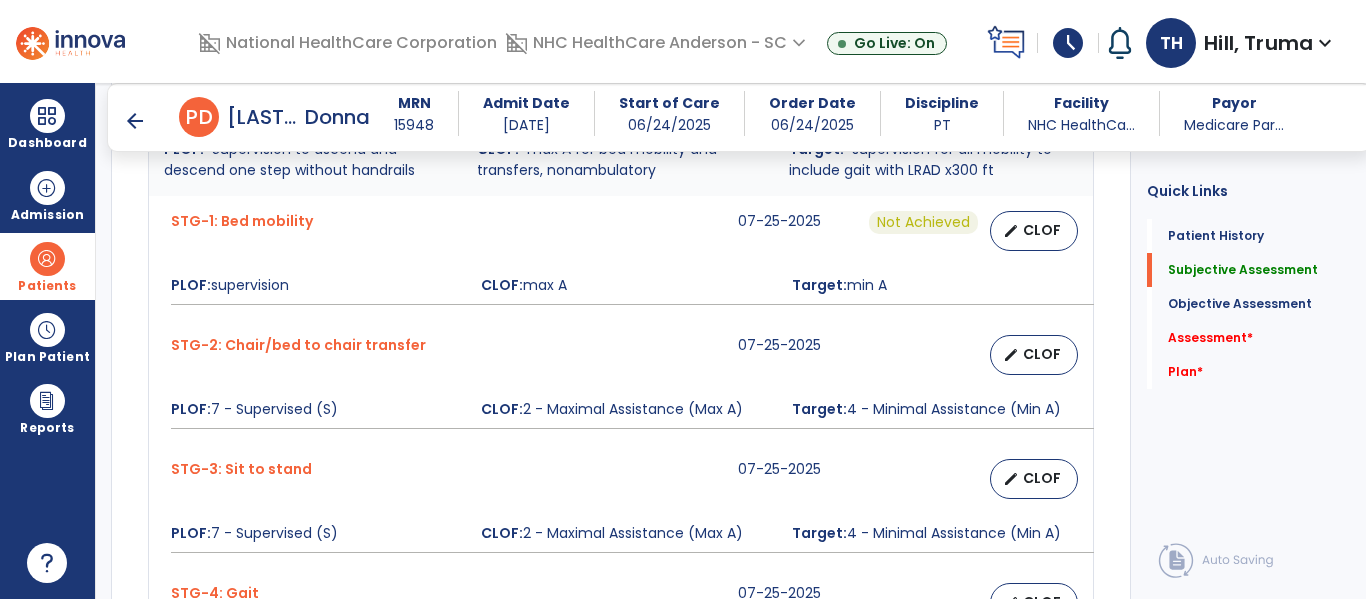scroll, scrollTop: 1000, scrollLeft: 0, axis: vertical 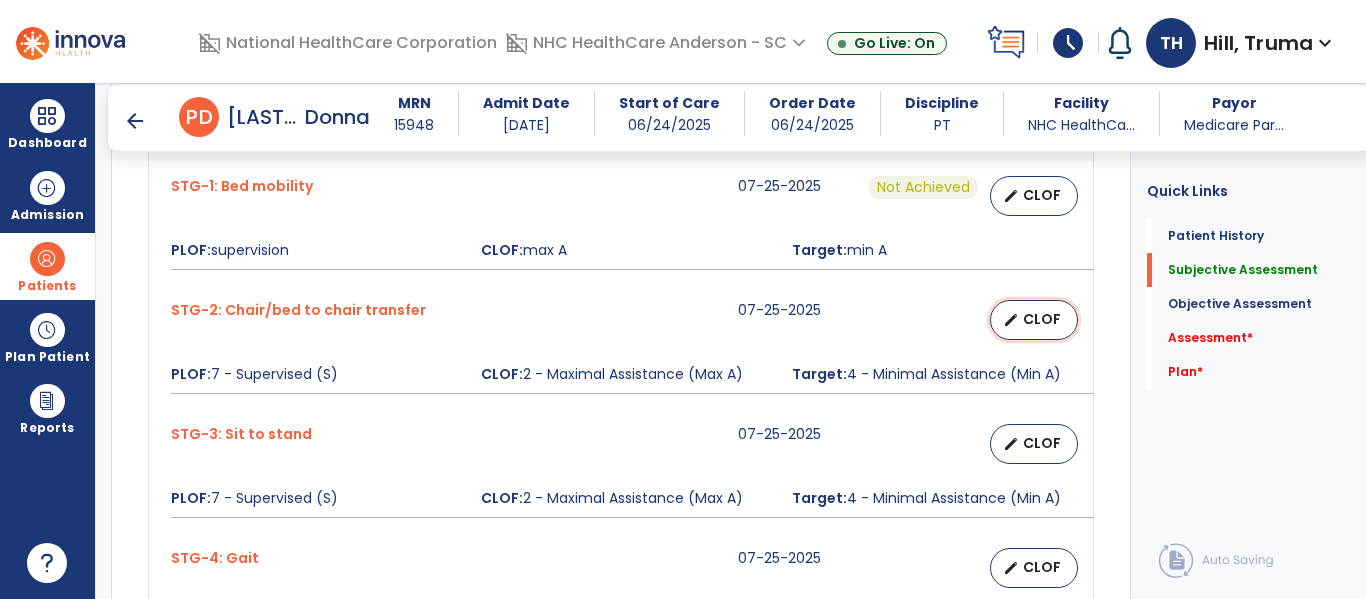 click on "edit" at bounding box center (1011, 320) 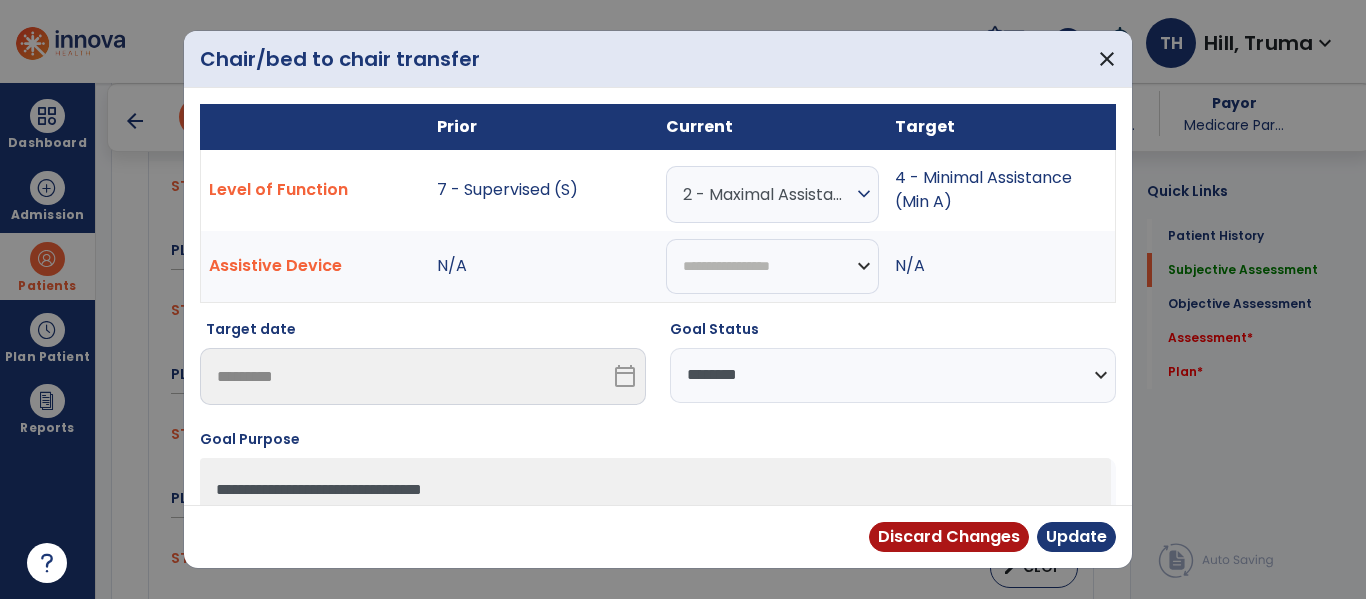 click on "**********" at bounding box center (893, 375) 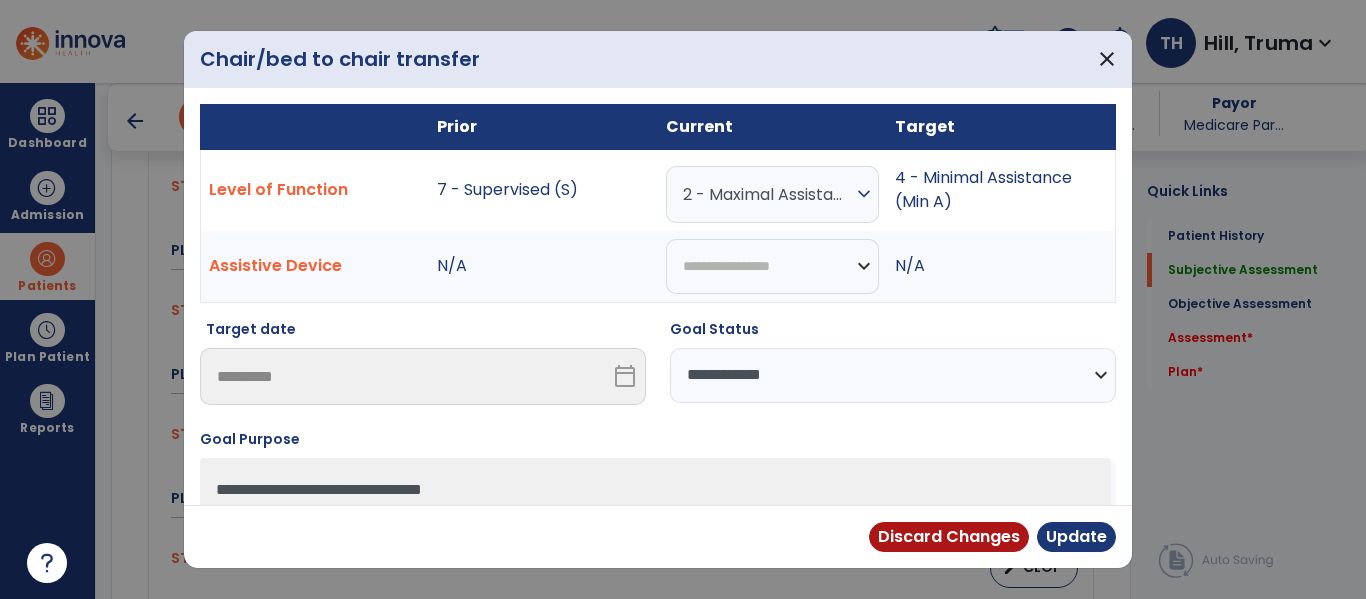 click on "**********" at bounding box center [893, 375] 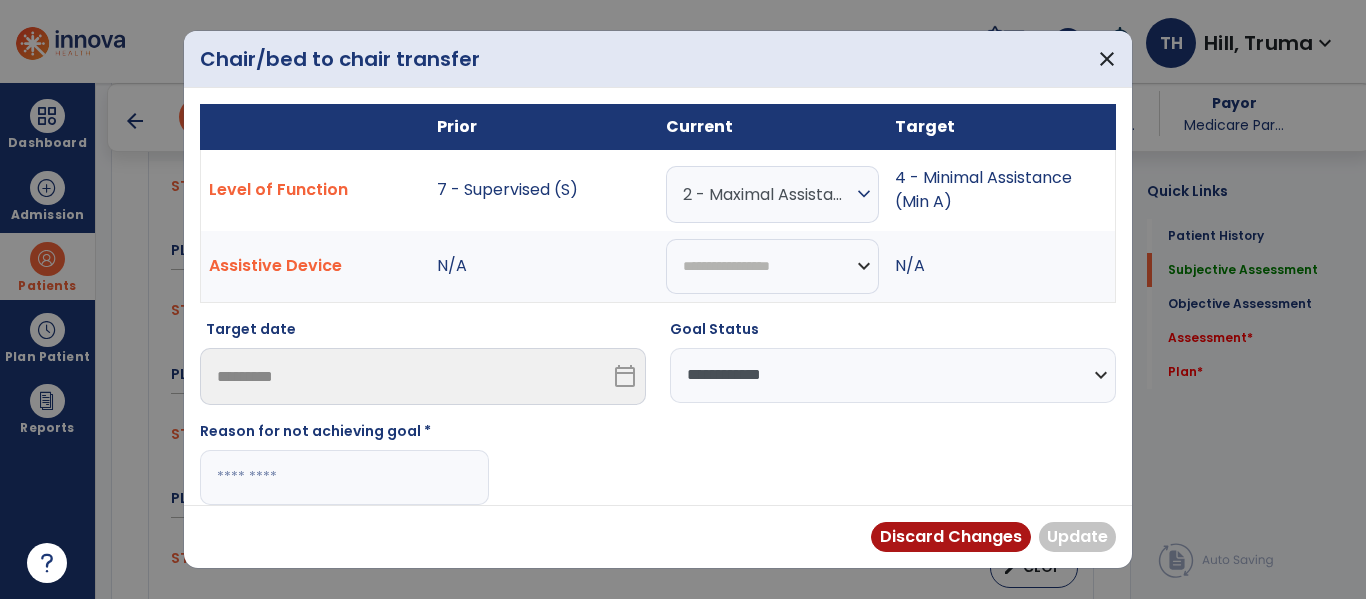 click at bounding box center (344, 477) 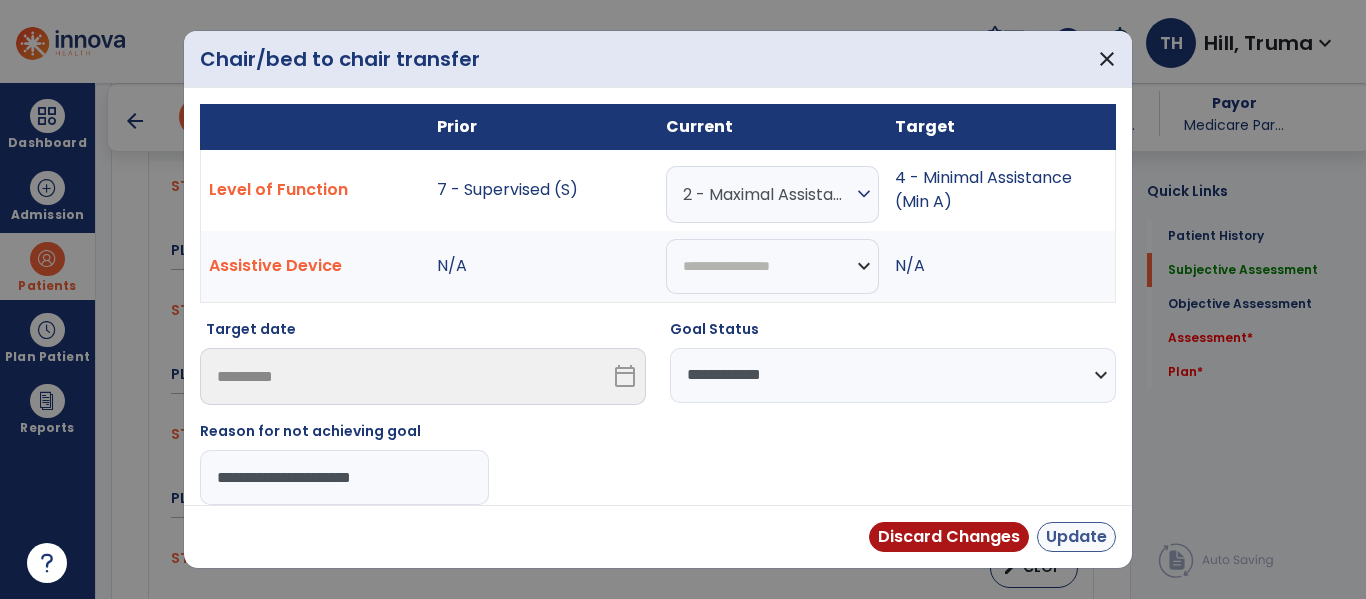 type on "**********" 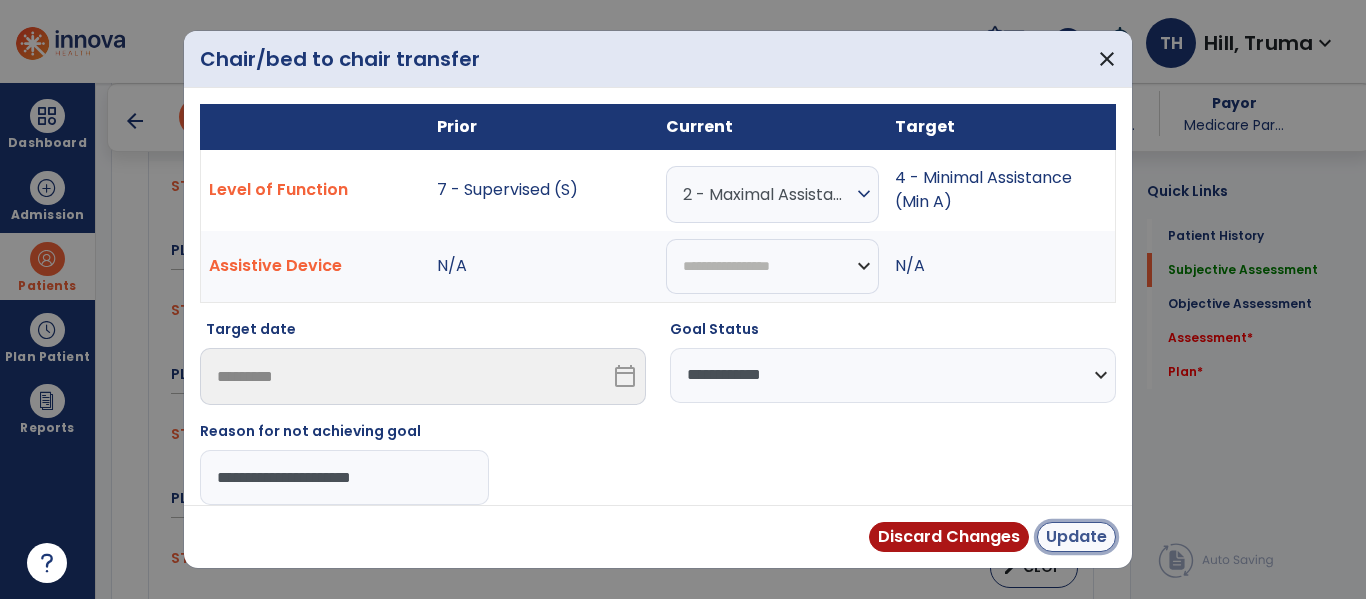 click on "Update" at bounding box center [1076, 537] 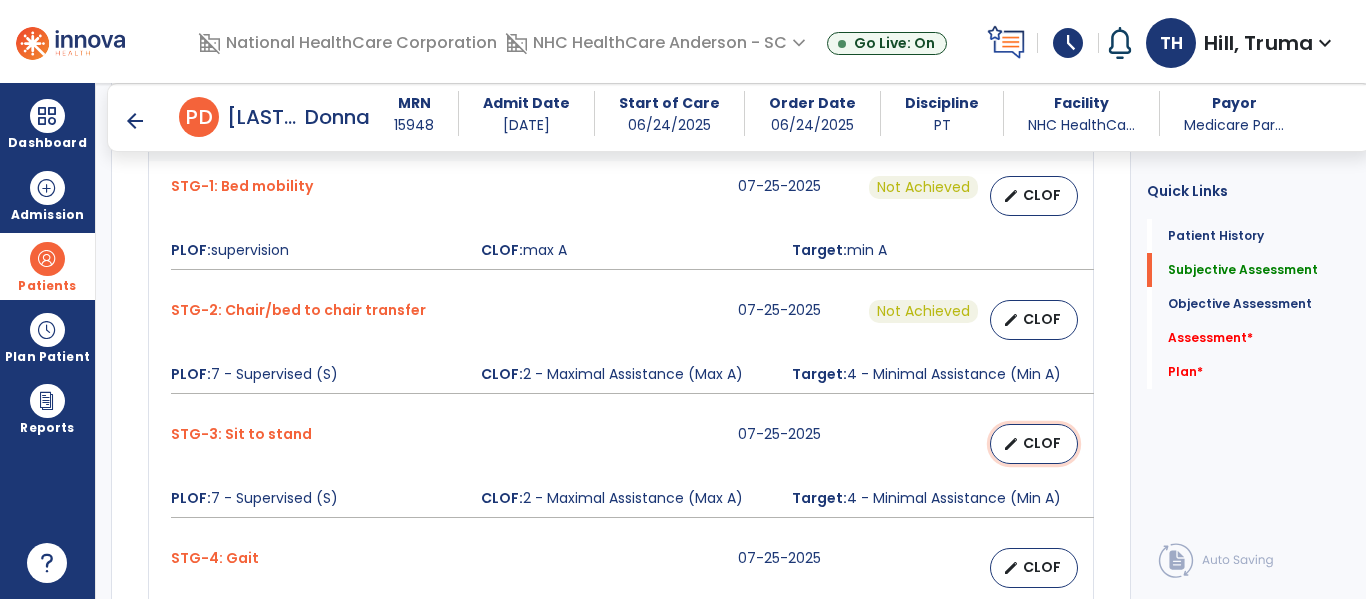click on "CLOF" at bounding box center [1042, 443] 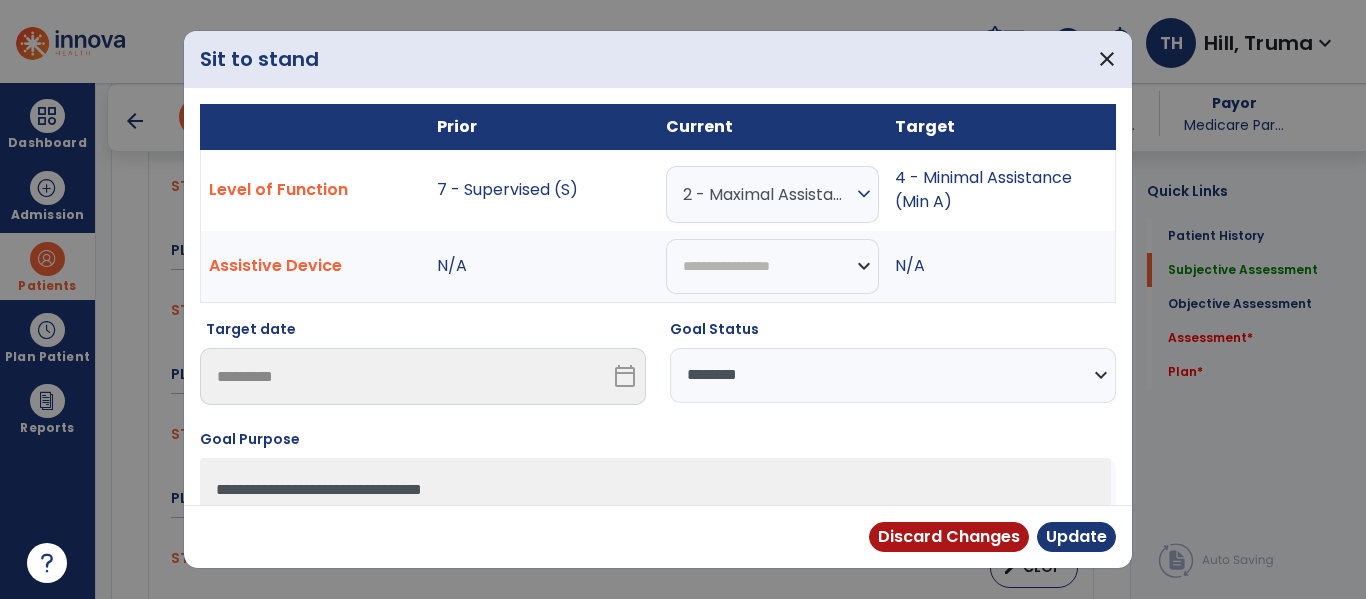 click on "**********" at bounding box center [893, 375] 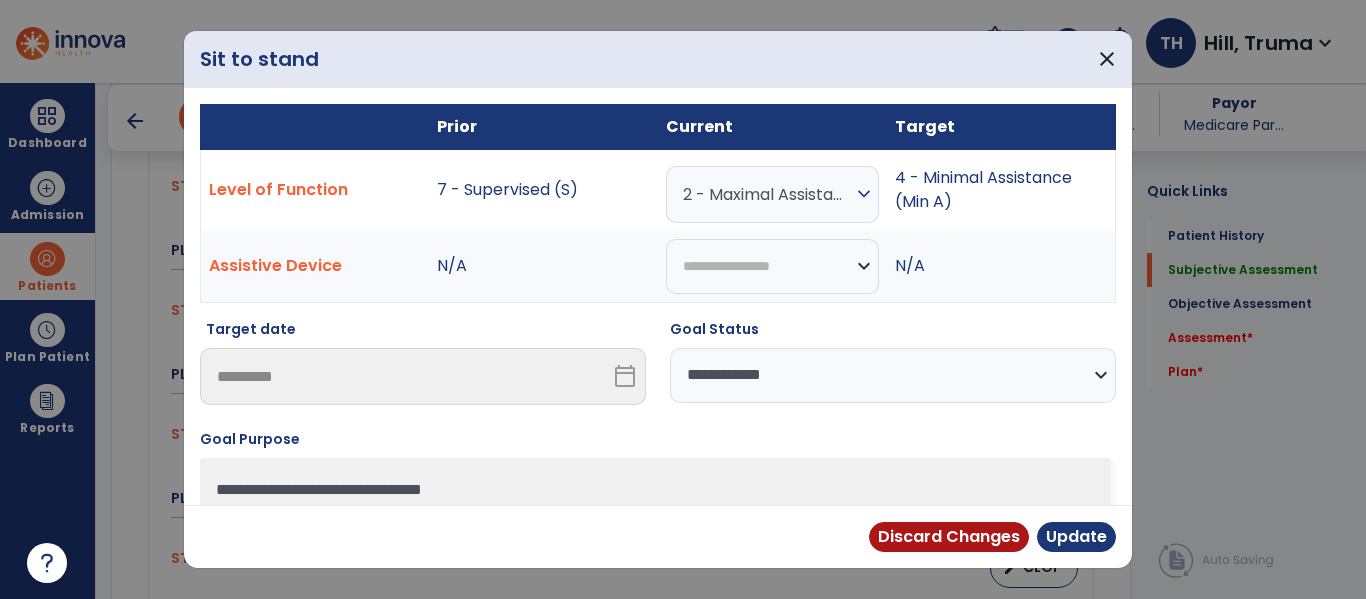 click on "**********" at bounding box center [893, 375] 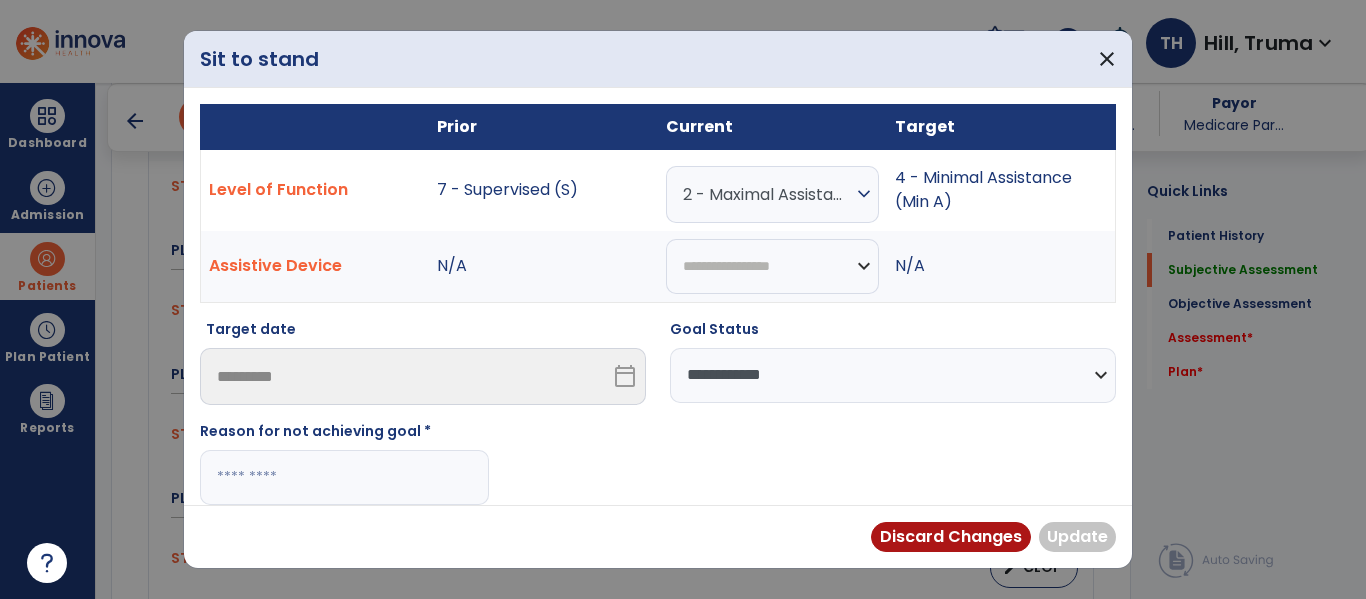 click at bounding box center [344, 477] 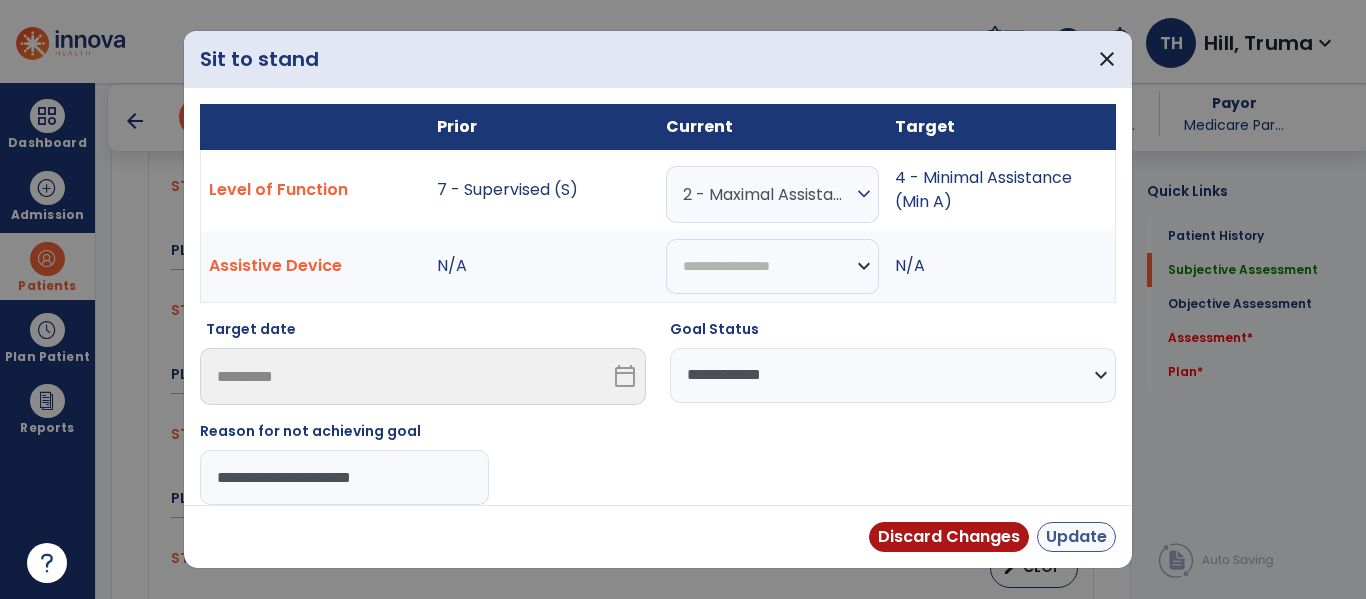 type on "**********" 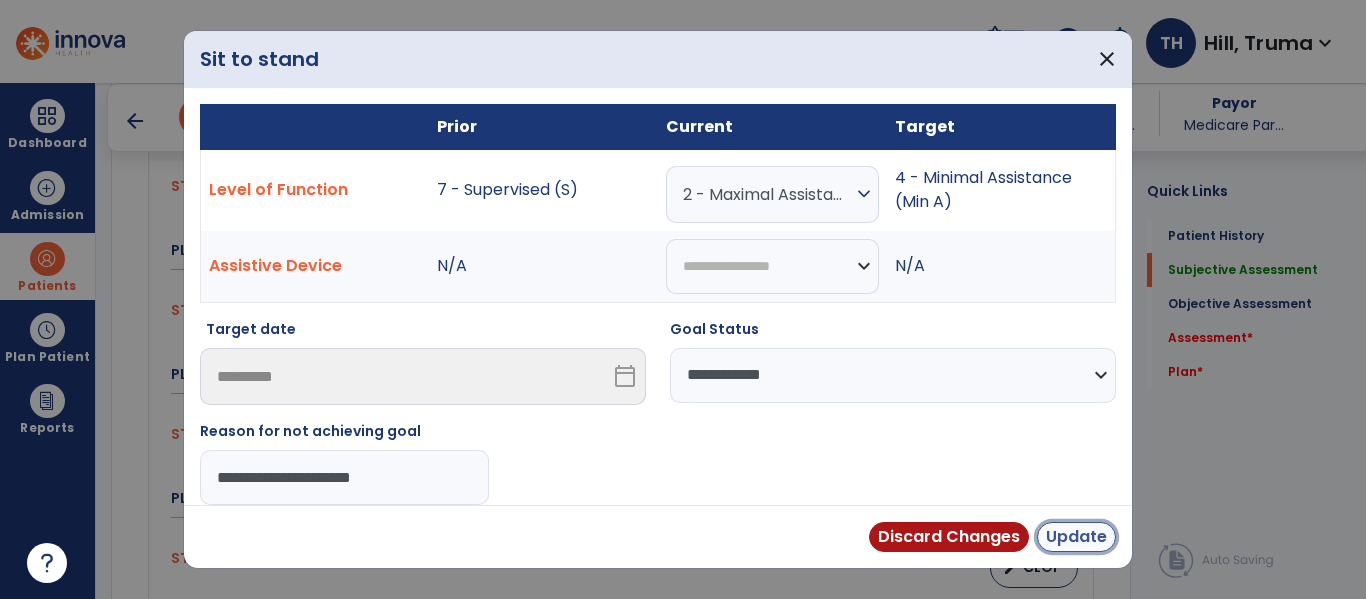 click on "Update" at bounding box center [1076, 537] 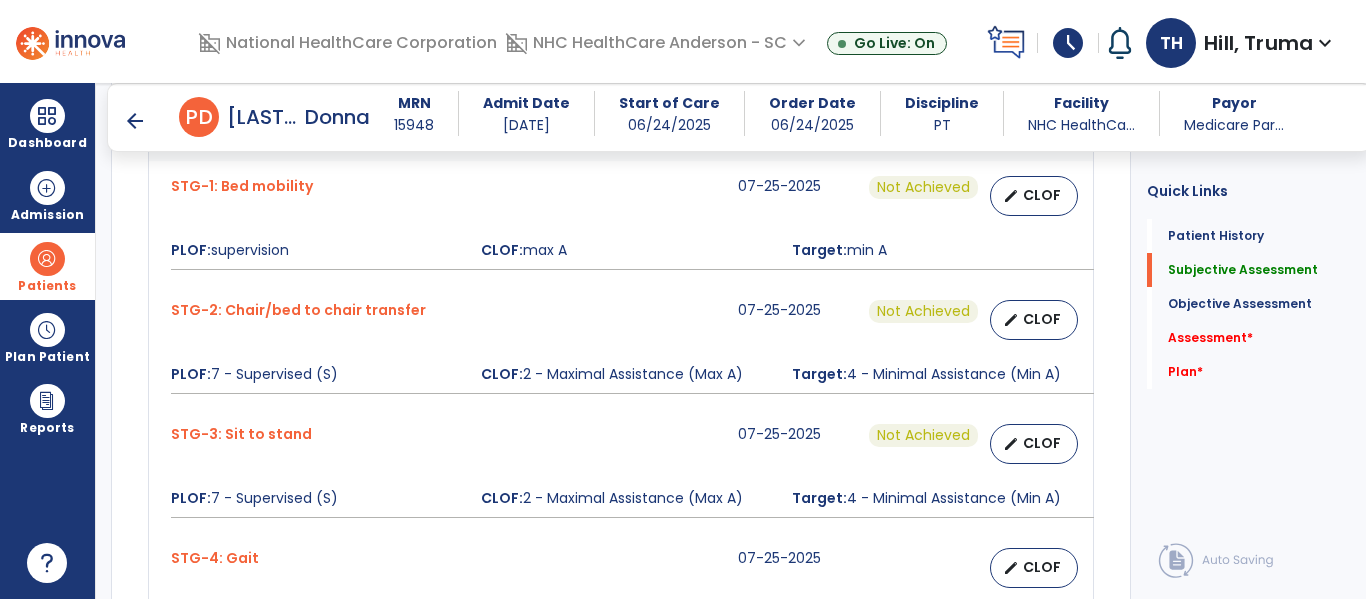 scroll, scrollTop: 1100, scrollLeft: 0, axis: vertical 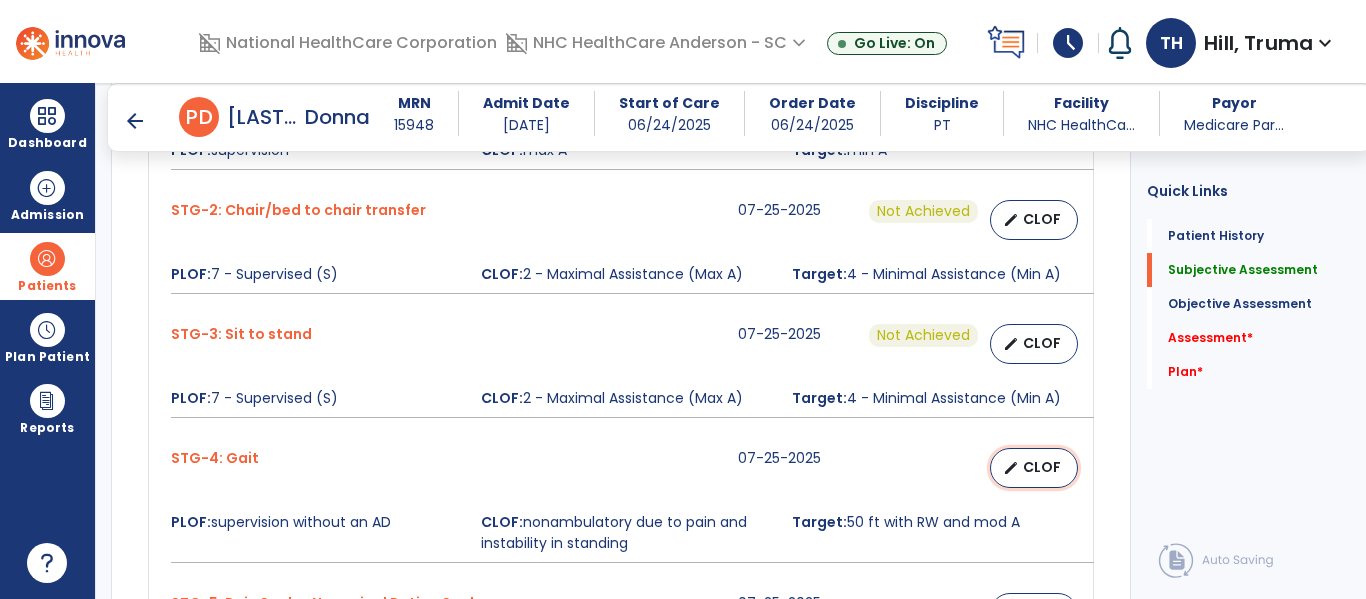 click on "edit" at bounding box center [1011, 468] 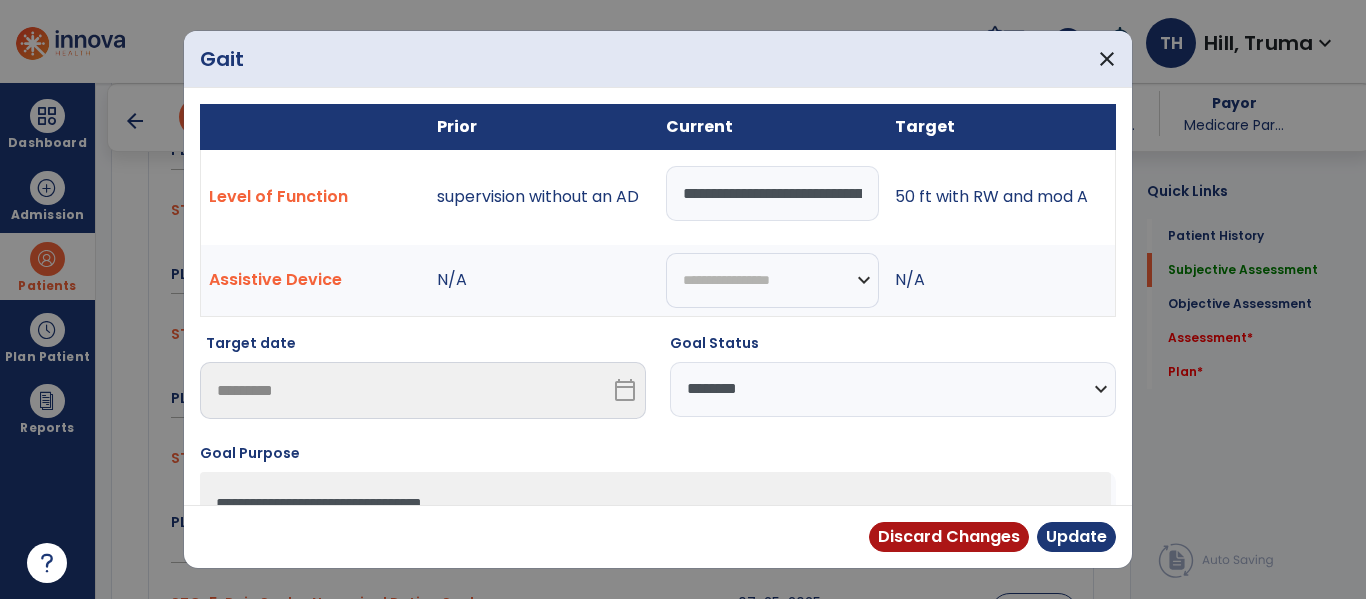 click on "**********" at bounding box center [893, 389] 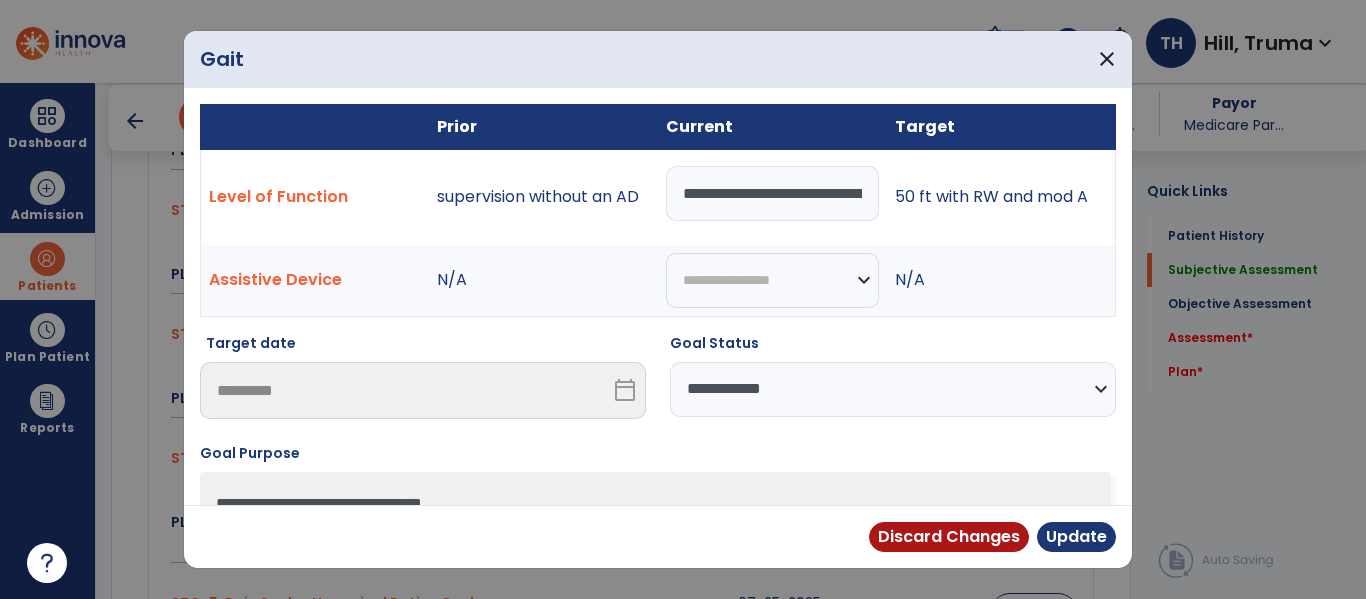 click on "**********" at bounding box center (893, 389) 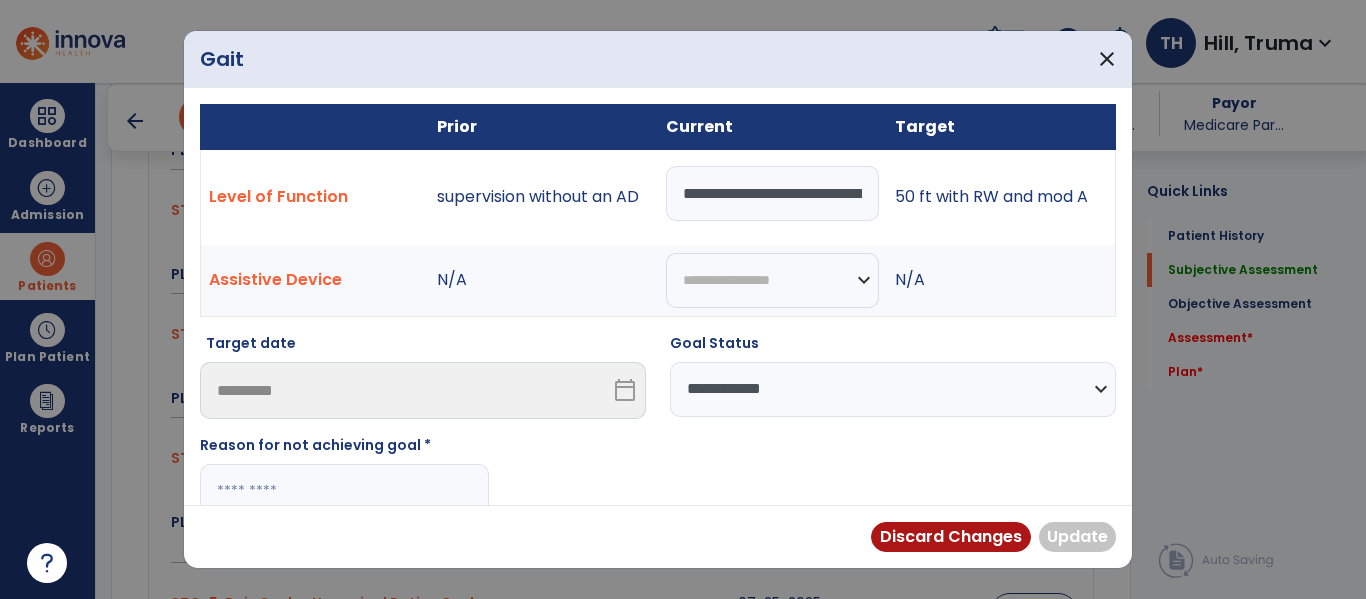 click at bounding box center [344, 491] 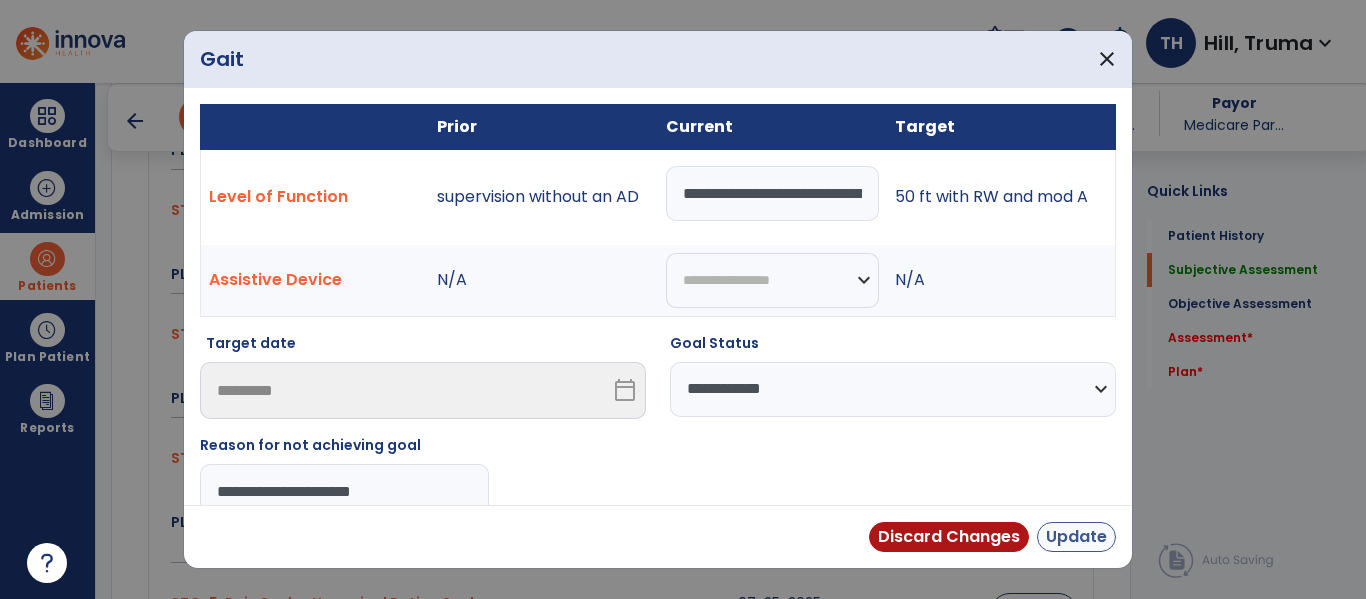 type on "**********" 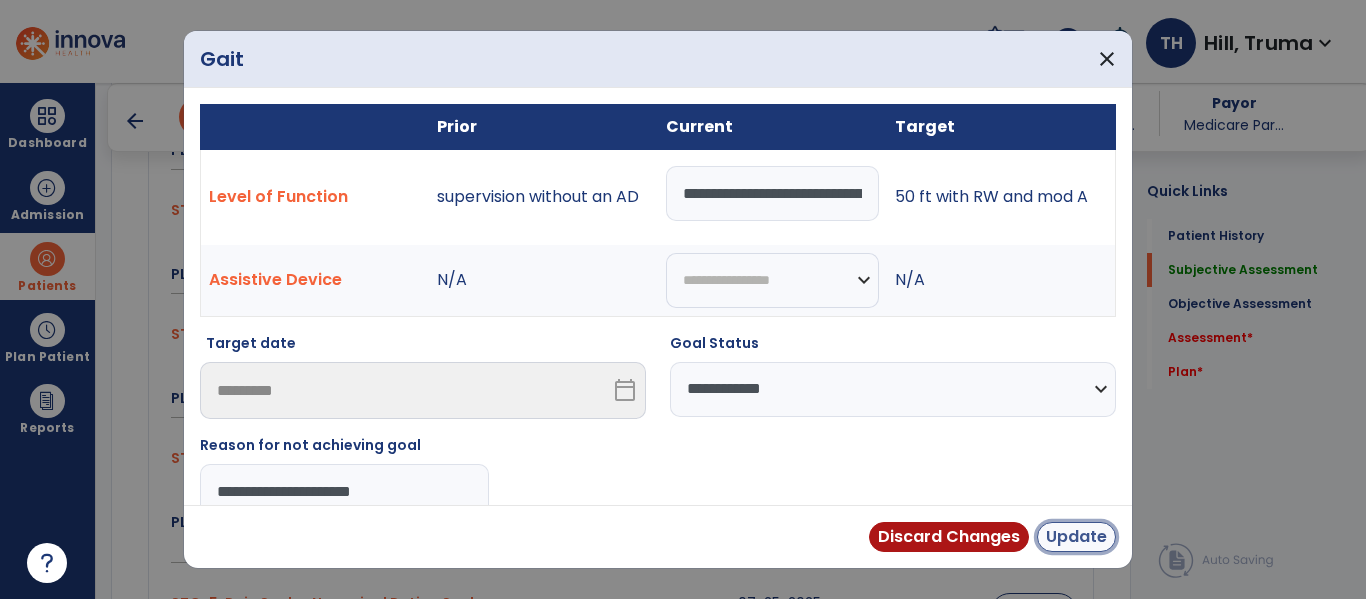 click on "Update" at bounding box center [1076, 537] 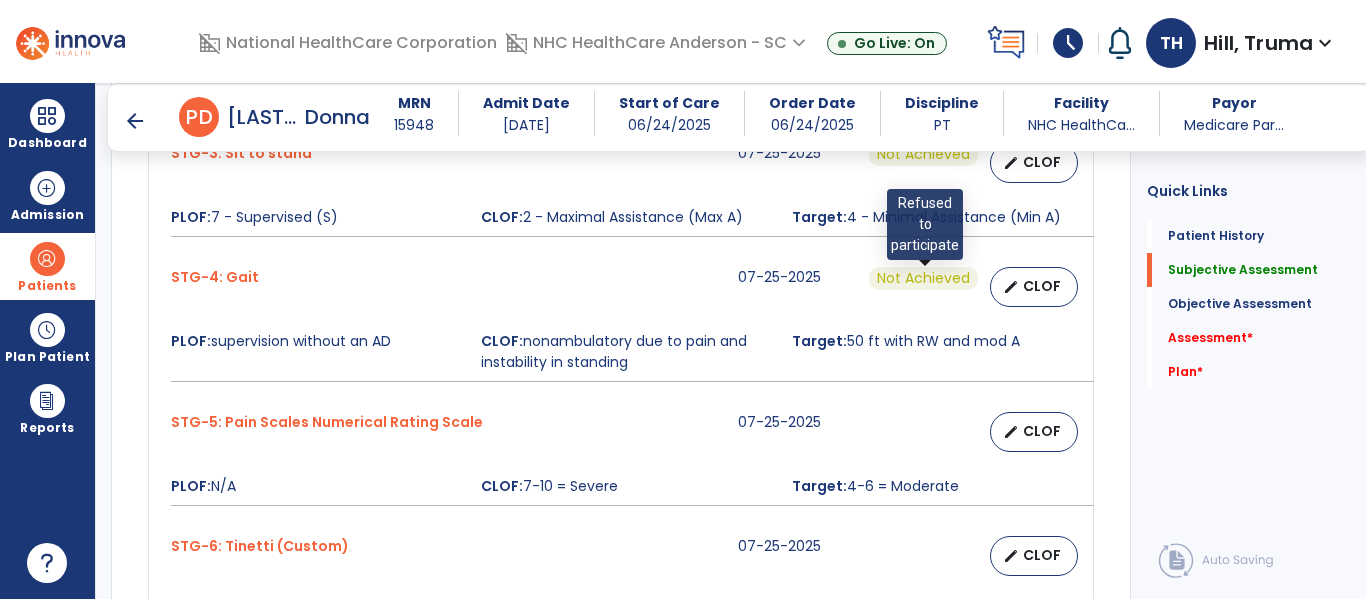 scroll, scrollTop: 1500, scrollLeft: 0, axis: vertical 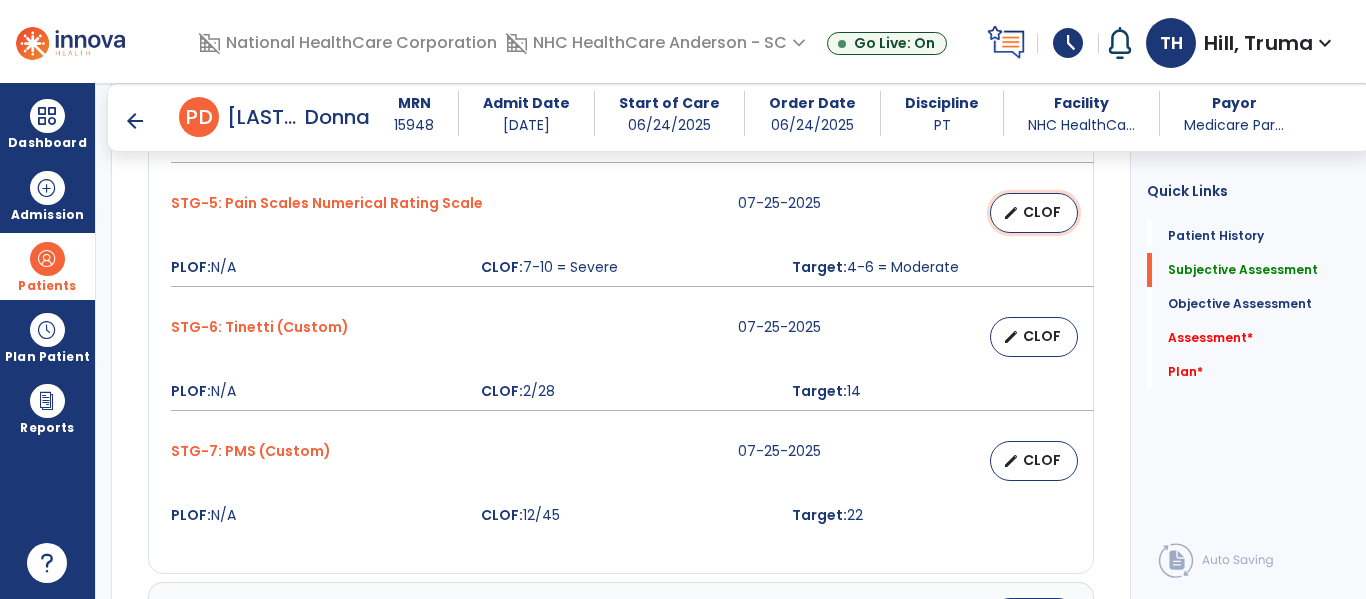 click on "edit" at bounding box center (1011, 213) 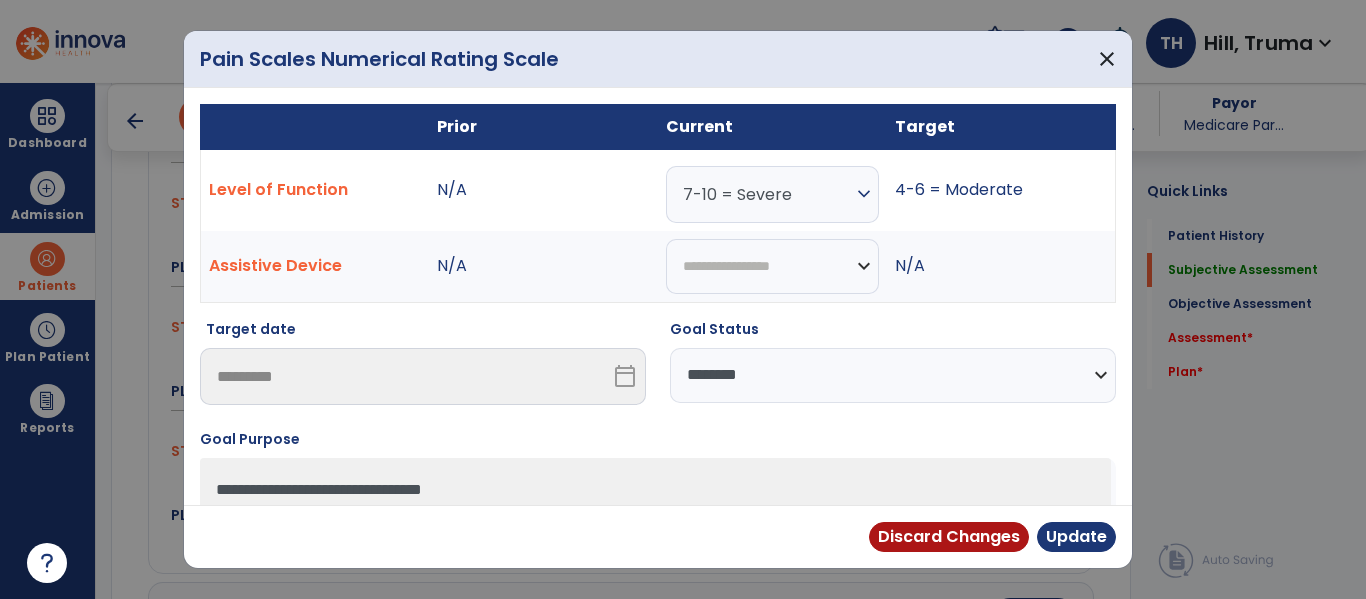 click on "**********" at bounding box center [893, 375] 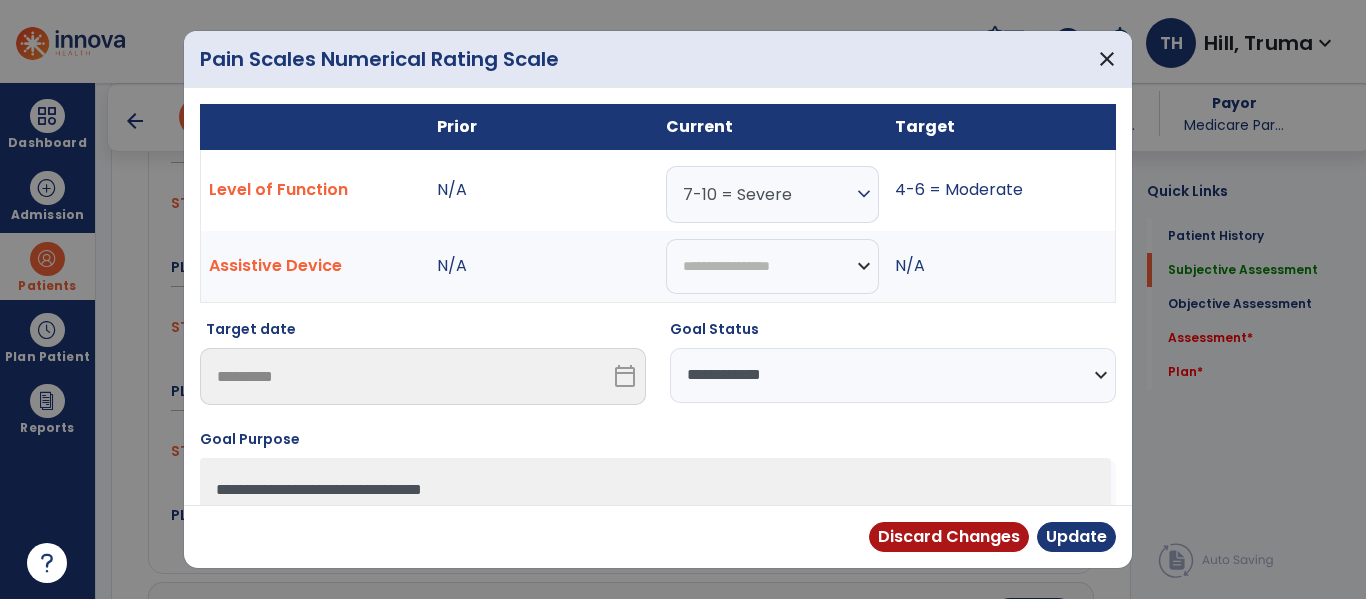 click on "**********" at bounding box center [893, 375] 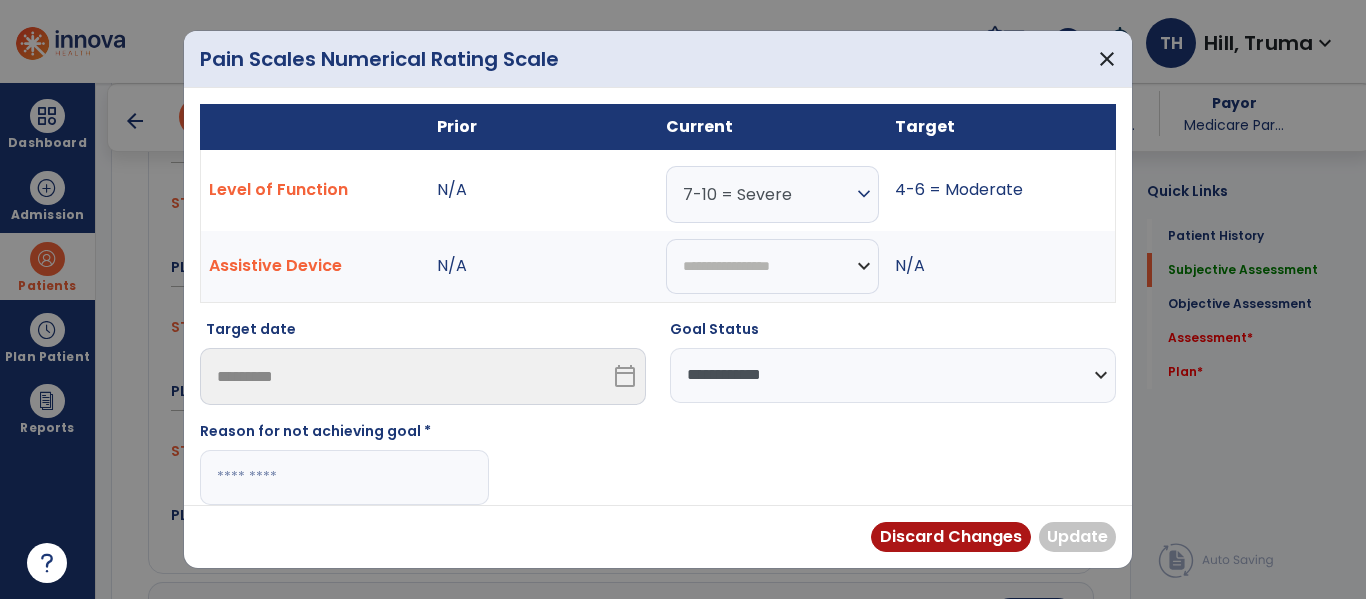 click at bounding box center (344, 477) 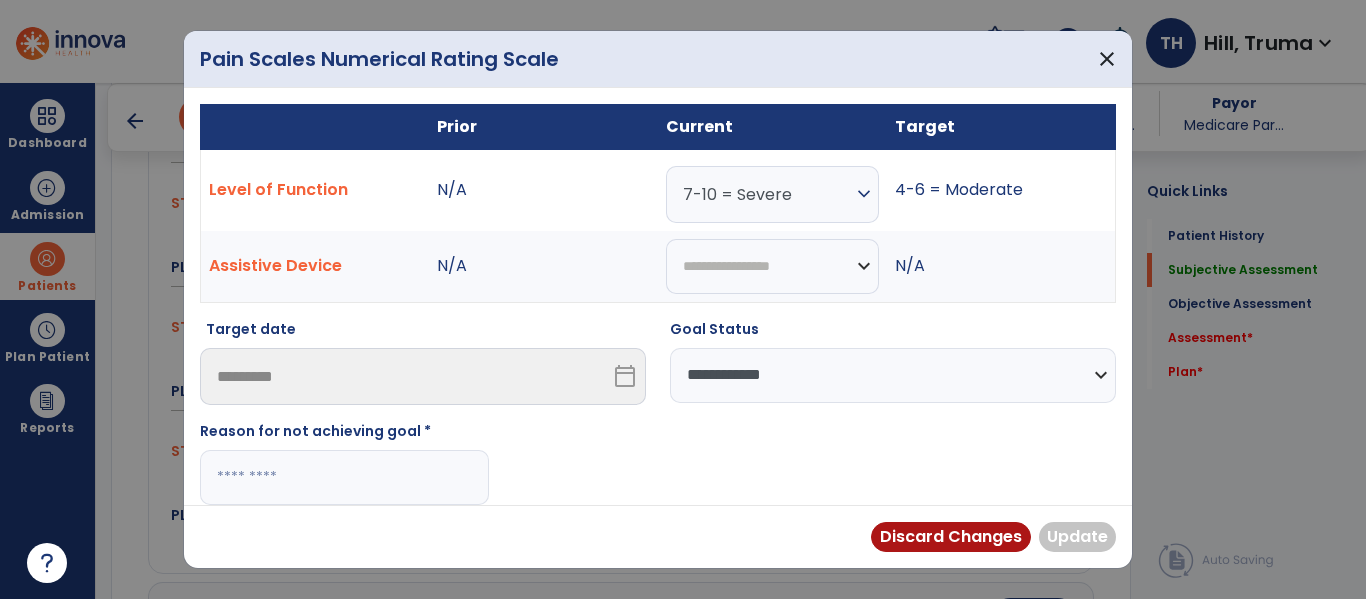 paste on "**********" 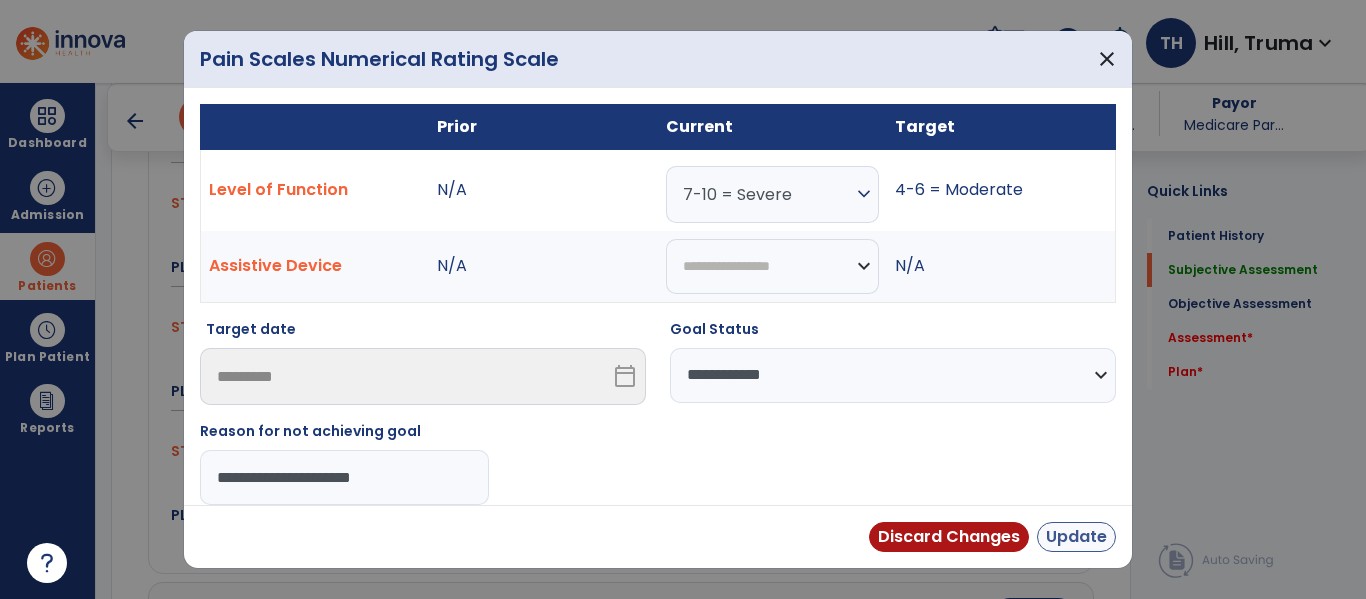 type on "**********" 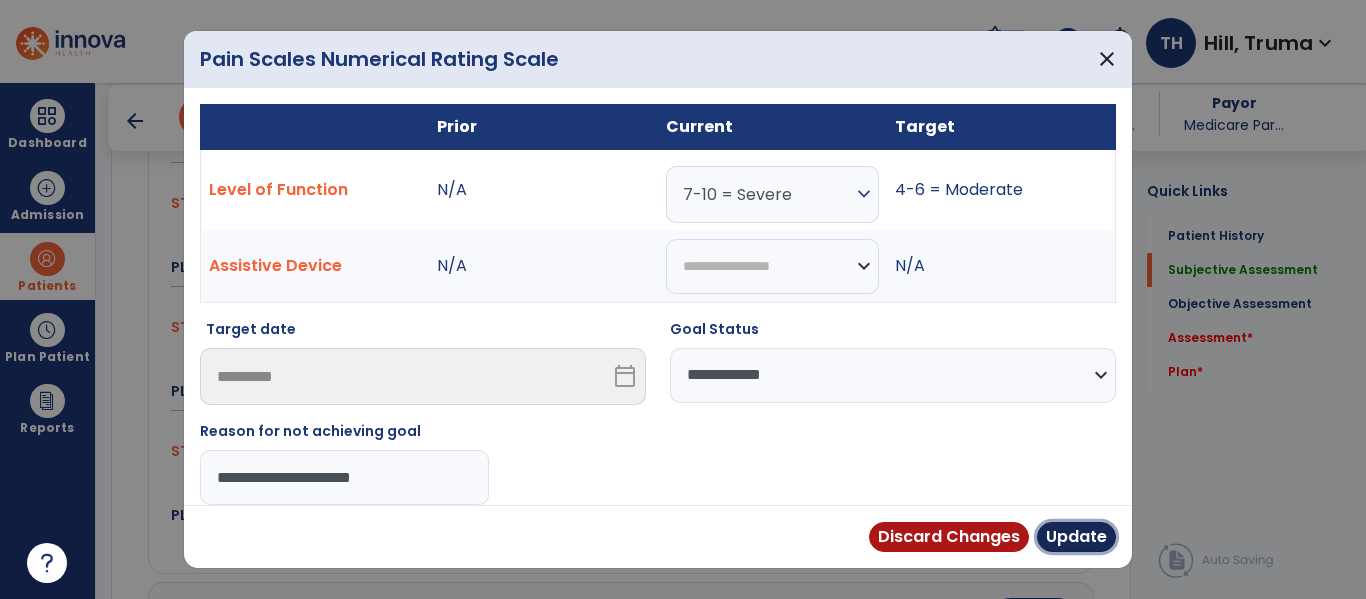 click on "Update" at bounding box center (1076, 537) 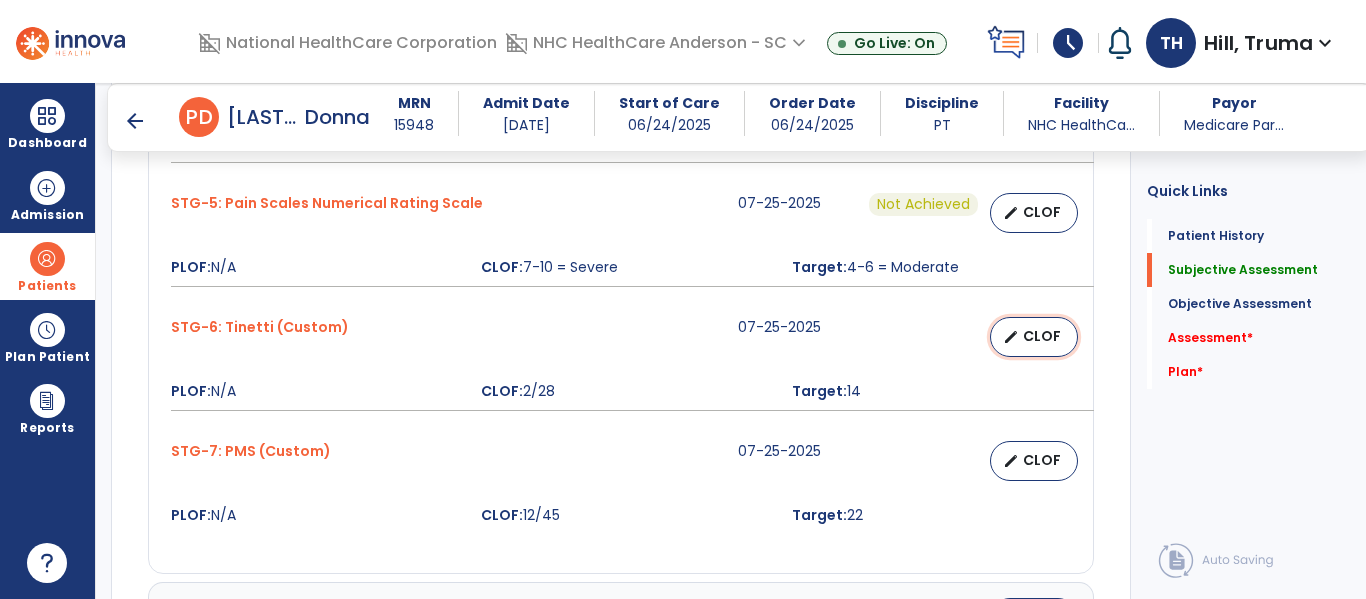 click on "edit   CLOF" at bounding box center [1034, 337] 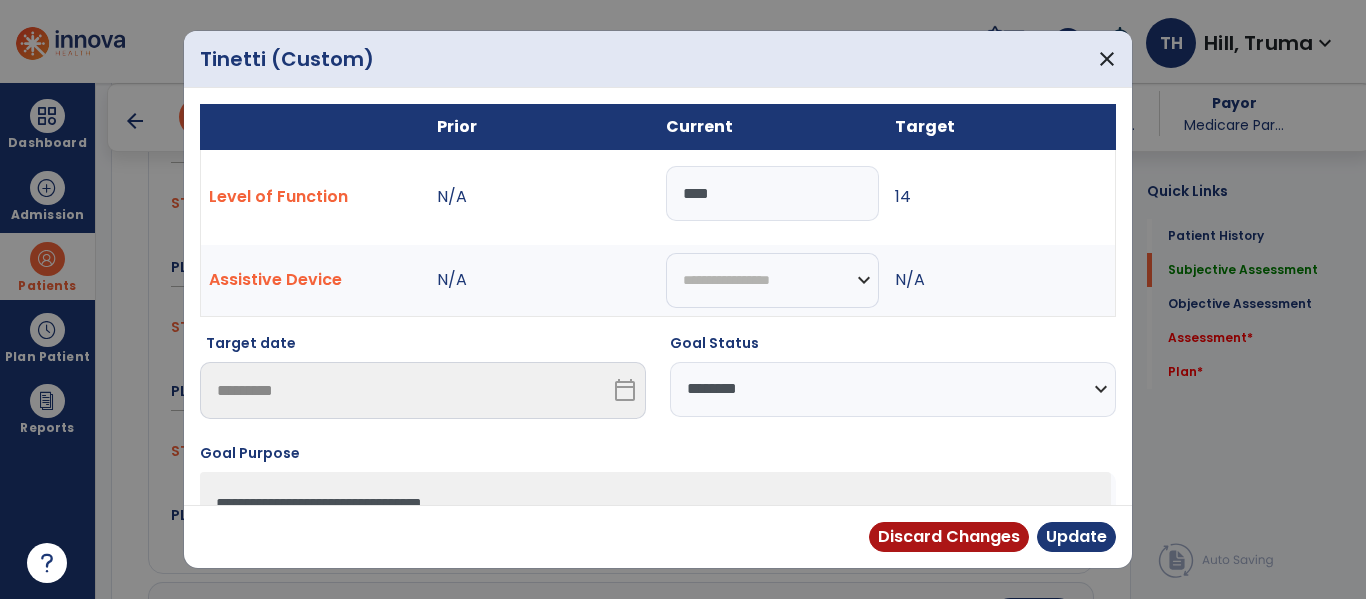 click on "**********" at bounding box center [893, 389] 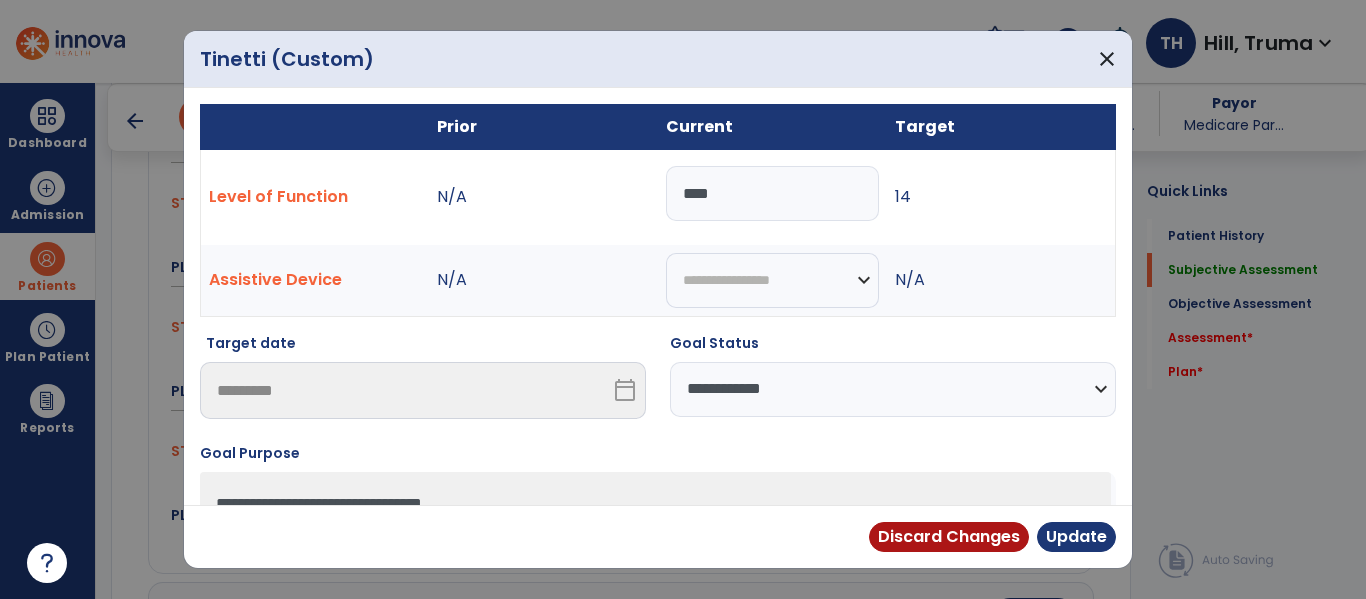click on "**********" at bounding box center (893, 389) 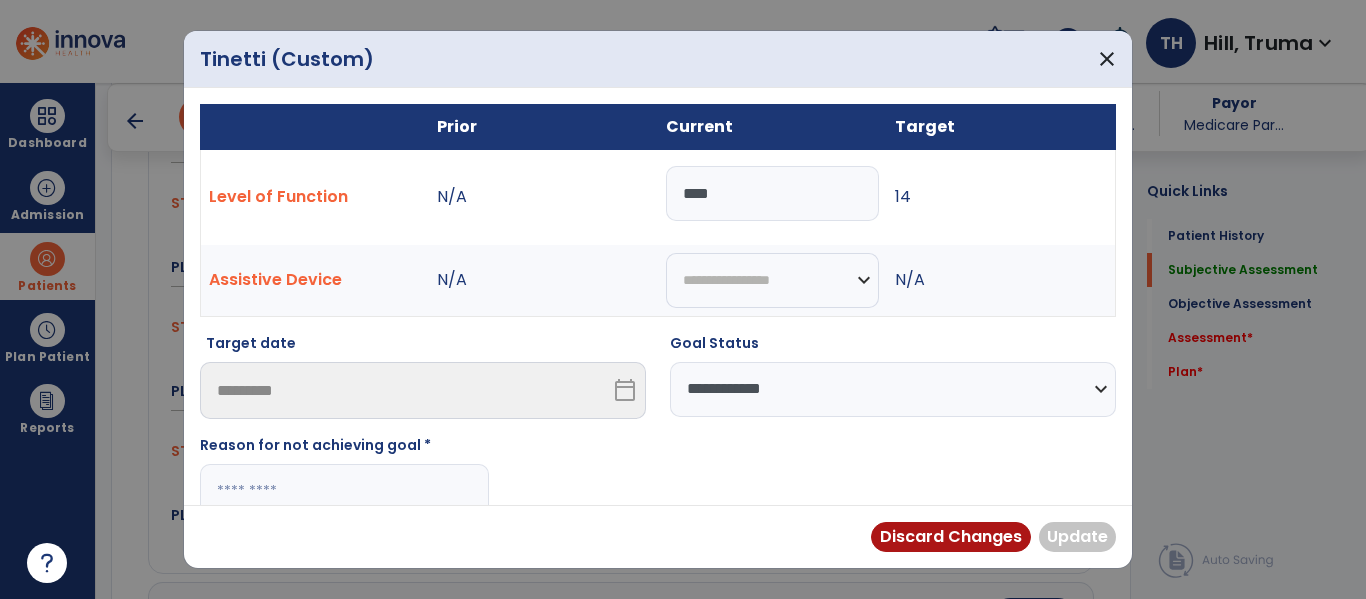 click at bounding box center (344, 491) 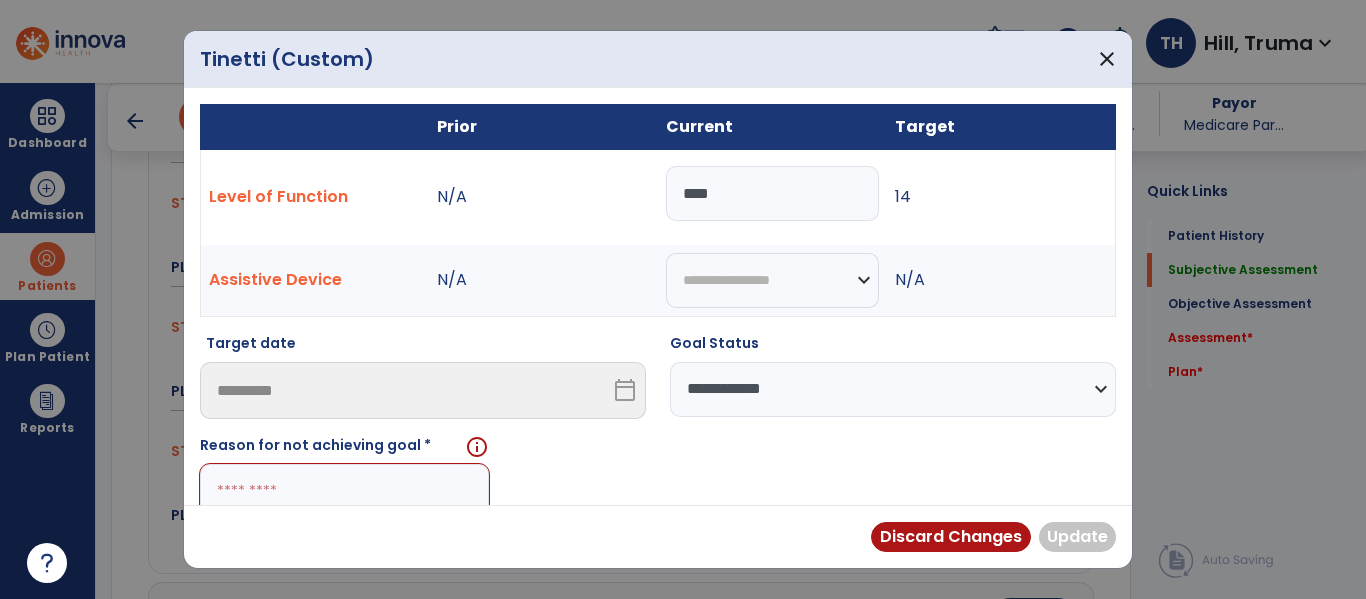 click at bounding box center (344, 491) 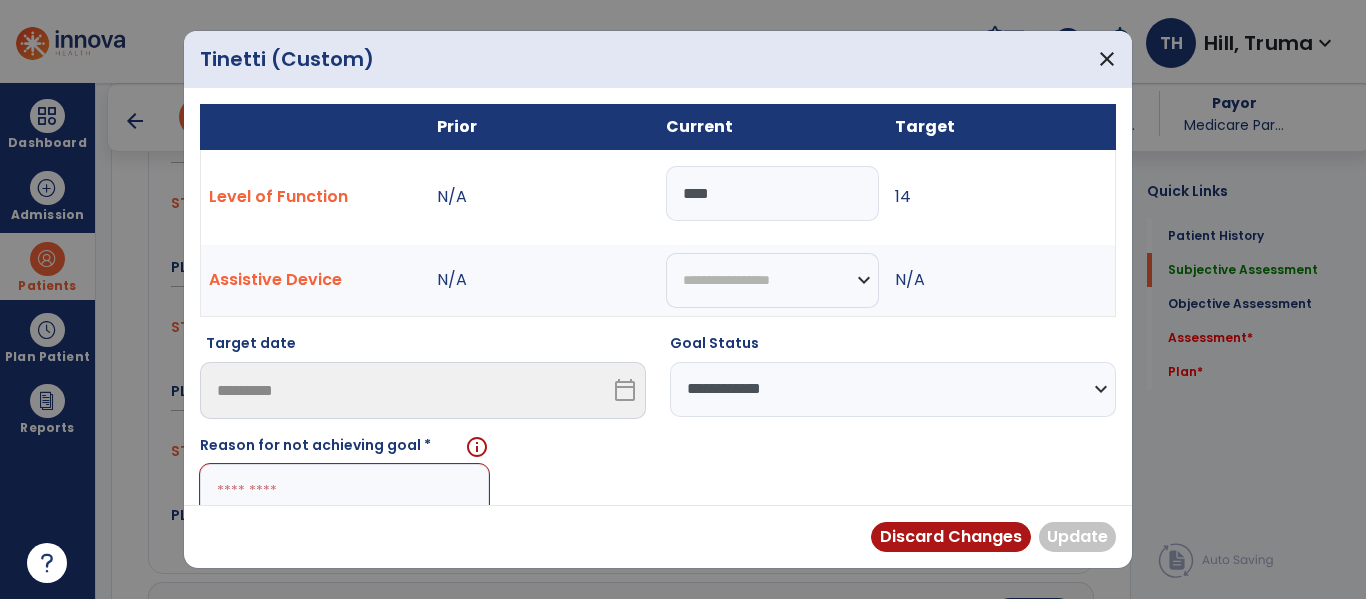 paste on "**********" 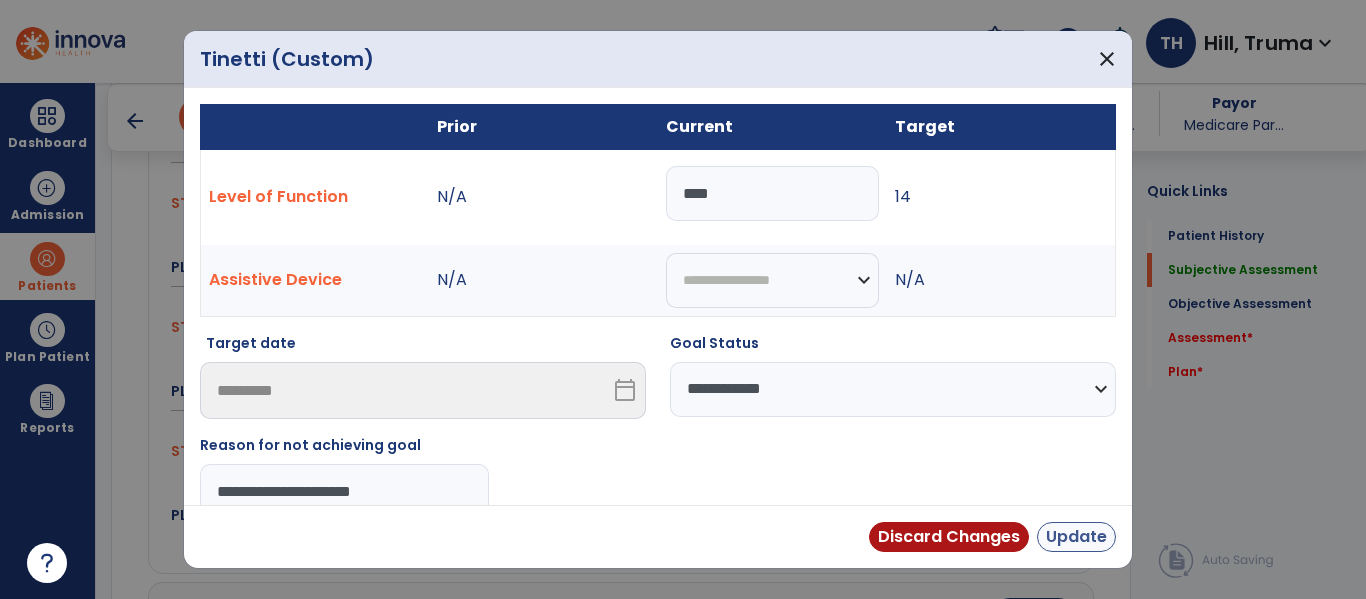 type on "**********" 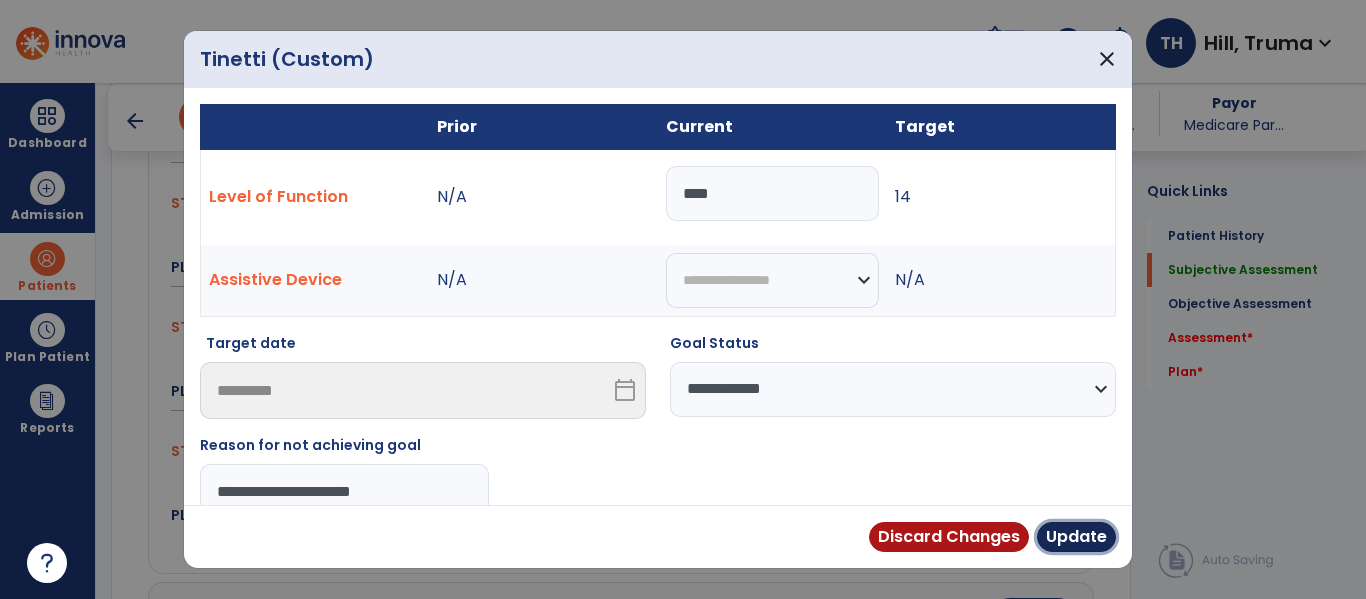 click on "Update" at bounding box center [1076, 537] 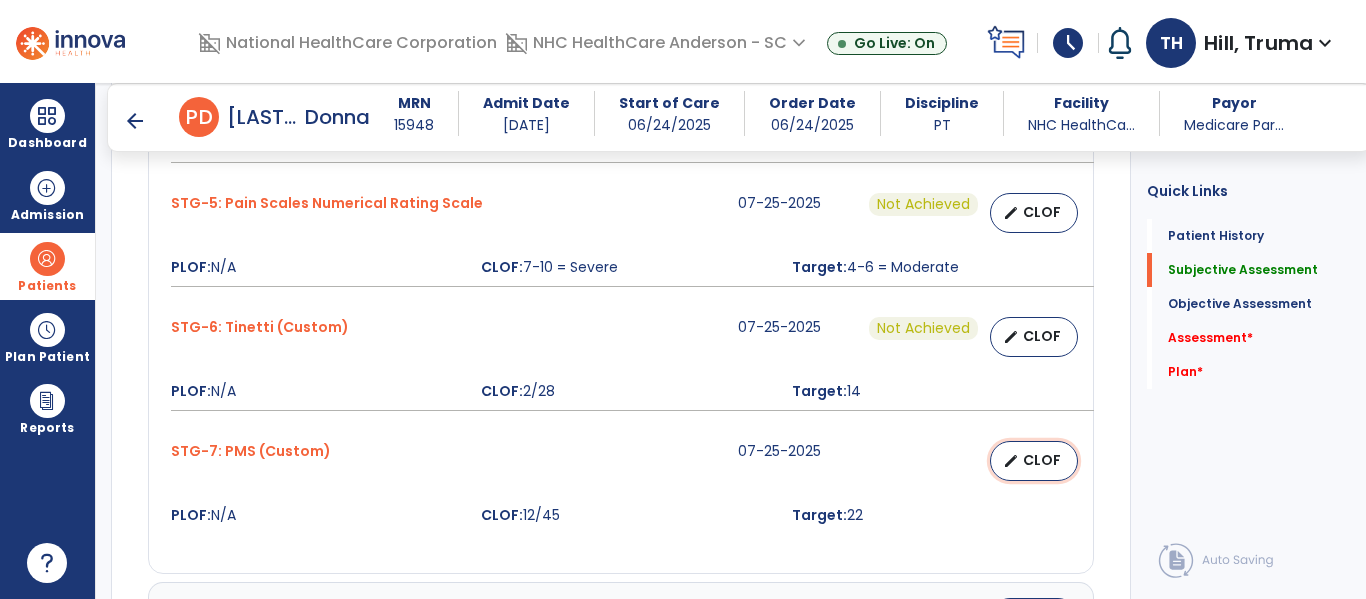 click on "edit" at bounding box center [1011, 461] 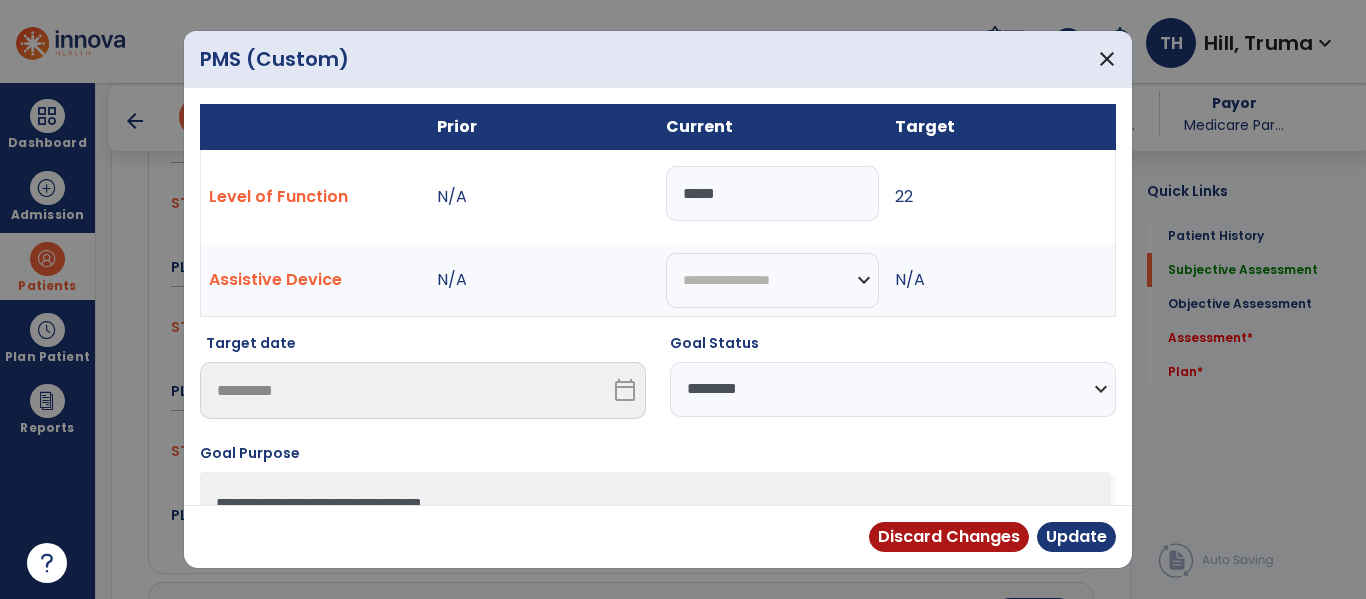 drag, startPoint x: 797, startPoint y: 392, endPoint x: 778, endPoint y: 411, distance: 26.870058 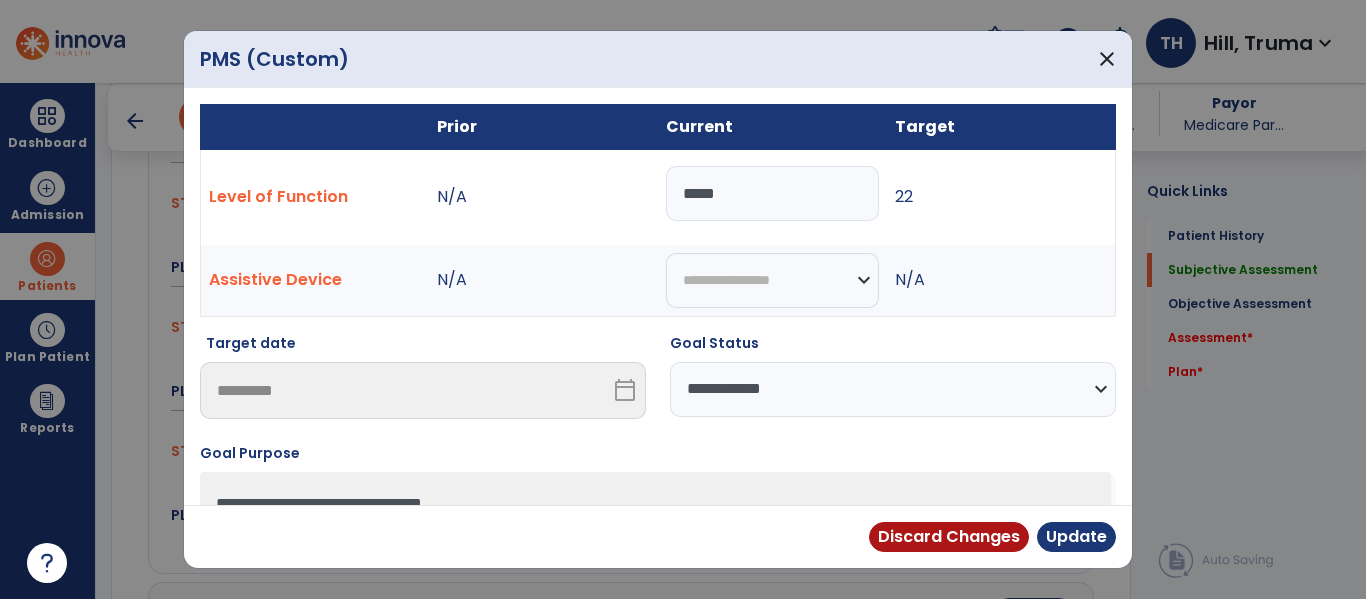 click on "**********" at bounding box center (893, 389) 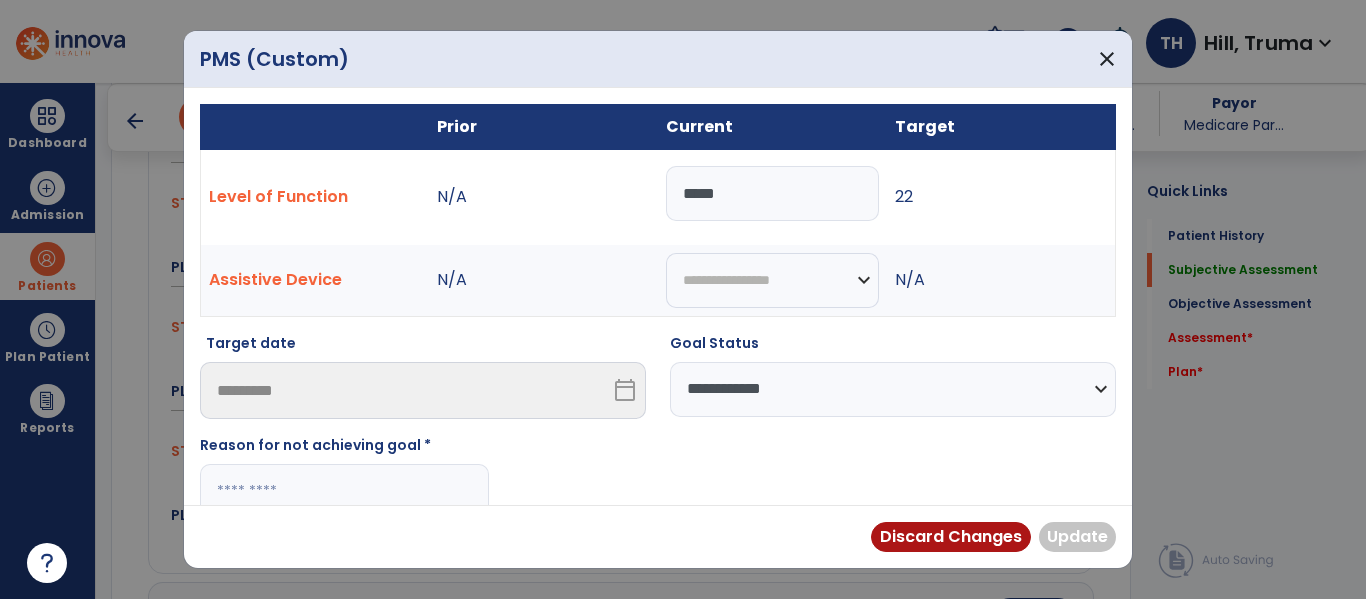 click at bounding box center [344, 491] 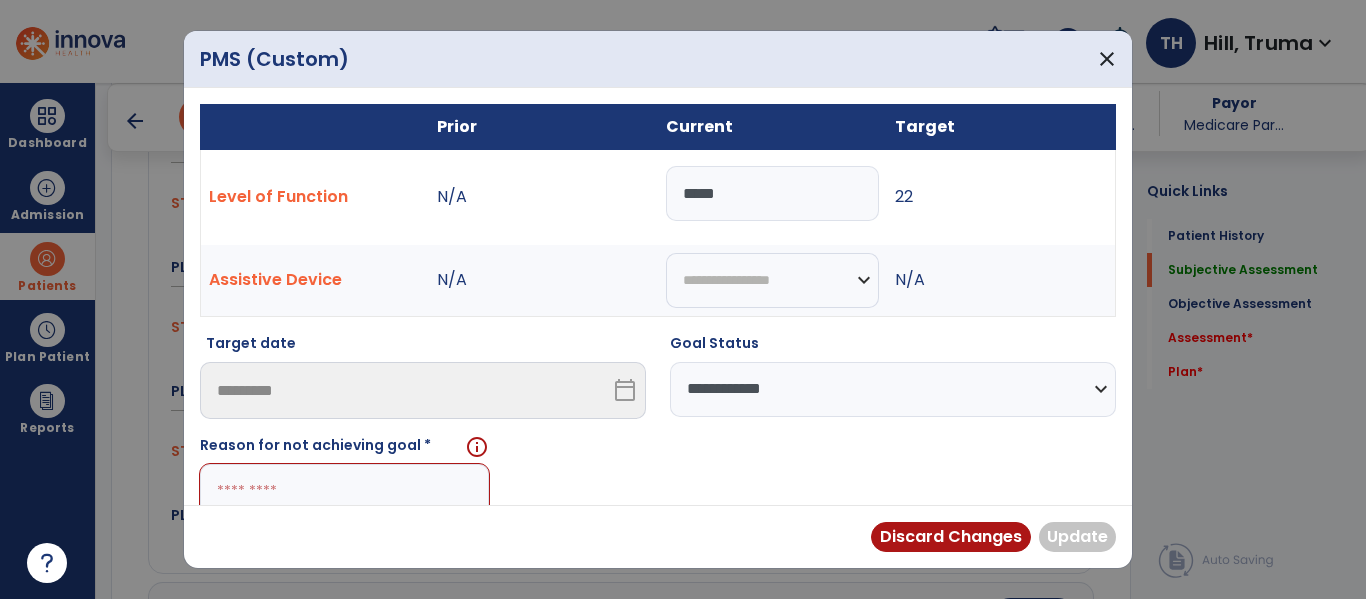 paste on "**********" 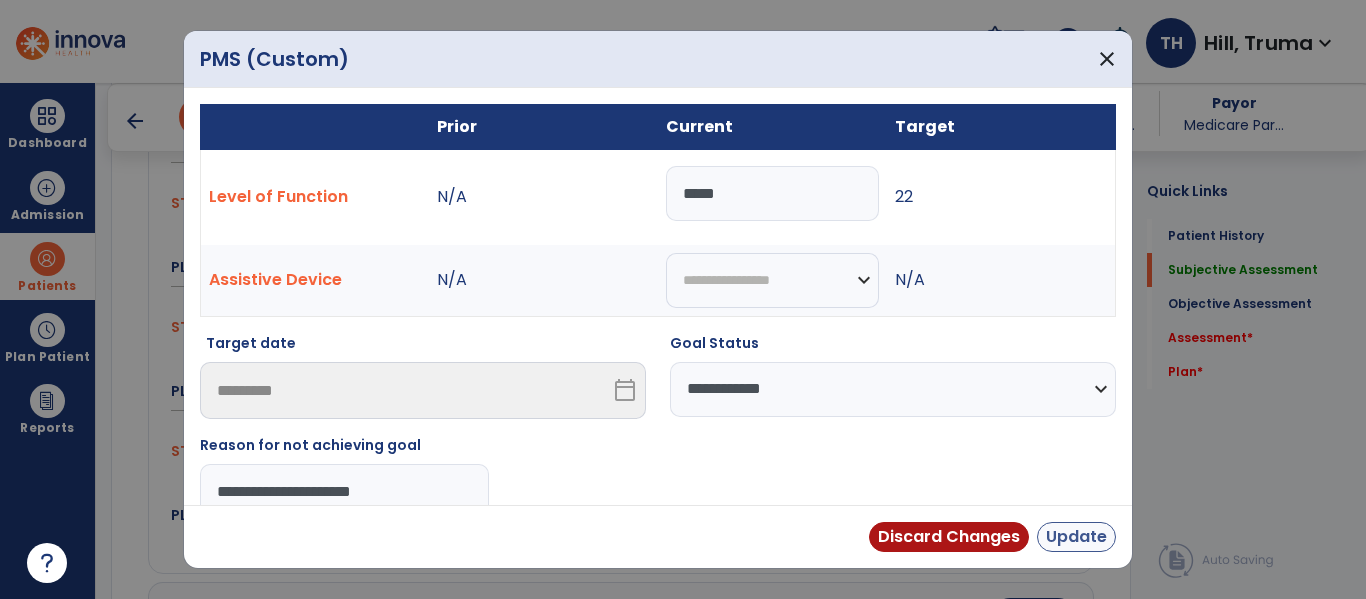type on "**********" 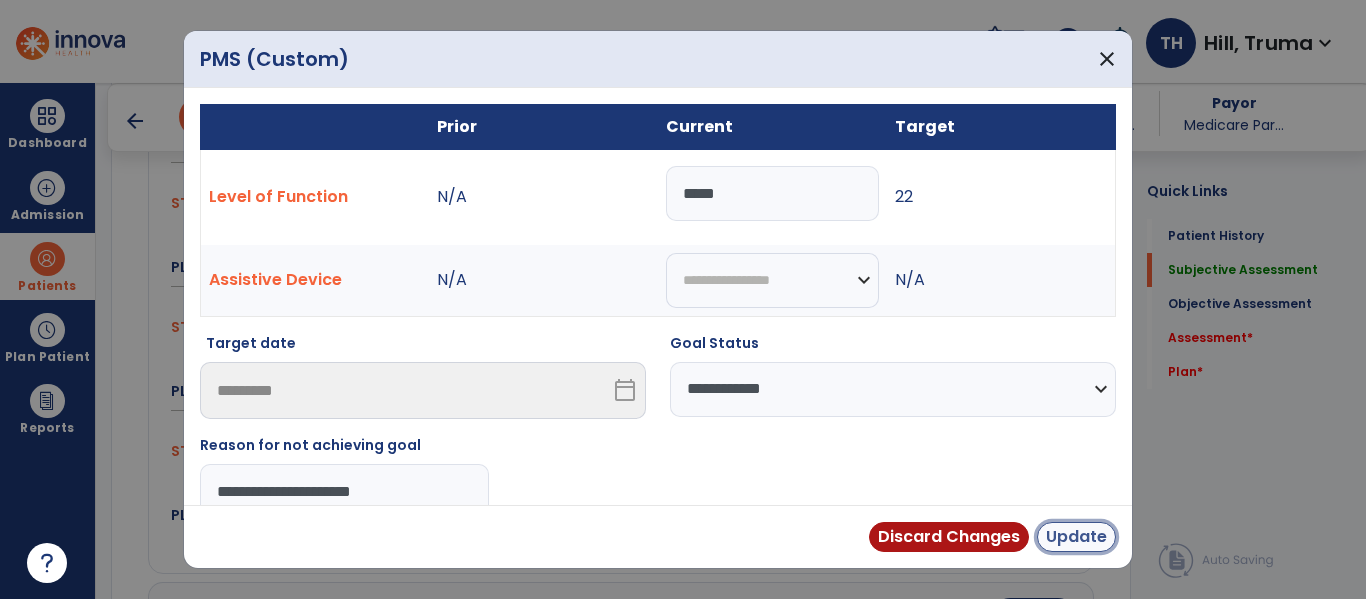 click on "Update" at bounding box center [1076, 537] 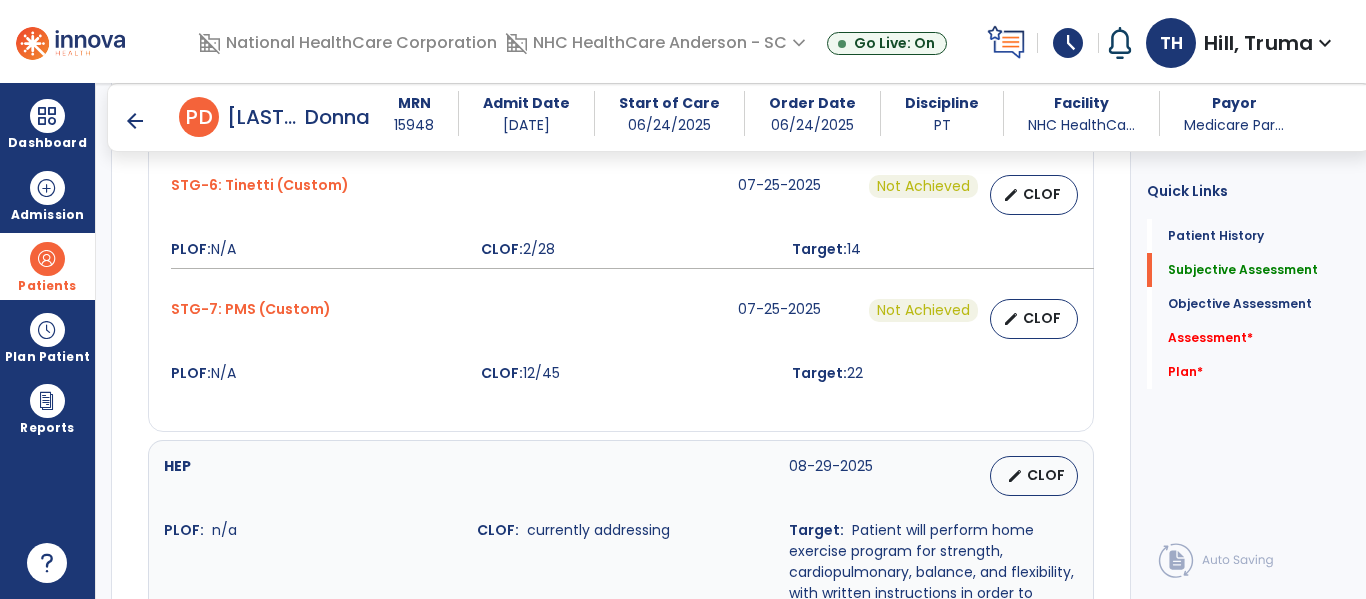scroll, scrollTop: 1900, scrollLeft: 0, axis: vertical 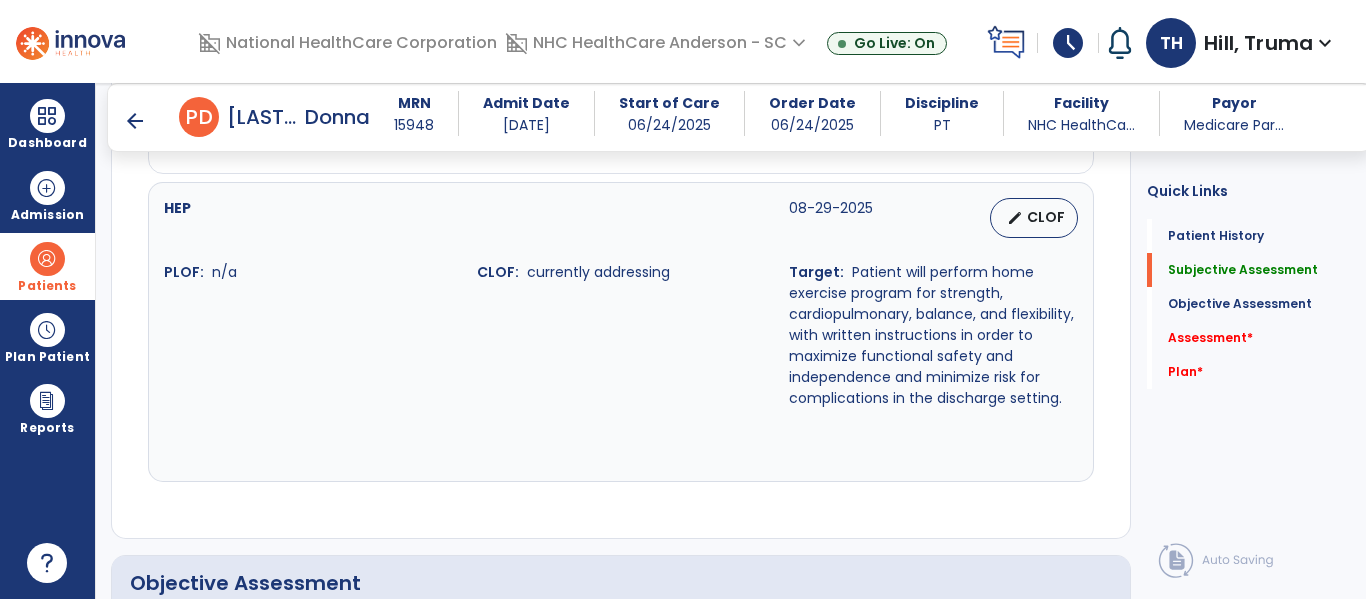 click on "HEP [DATE] edit CLOF PLOF: n/a CLOF: currently addressing Target: Patient will perform home exercise program for strength, cardiopulmonary, balance, and flexibility, with written instructions in order to maximize functional safety and independence and minimize risk for complications in the discharge setting." at bounding box center [621, 332] 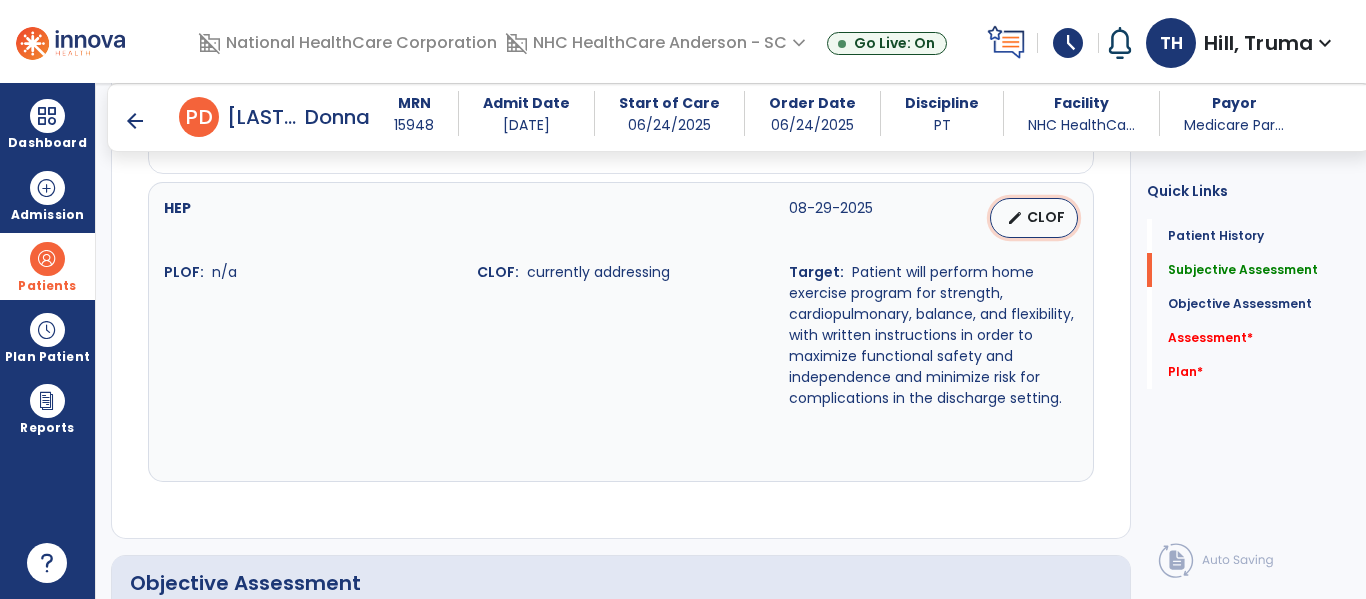 click on "edit   CLOF" at bounding box center (1034, 218) 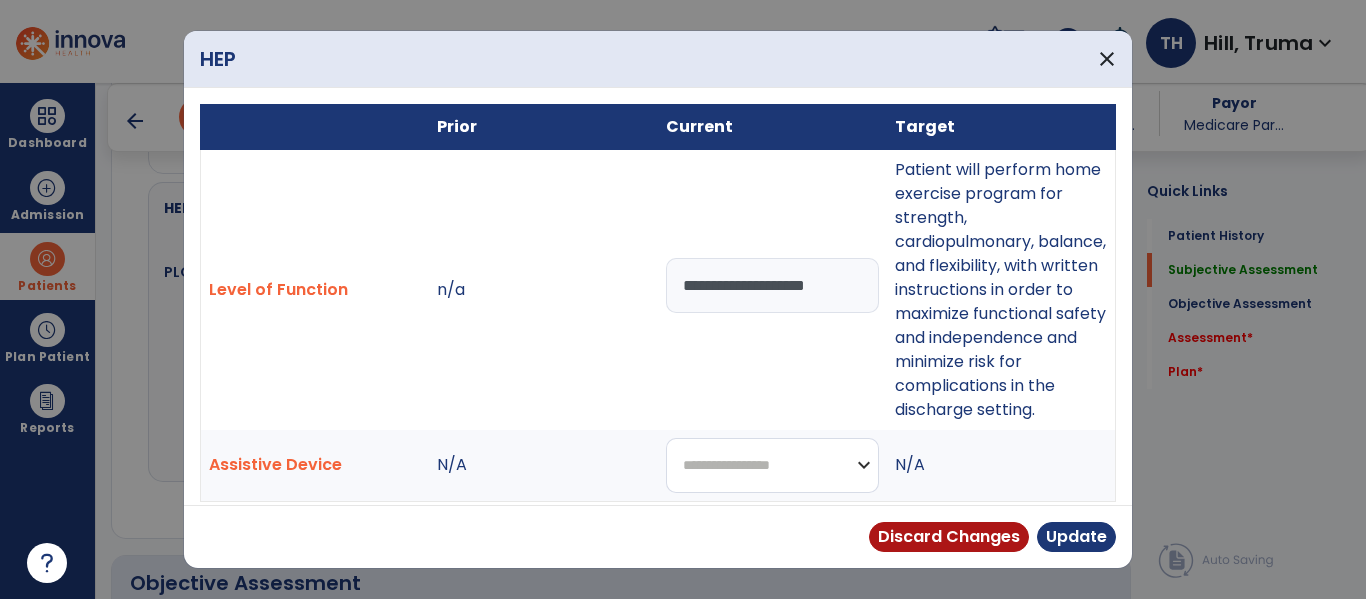 click on "**********" at bounding box center [772, 465] 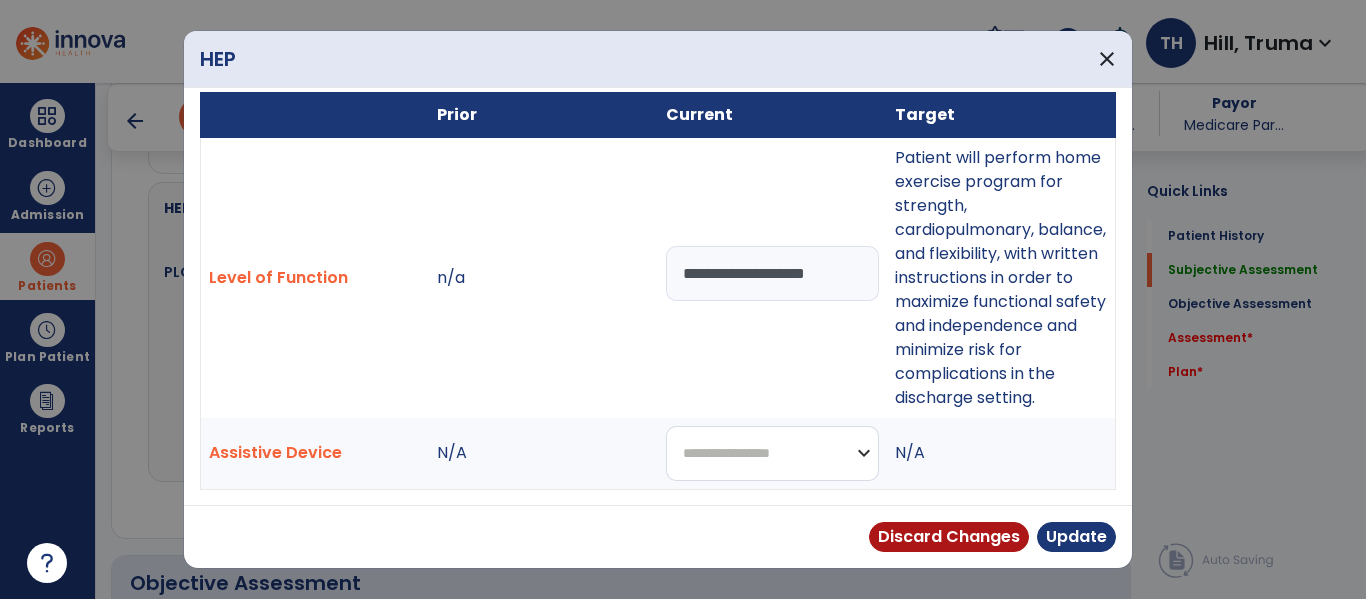 drag, startPoint x: 788, startPoint y: 478, endPoint x: 784, endPoint y: 465, distance: 13.601471 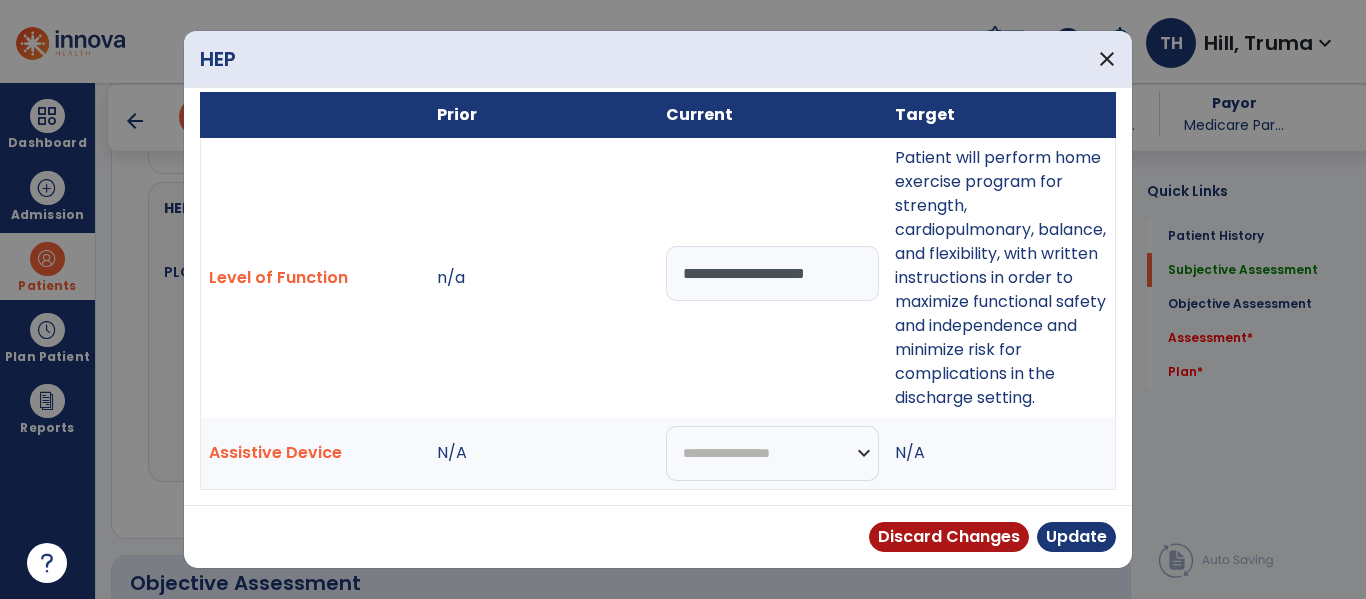 click on "n/a" at bounding box center (543, 277) 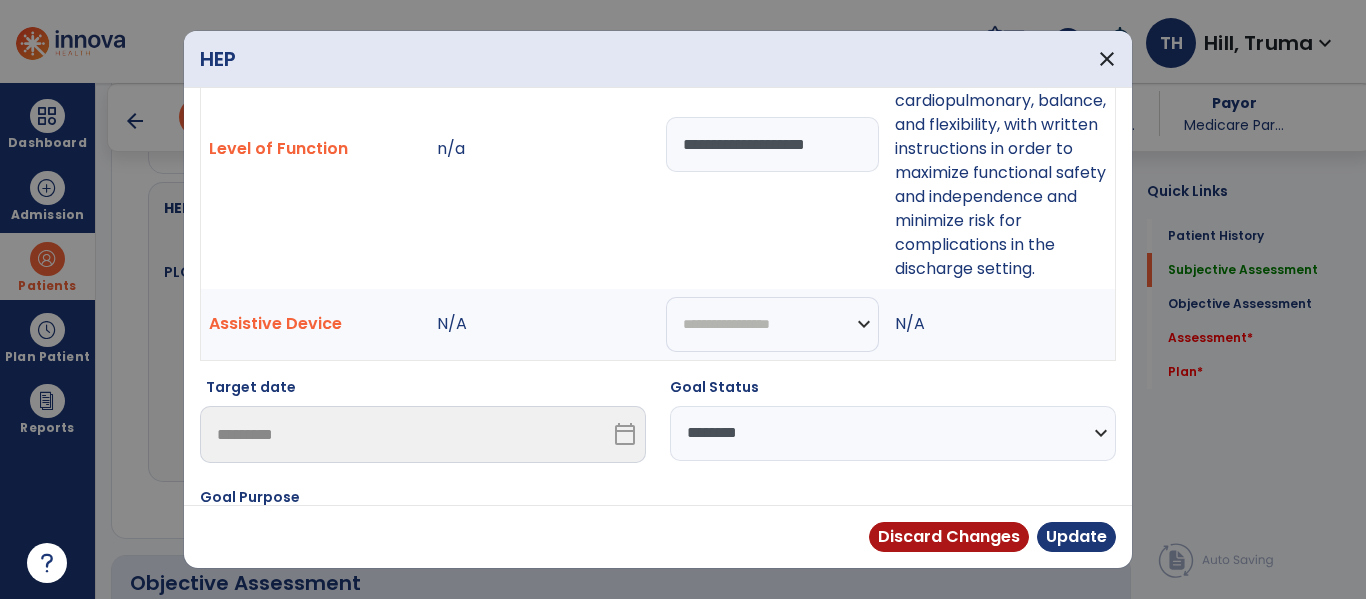 scroll, scrollTop: 340, scrollLeft: 0, axis: vertical 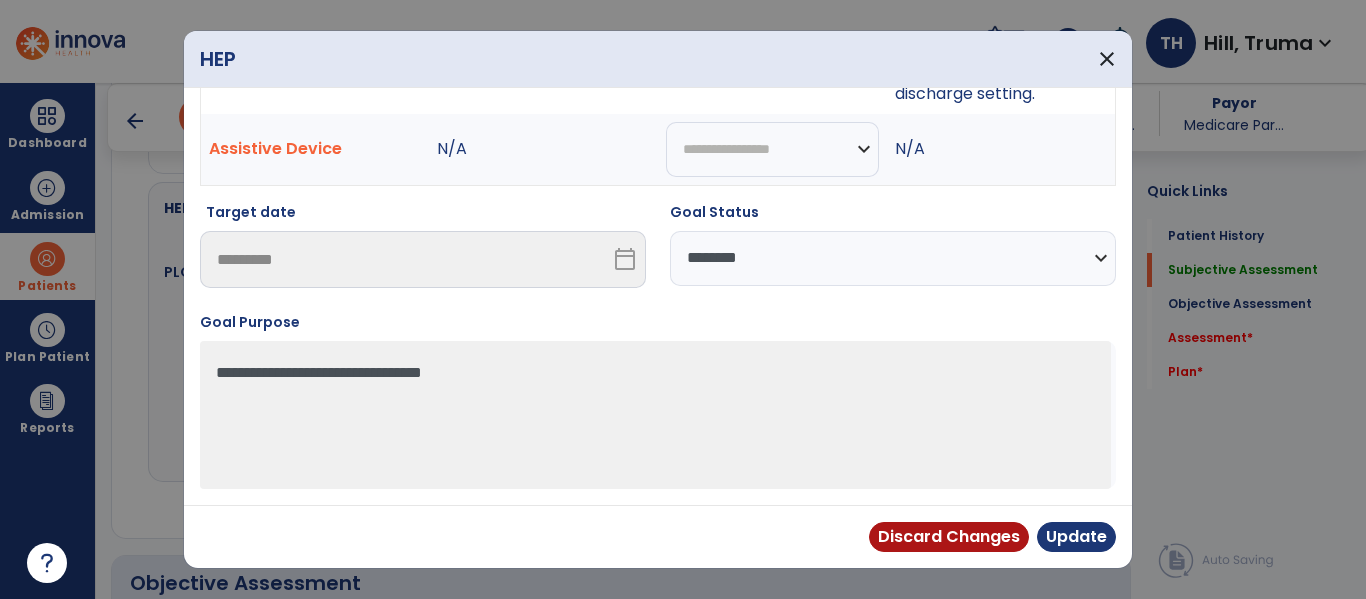 click on "**********" at bounding box center (893, 258) 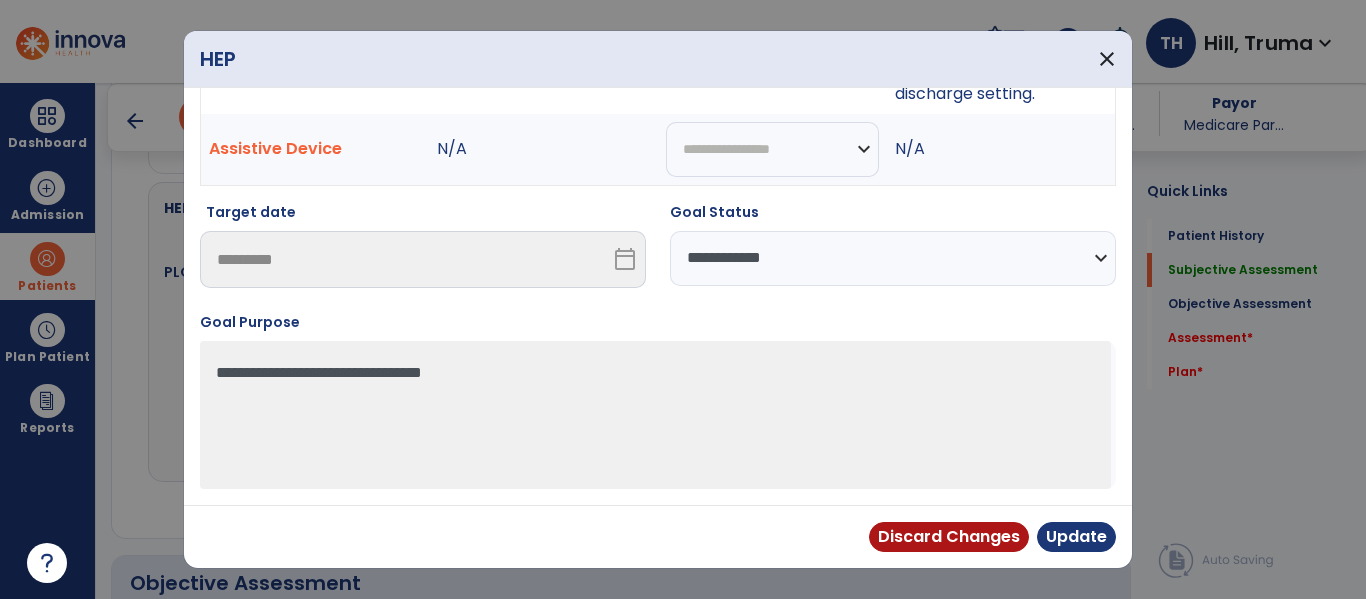 click on "**********" at bounding box center [893, 258] 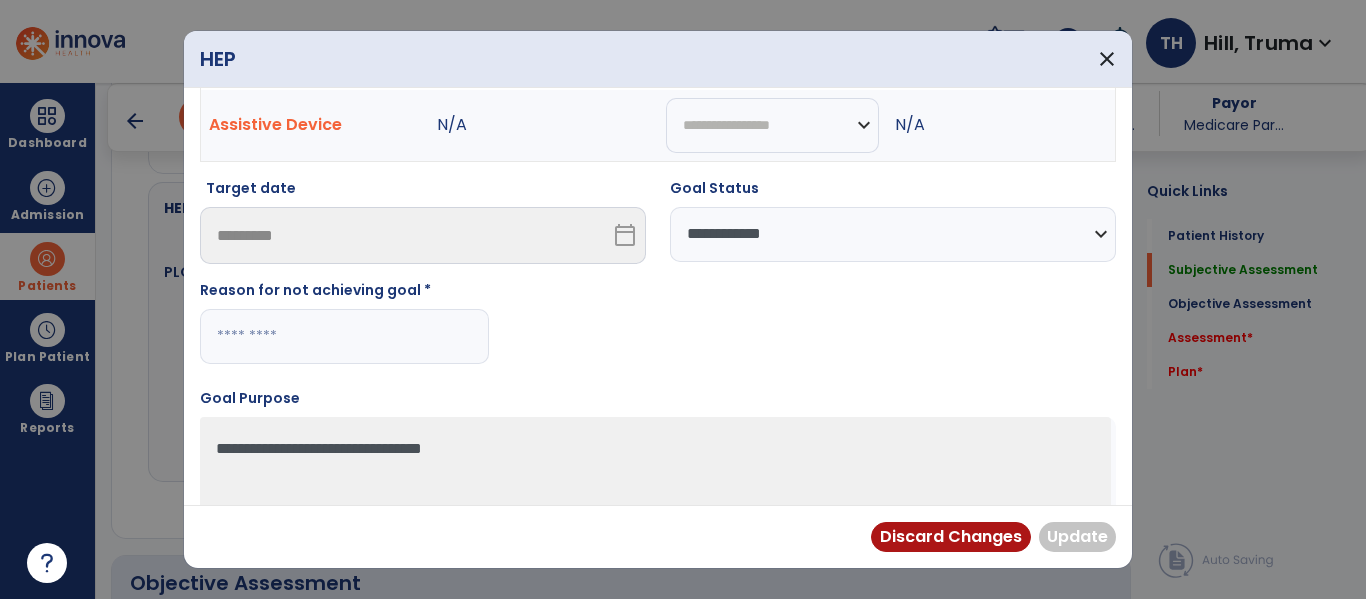 click at bounding box center (344, 336) 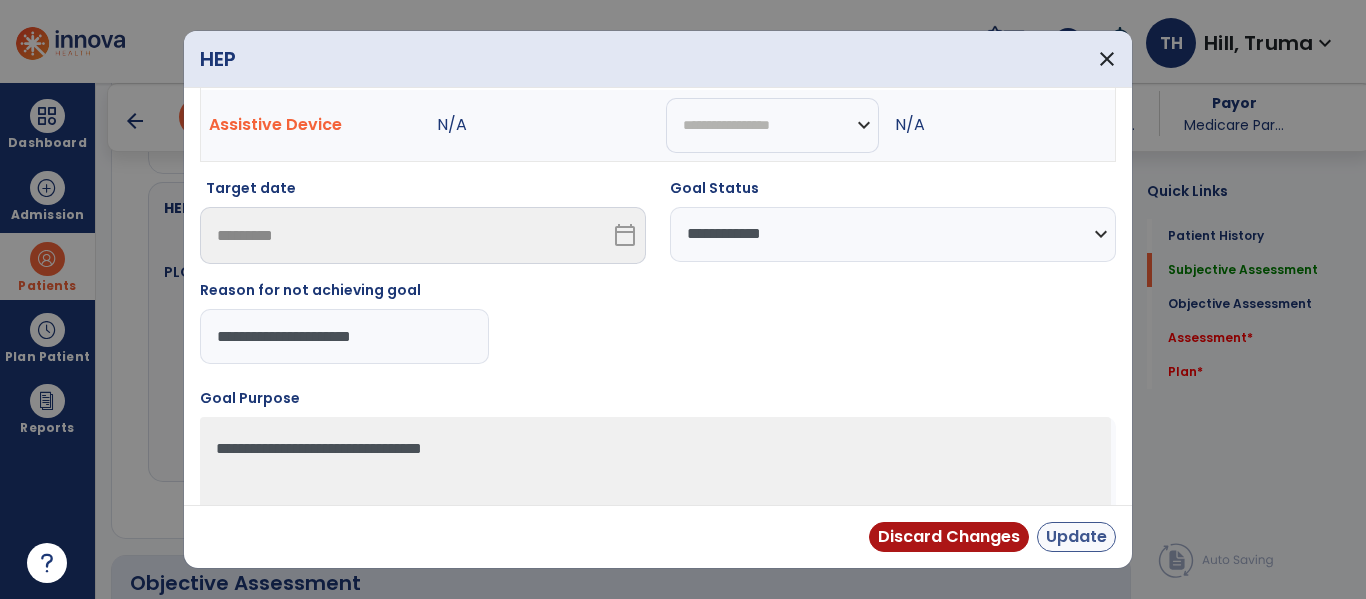 type on "**********" 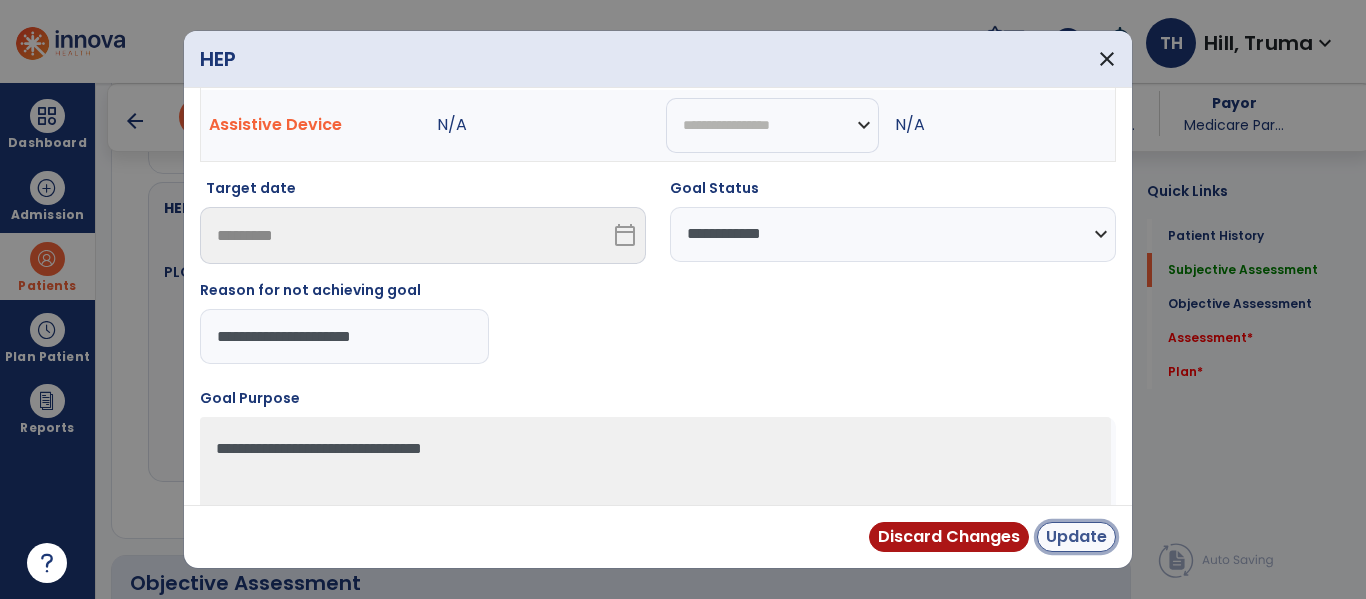 click on "Discard Changes  Update" at bounding box center (658, 536) 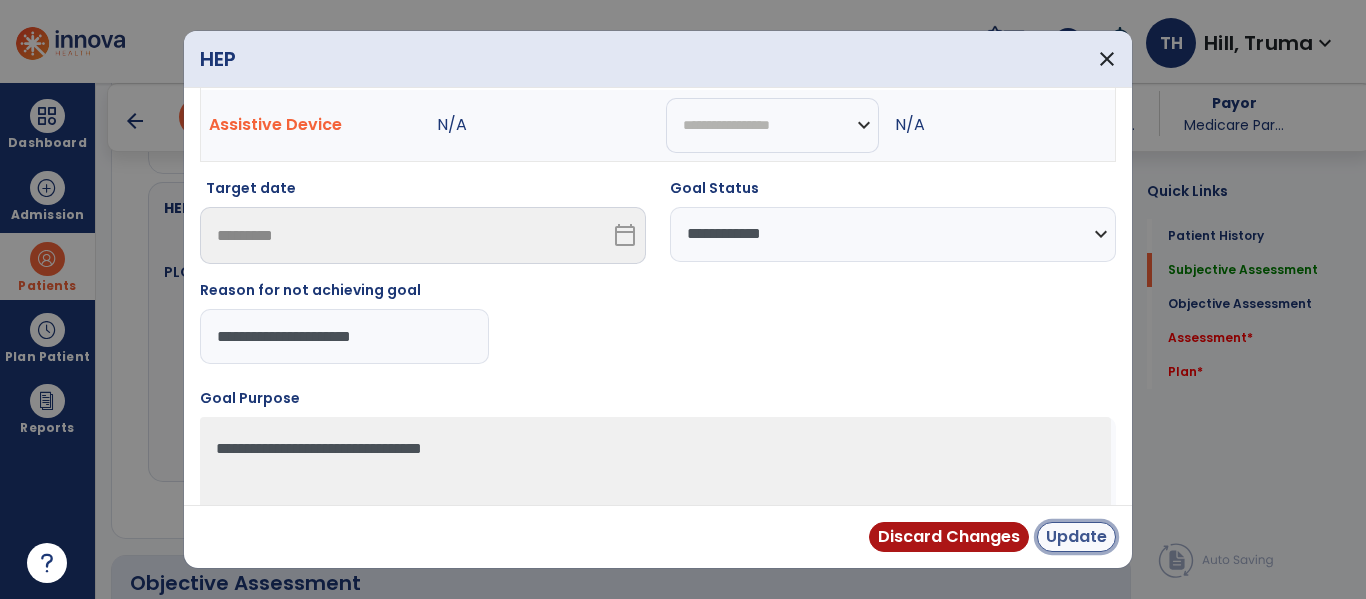 click on "Update" at bounding box center (1076, 537) 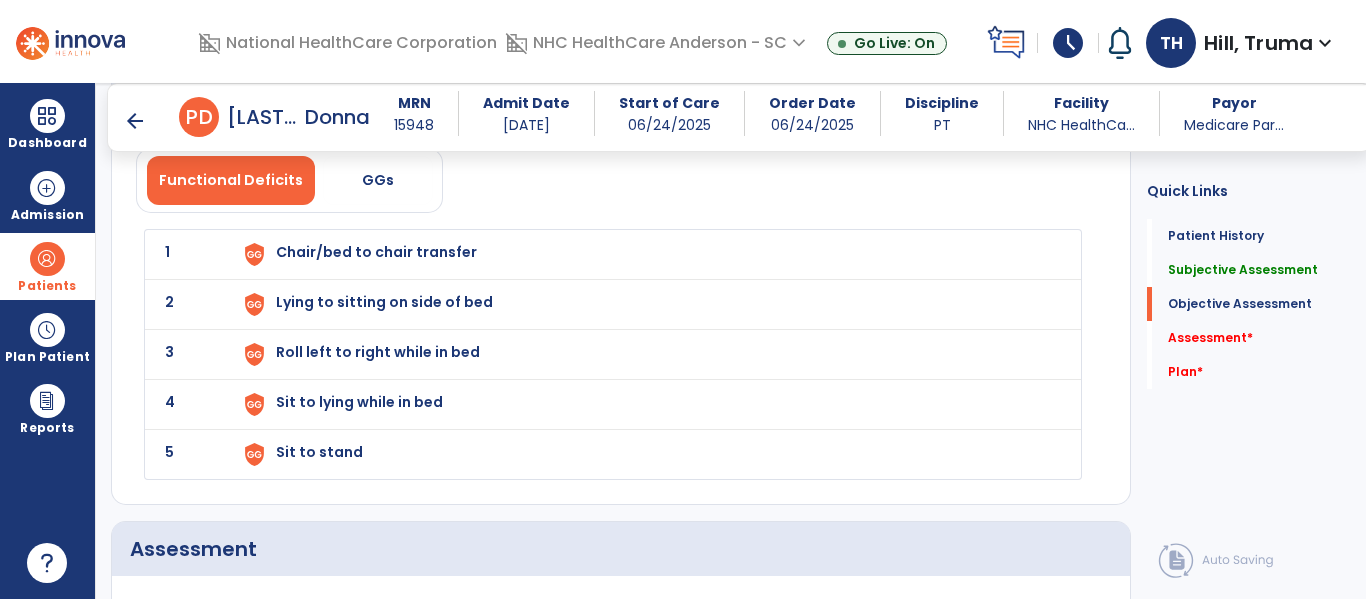 scroll, scrollTop: 2300, scrollLeft: 0, axis: vertical 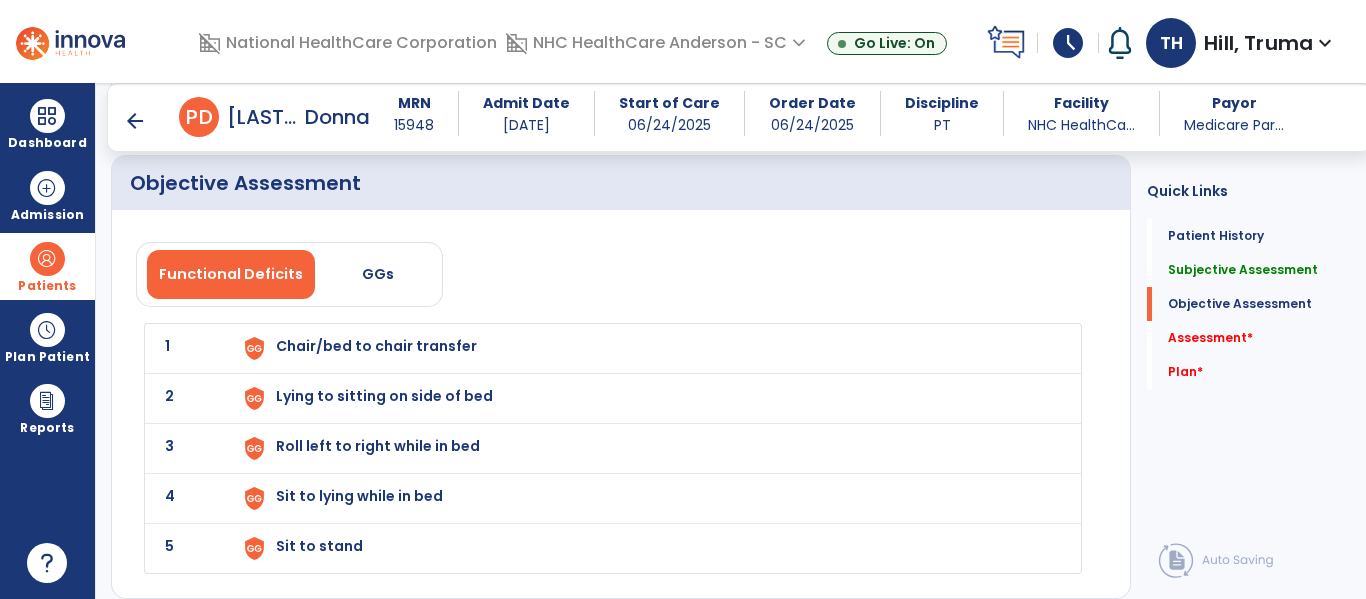 click on "Functional Deficits GGs 1 Chair/bed to chair transfer 2 Lying to sitting on side of bed 3 Roll left to right while in bed 4 Sit to lying while in bed 5 Sit to stand" 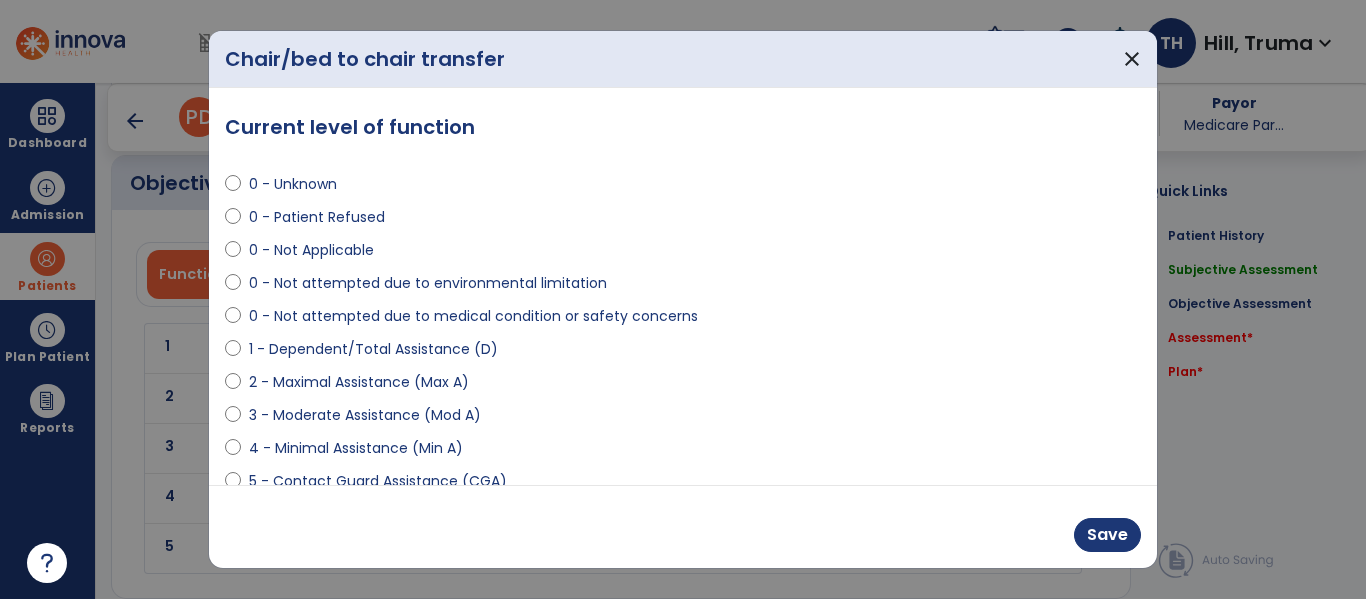 click on "2 - Maximal Assistance (Max A)" at bounding box center (359, 382) 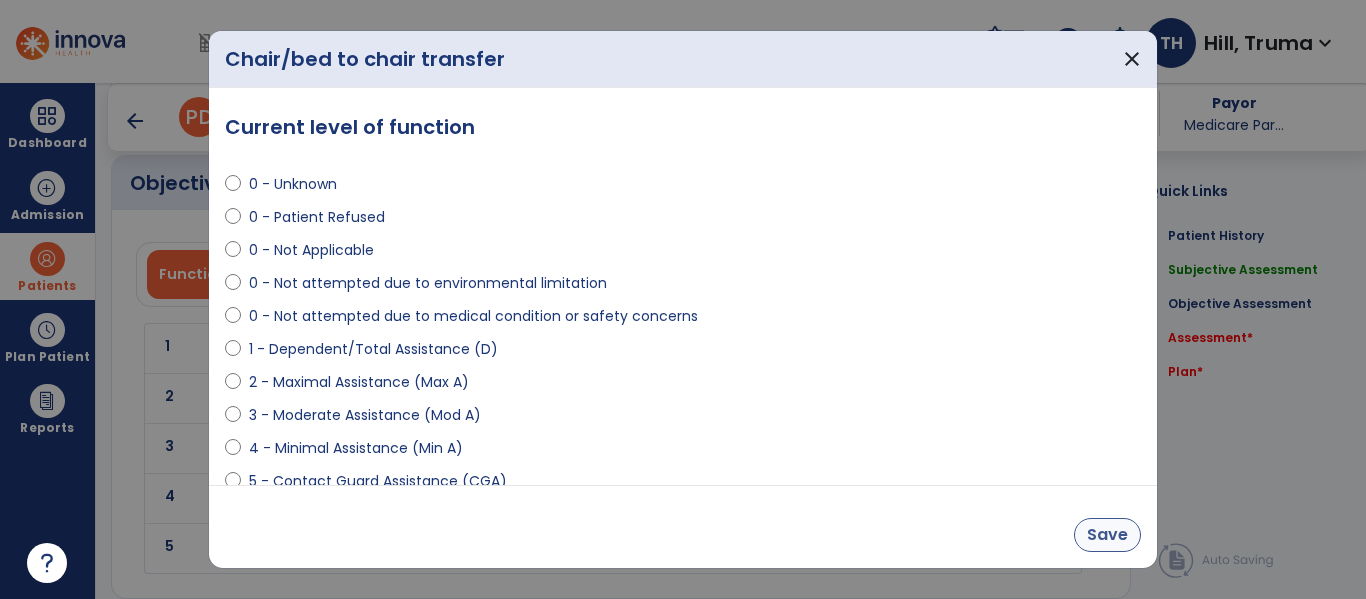 click on "Save" at bounding box center (683, 526) 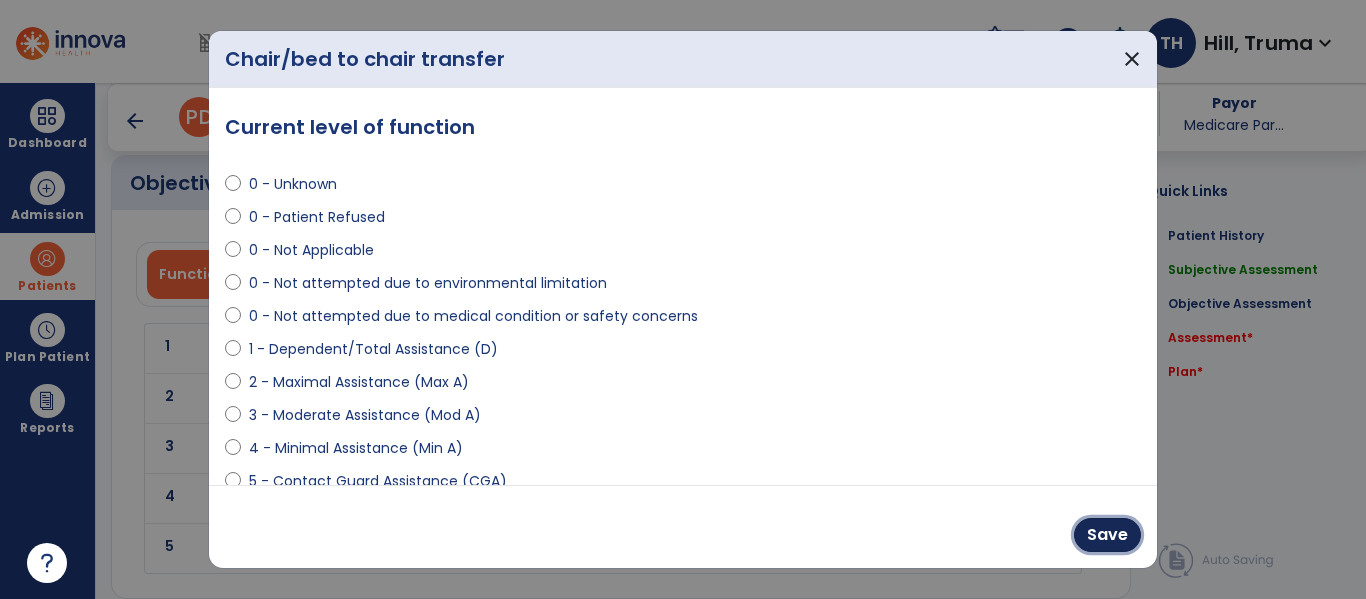 drag, startPoint x: 1102, startPoint y: 521, endPoint x: 1087, endPoint y: 517, distance: 15.524175 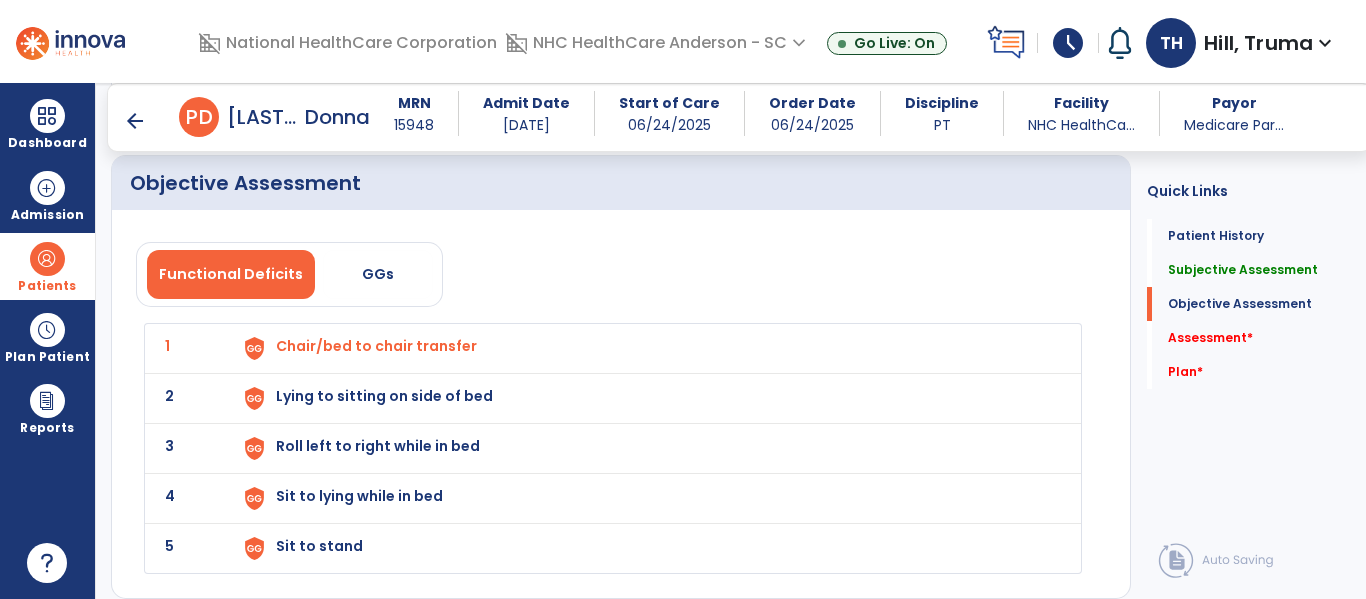 click on "Lying to sitting on side of bed" at bounding box center [376, 346] 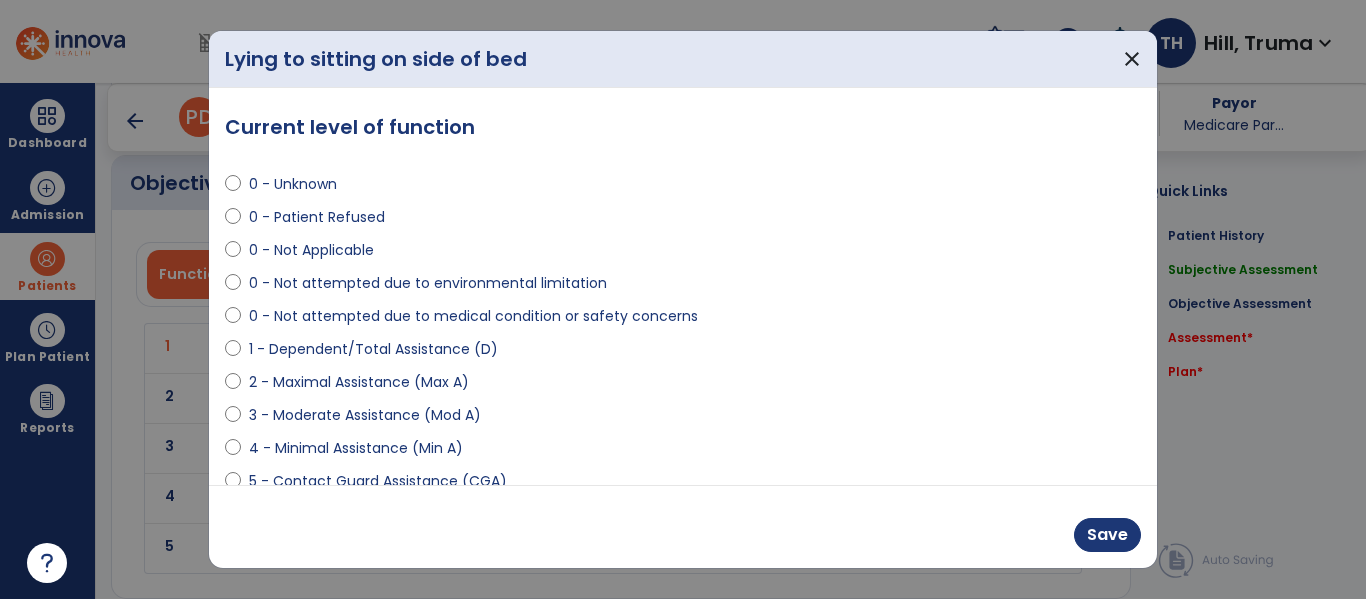 drag, startPoint x: 333, startPoint y: 377, endPoint x: 447, endPoint y: 389, distance: 114.62984 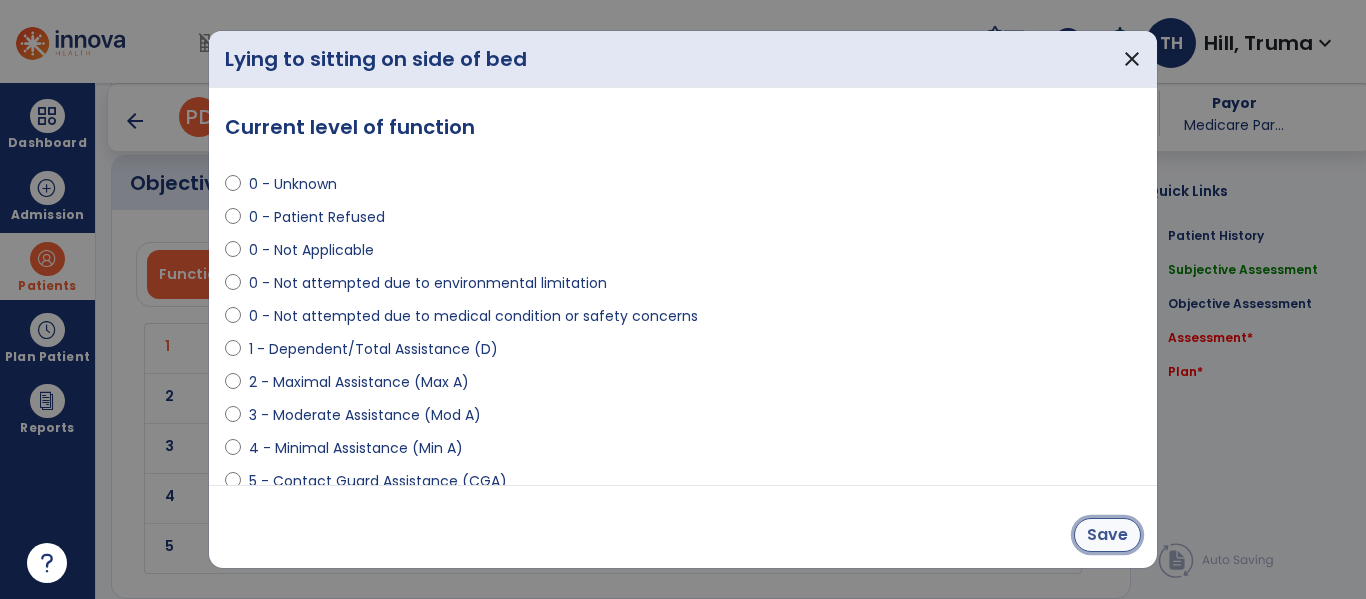 click on "Save" at bounding box center [1107, 535] 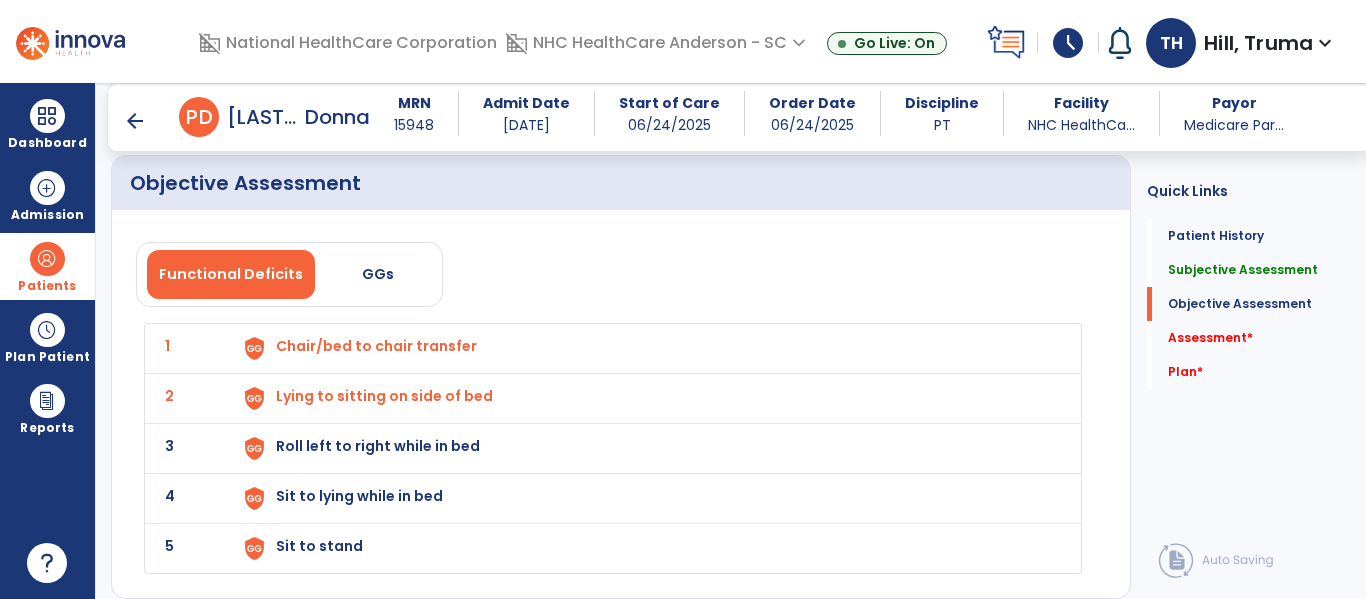 click on "Roll left to right while in bed" at bounding box center (376, 346) 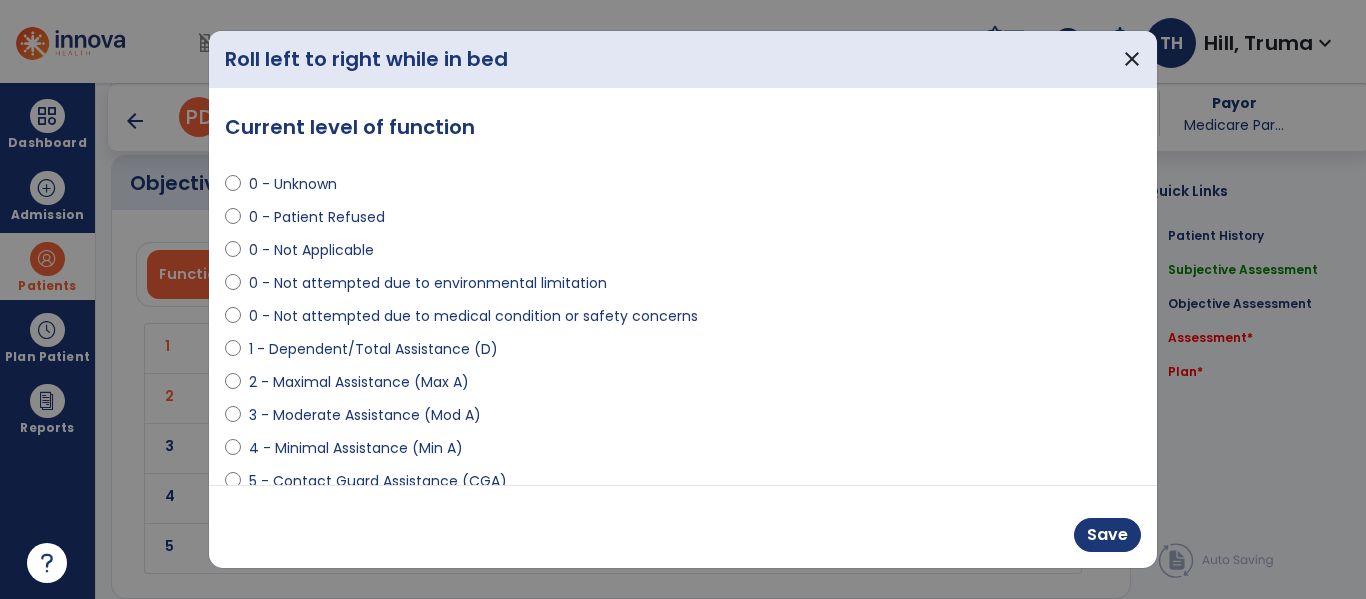 click on "2 - Maximal Assistance (Max A)" at bounding box center [359, 382] 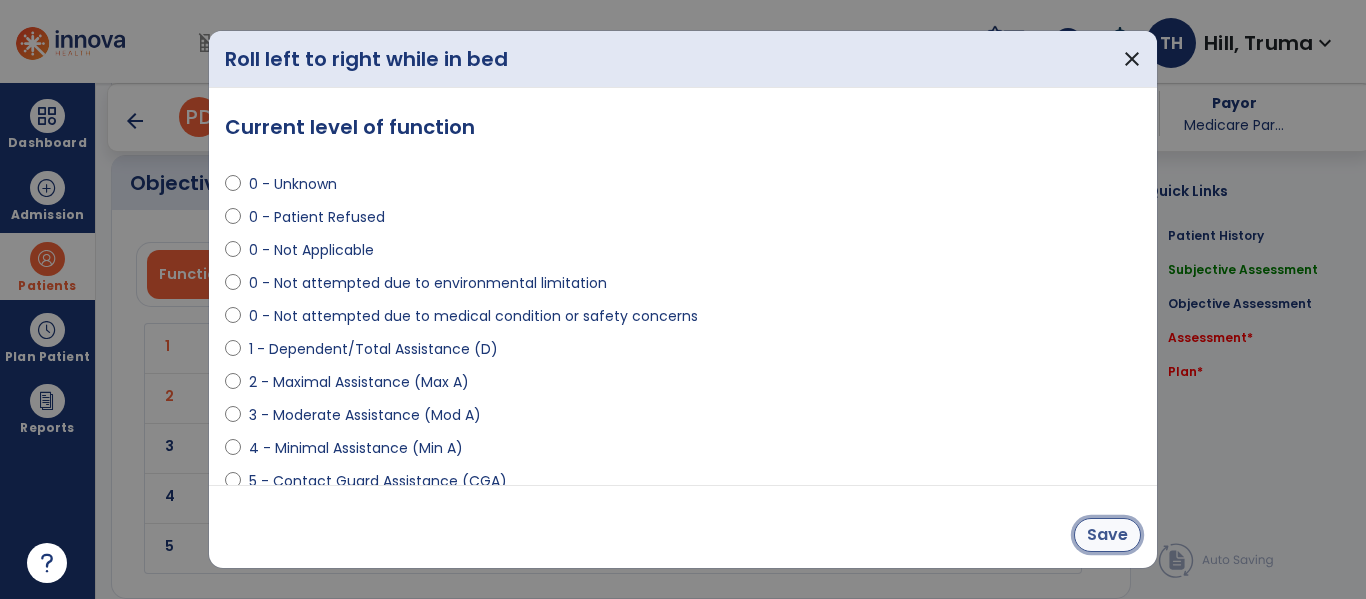 click on "Save" at bounding box center [1107, 535] 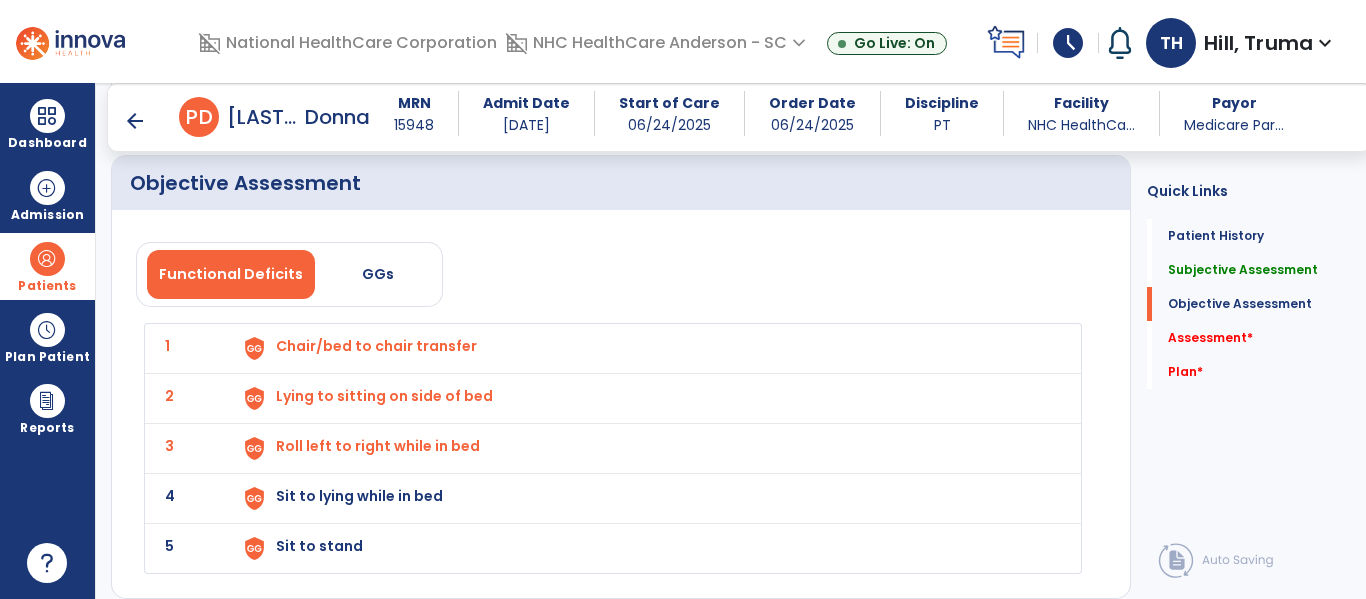 click on "Sit to lying while in bed" at bounding box center [376, 346] 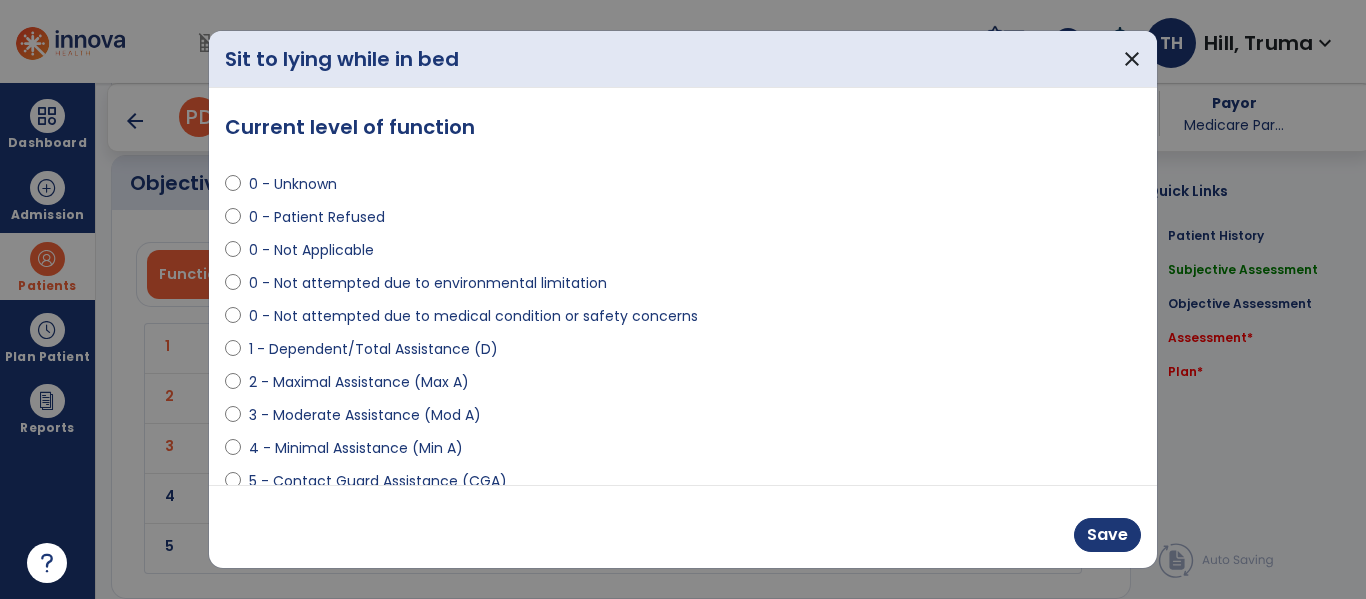 click on "1 - Dependent/Total Assistance (D)" at bounding box center [683, 353] 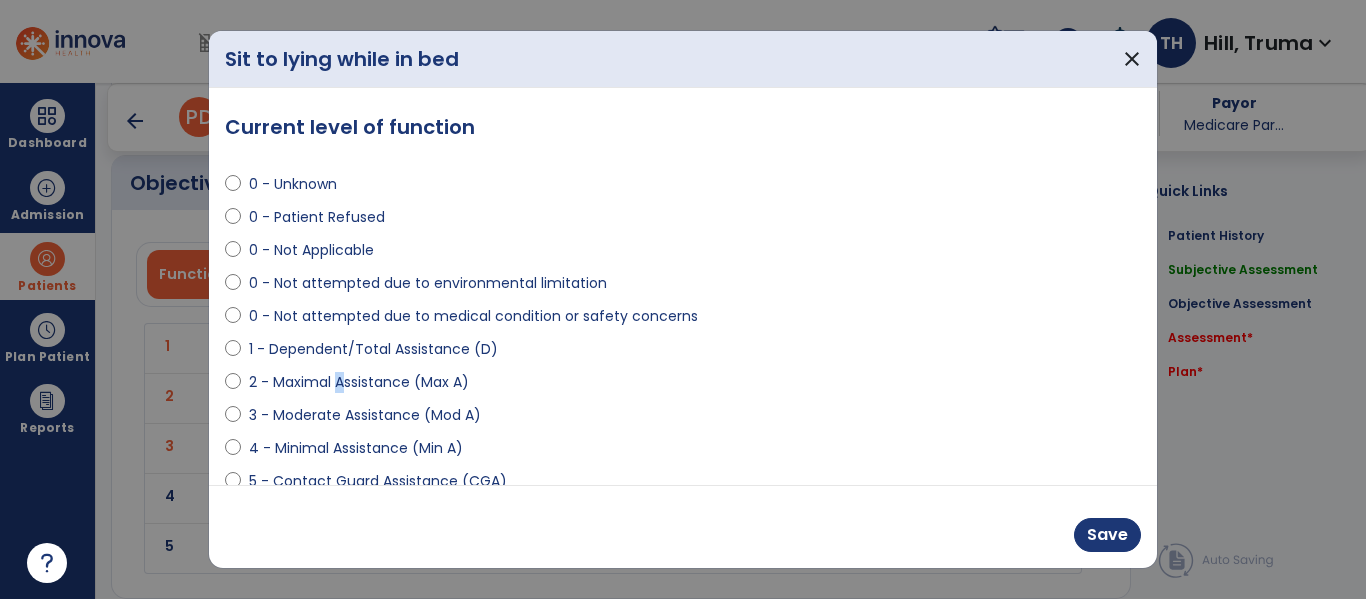 select on "**********" 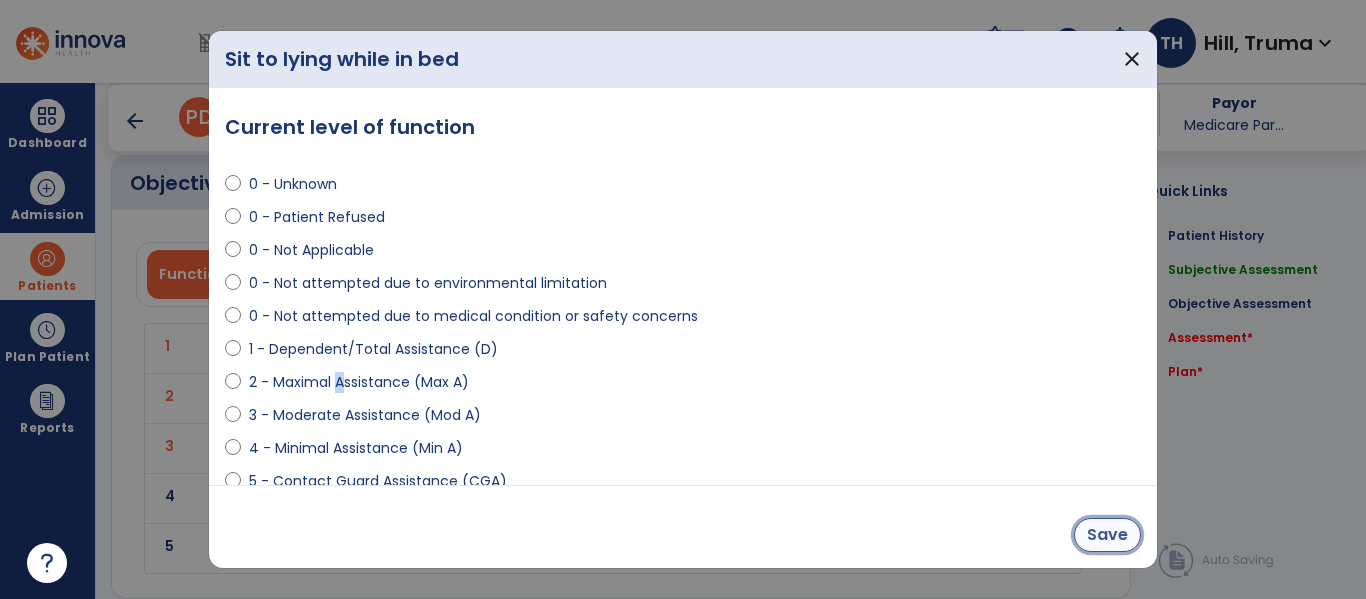 click on "Save" at bounding box center [1107, 535] 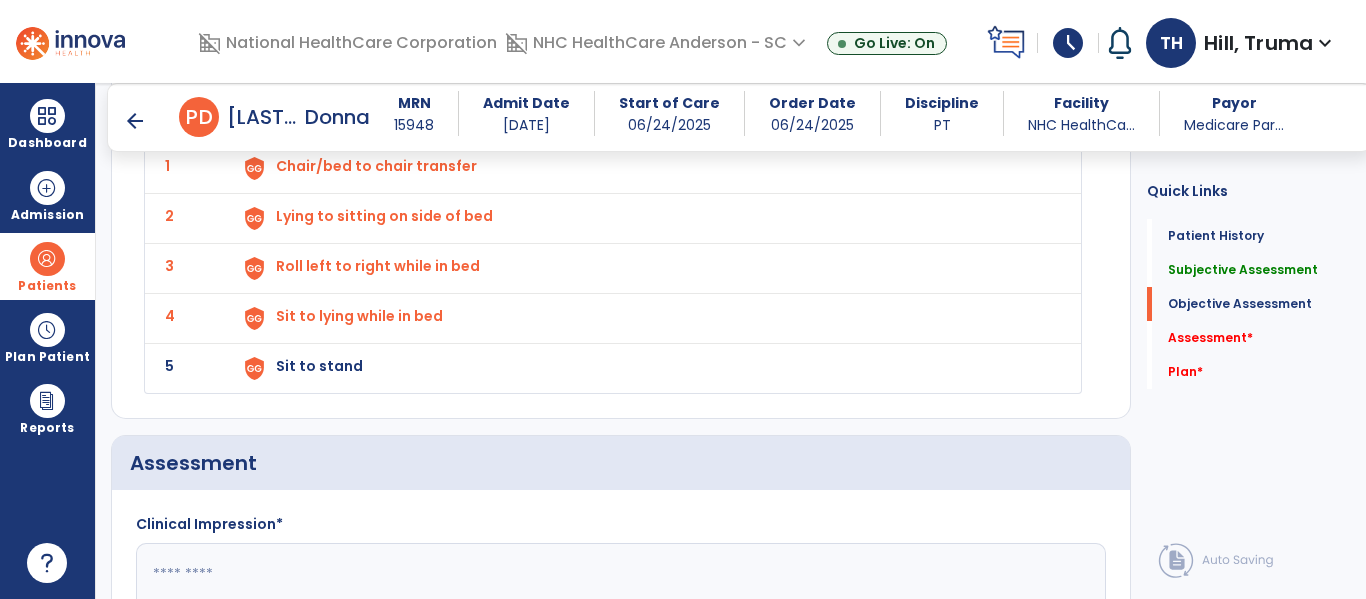 scroll, scrollTop: 2500, scrollLeft: 0, axis: vertical 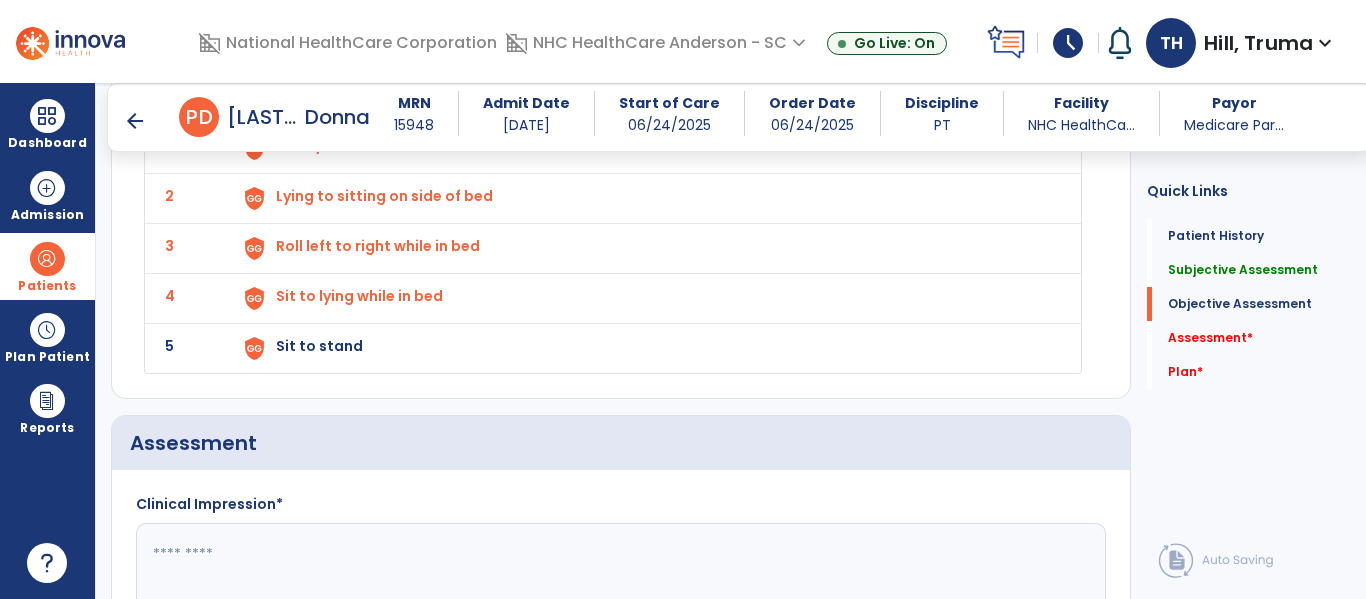 click on "Sit to stand" at bounding box center [376, 146] 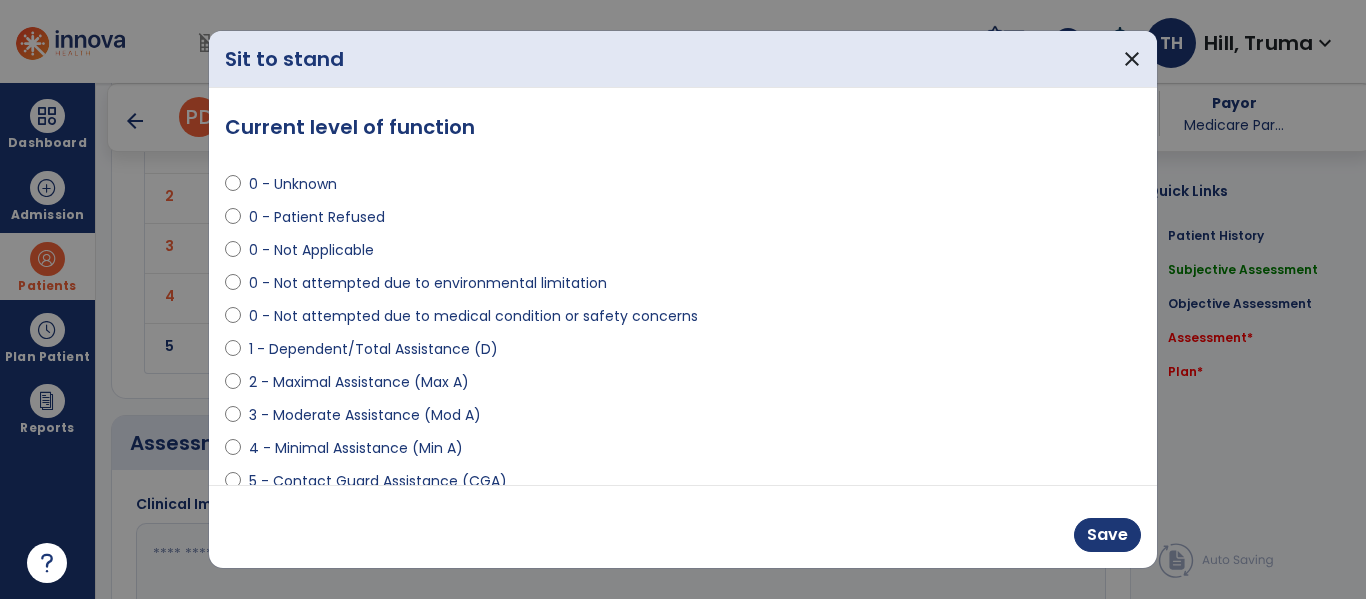 click on "**********" at bounding box center (683, 286) 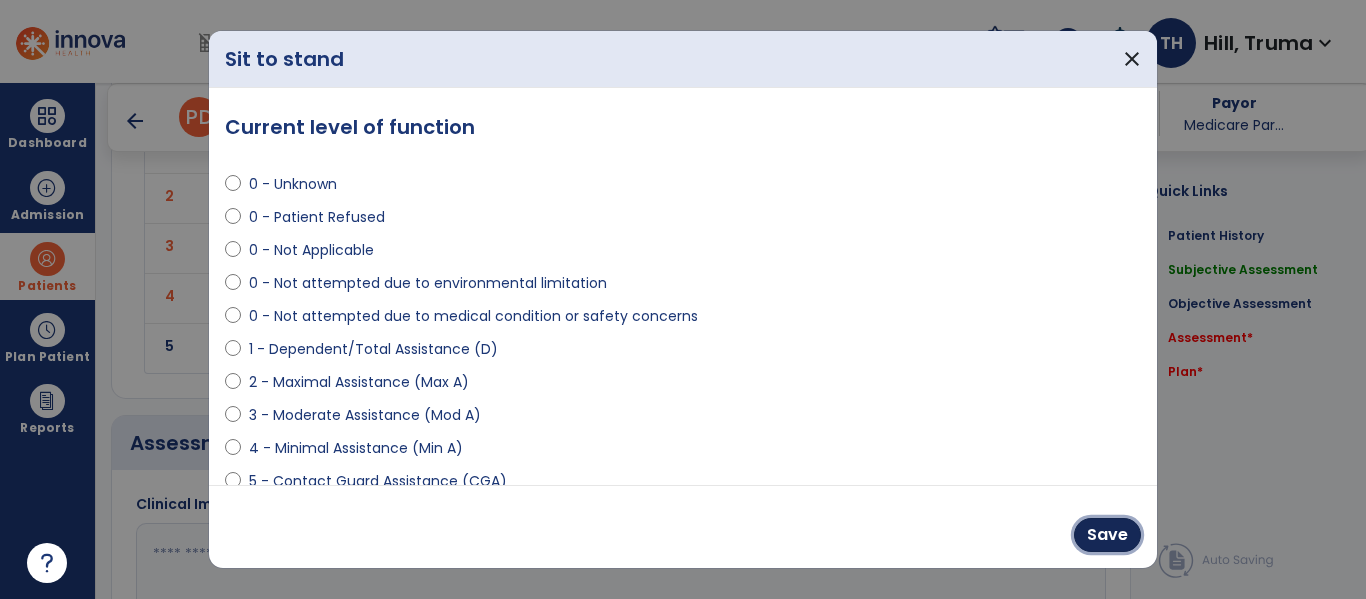drag, startPoint x: 1099, startPoint y: 540, endPoint x: 994, endPoint y: 549, distance: 105.38501 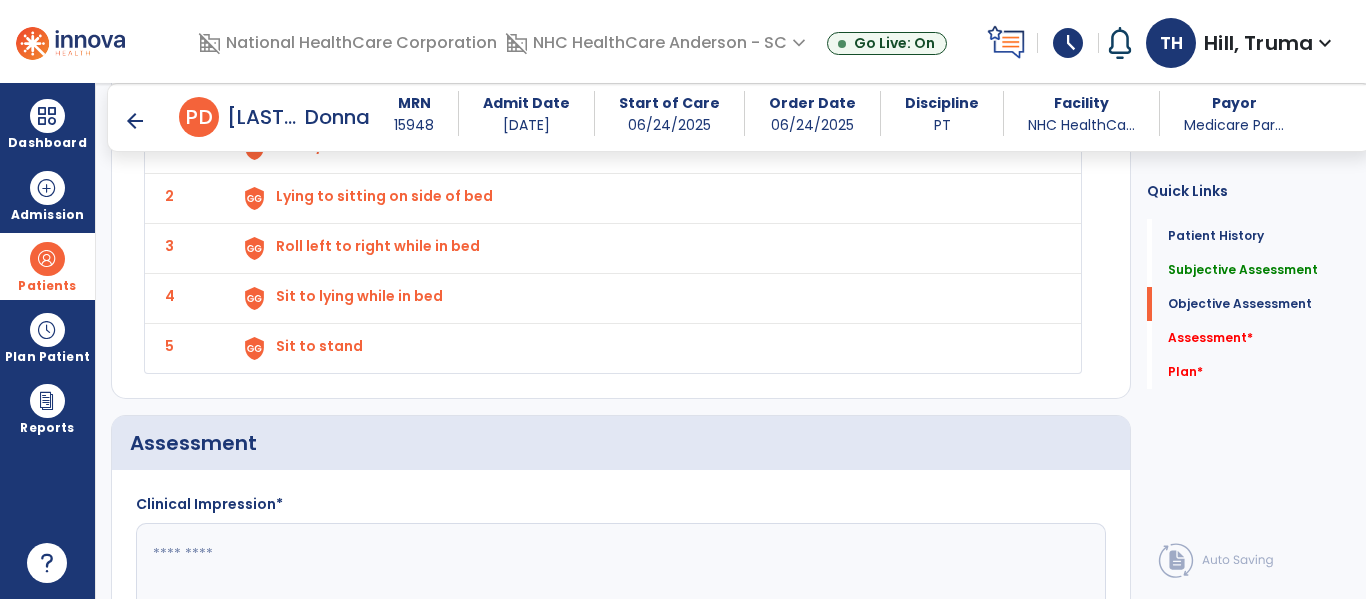 click 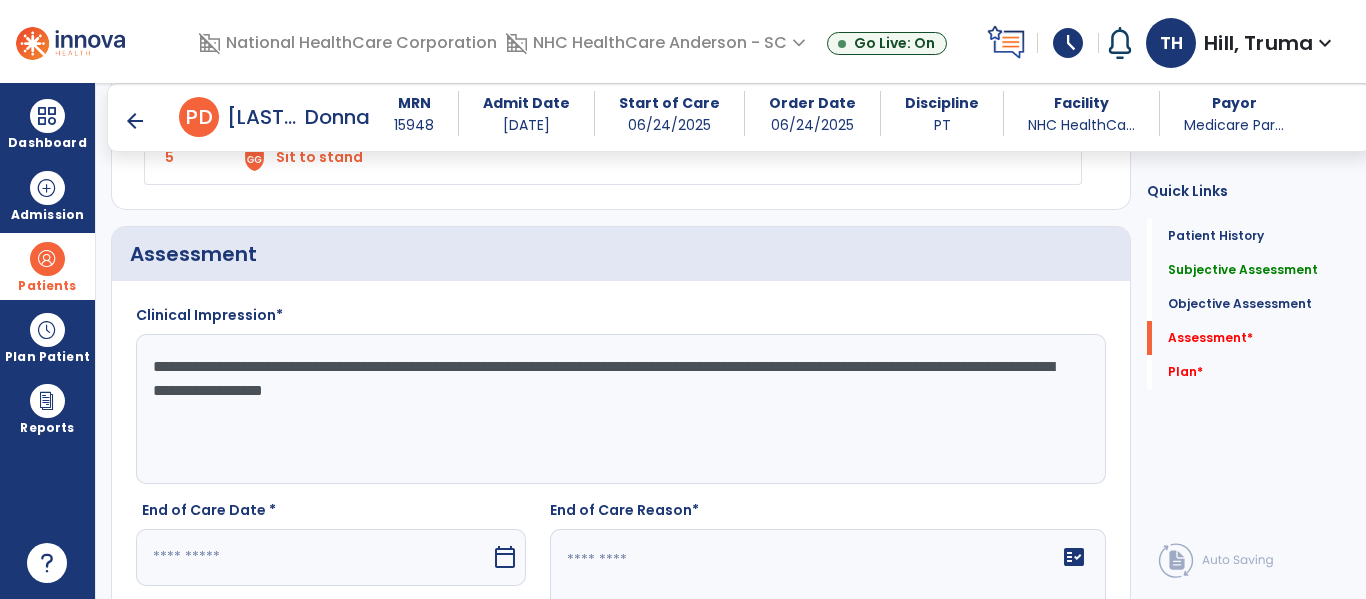 scroll, scrollTop: 2700, scrollLeft: 0, axis: vertical 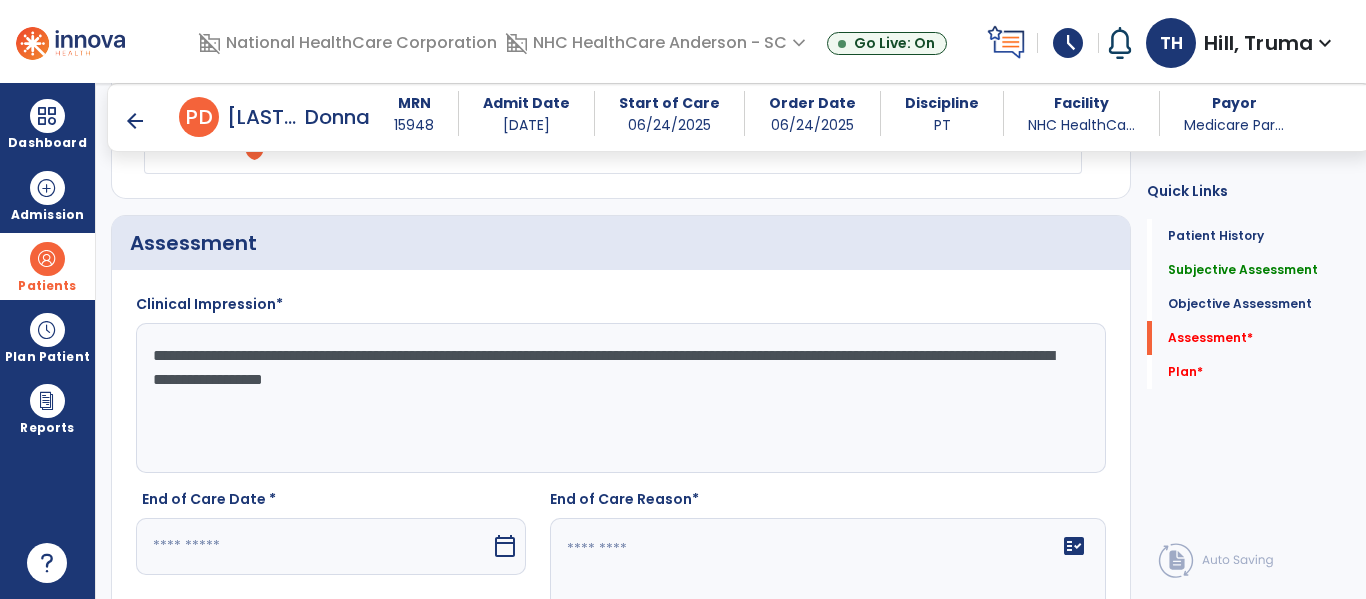 click on "**********" 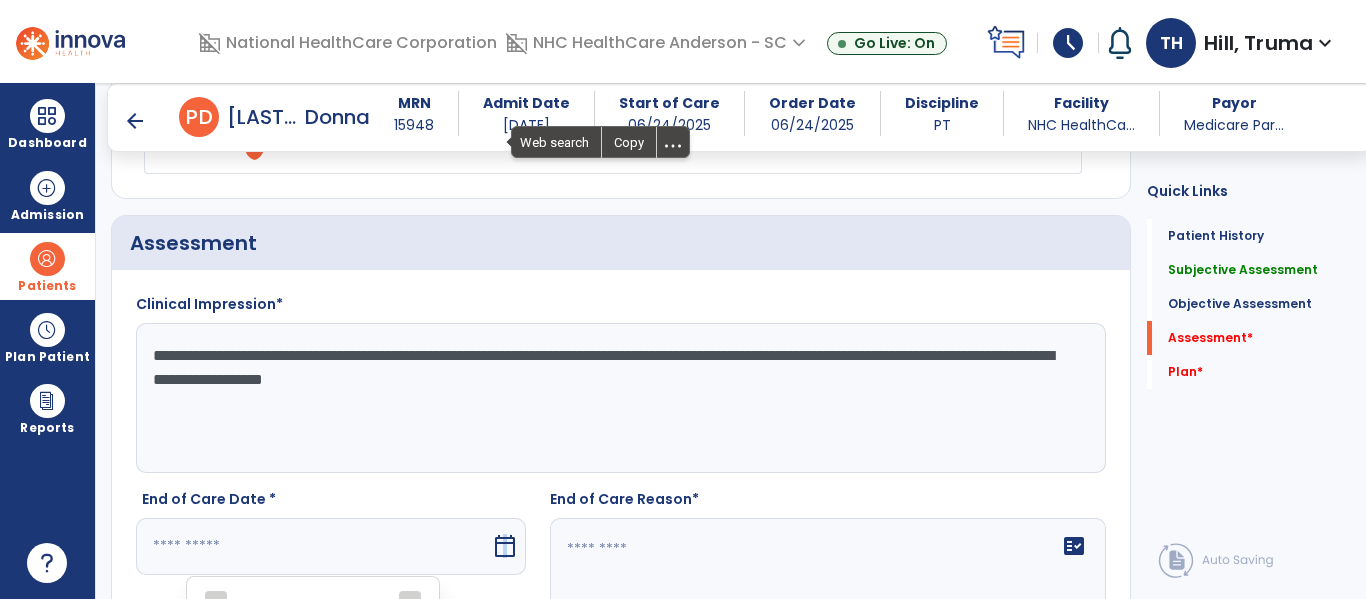 scroll, scrollTop: 3104, scrollLeft: 0, axis: vertical 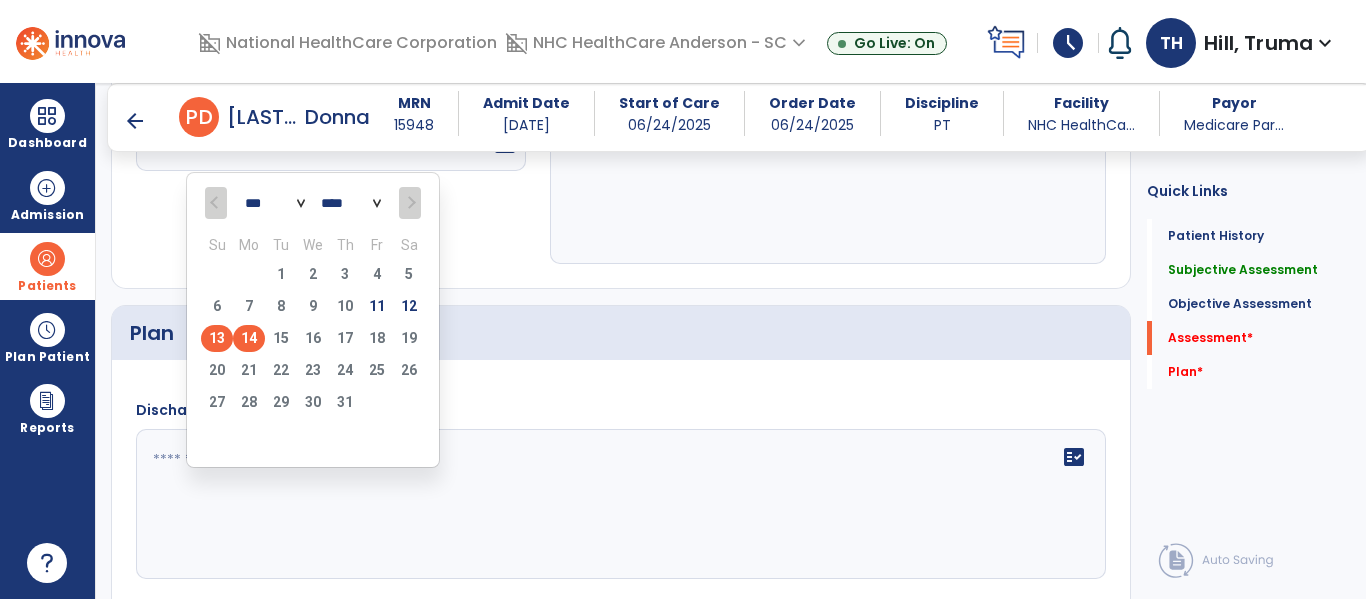 click on "13" at bounding box center [217, 338] 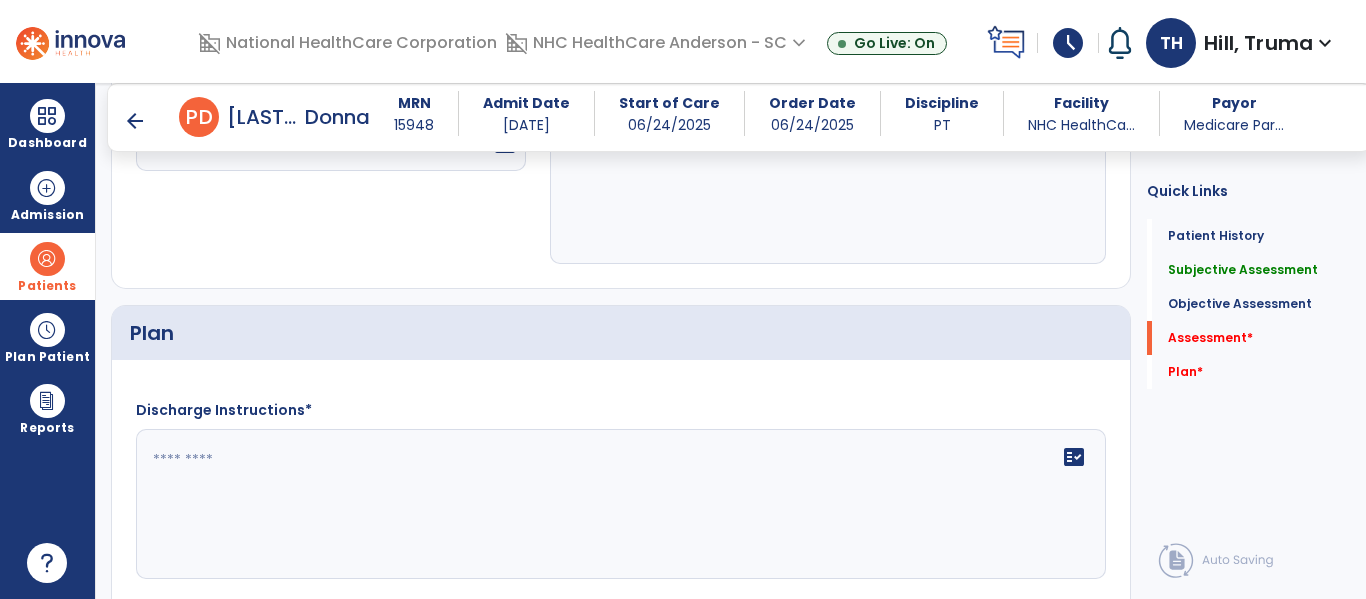 scroll, scrollTop: 2804, scrollLeft: 0, axis: vertical 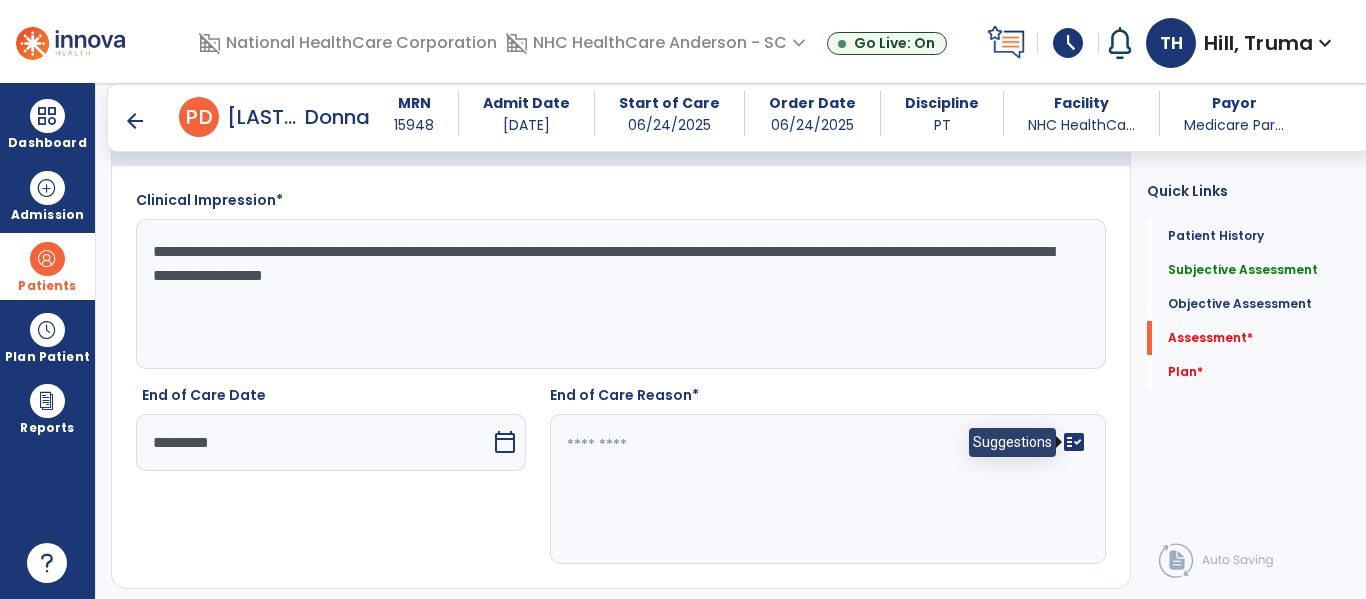 drag, startPoint x: 1061, startPoint y: 450, endPoint x: 981, endPoint y: 436, distance: 81.21576 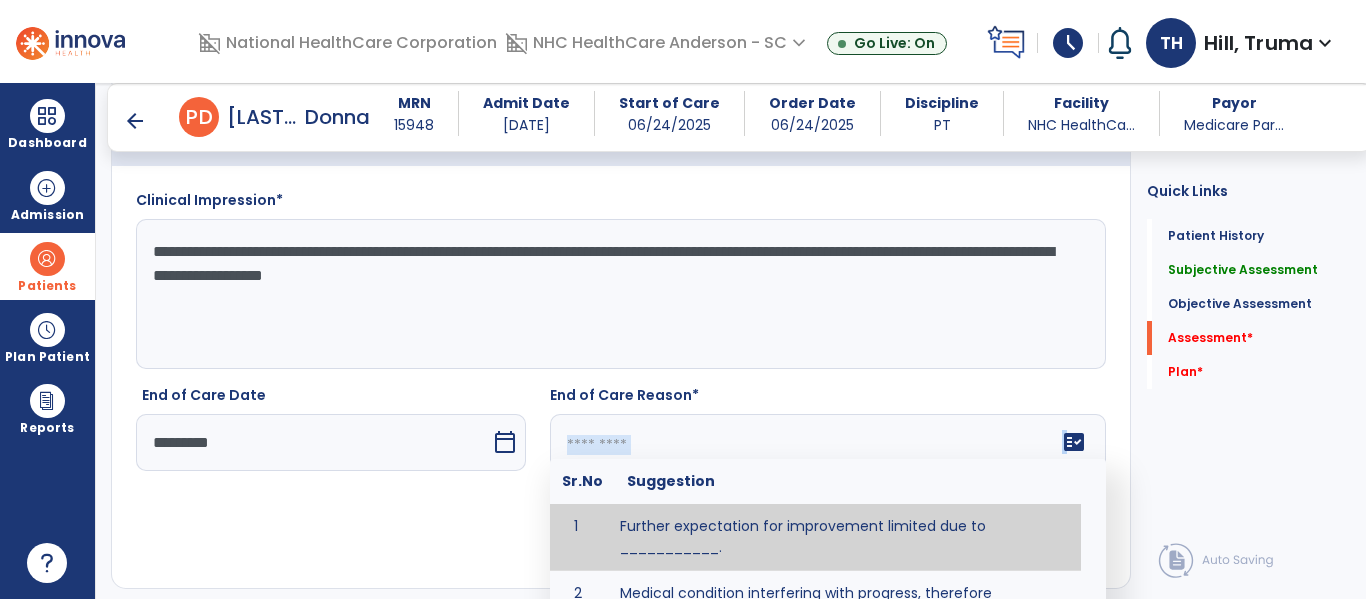 click 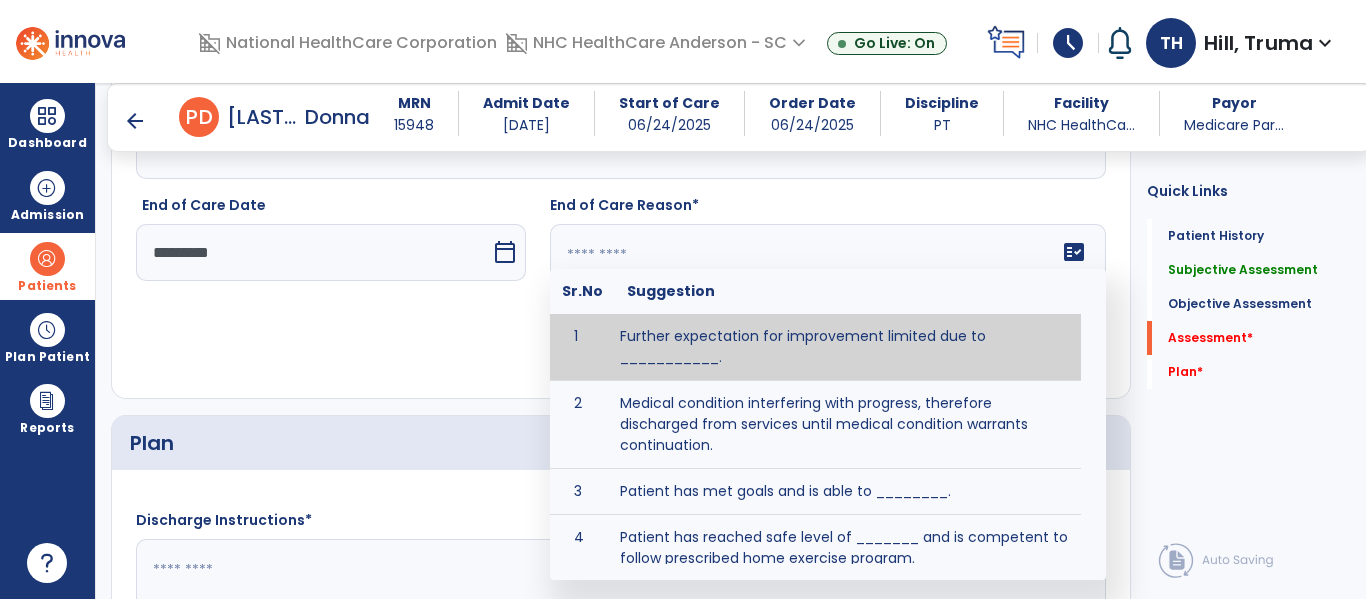 scroll, scrollTop: 3004, scrollLeft: 0, axis: vertical 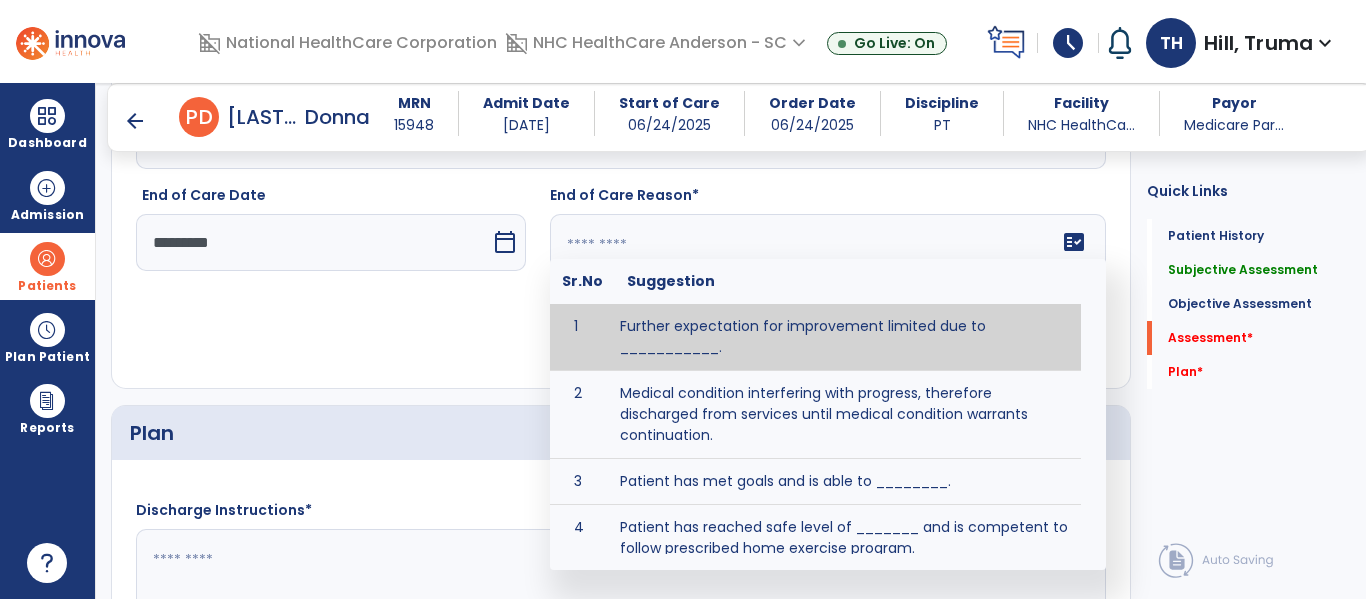 click 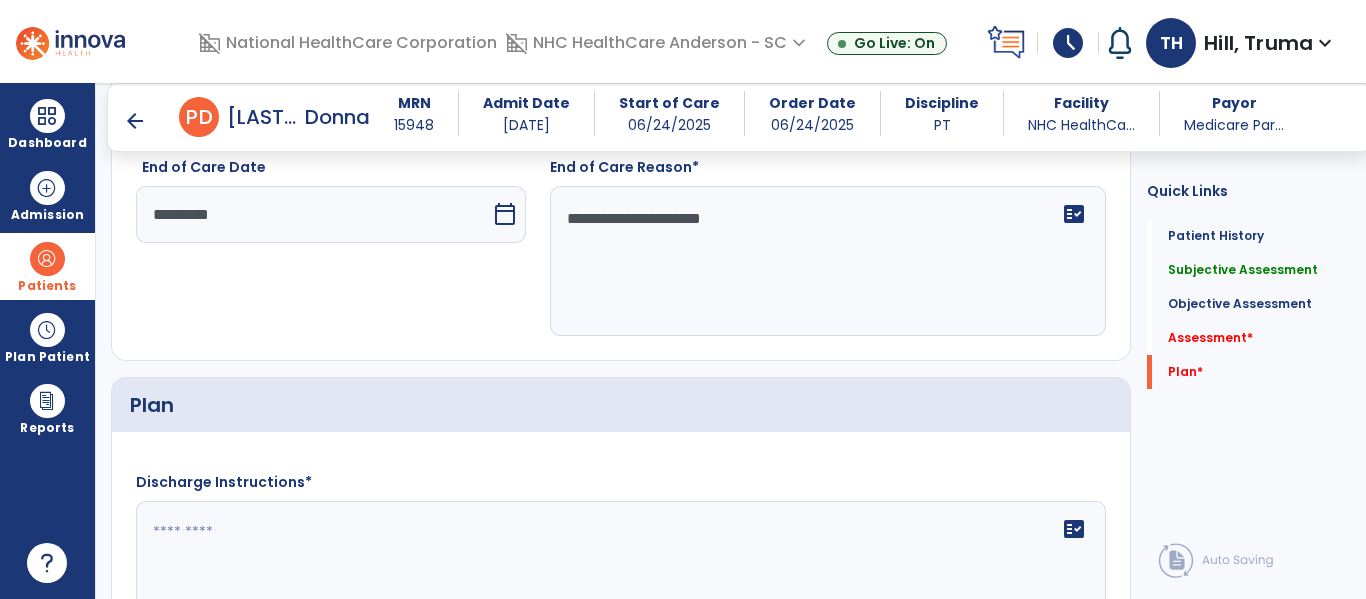 scroll, scrollTop: 3304, scrollLeft: 0, axis: vertical 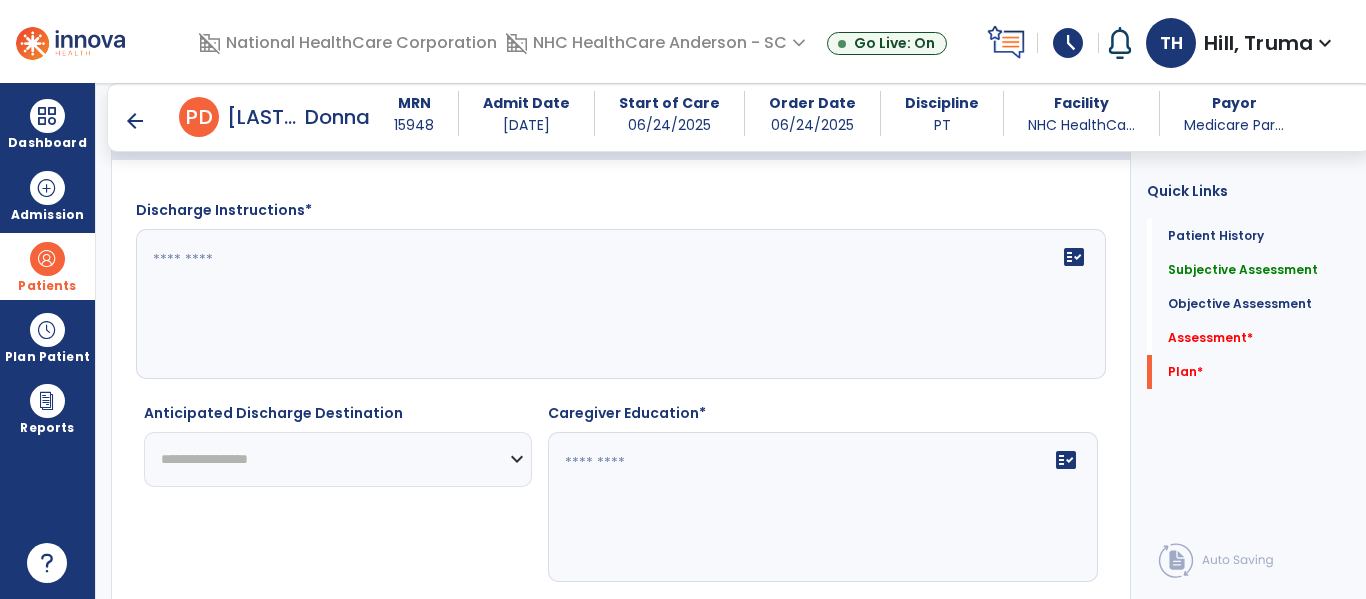 type on "**********" 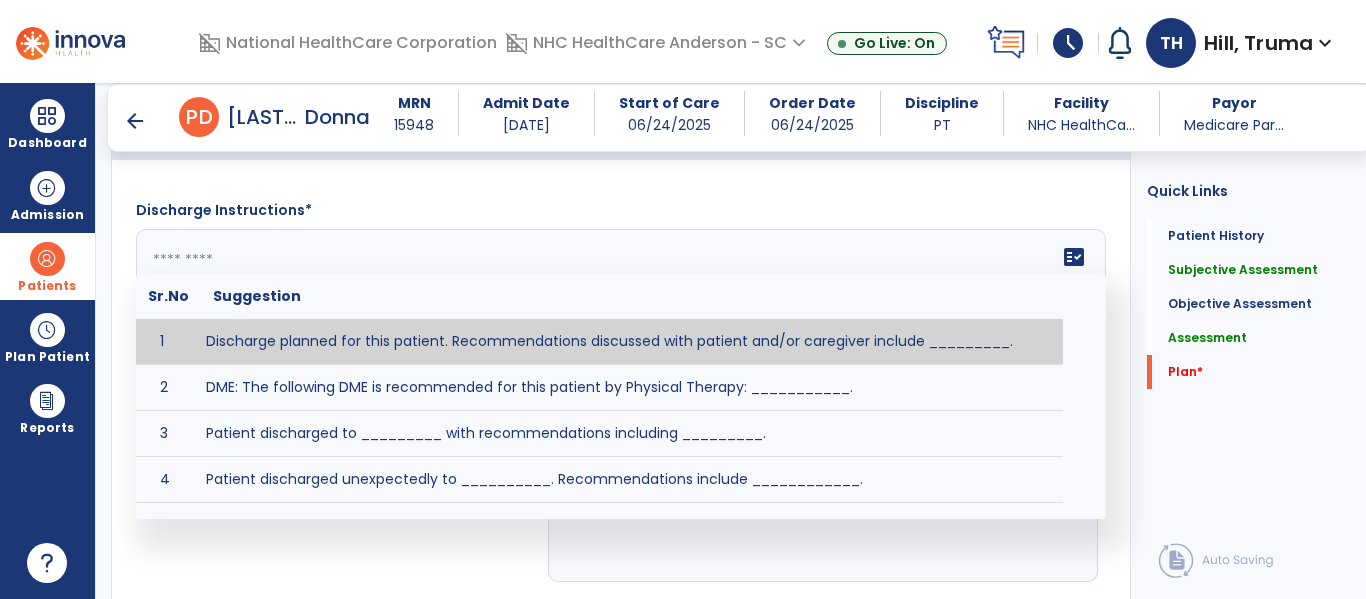 click 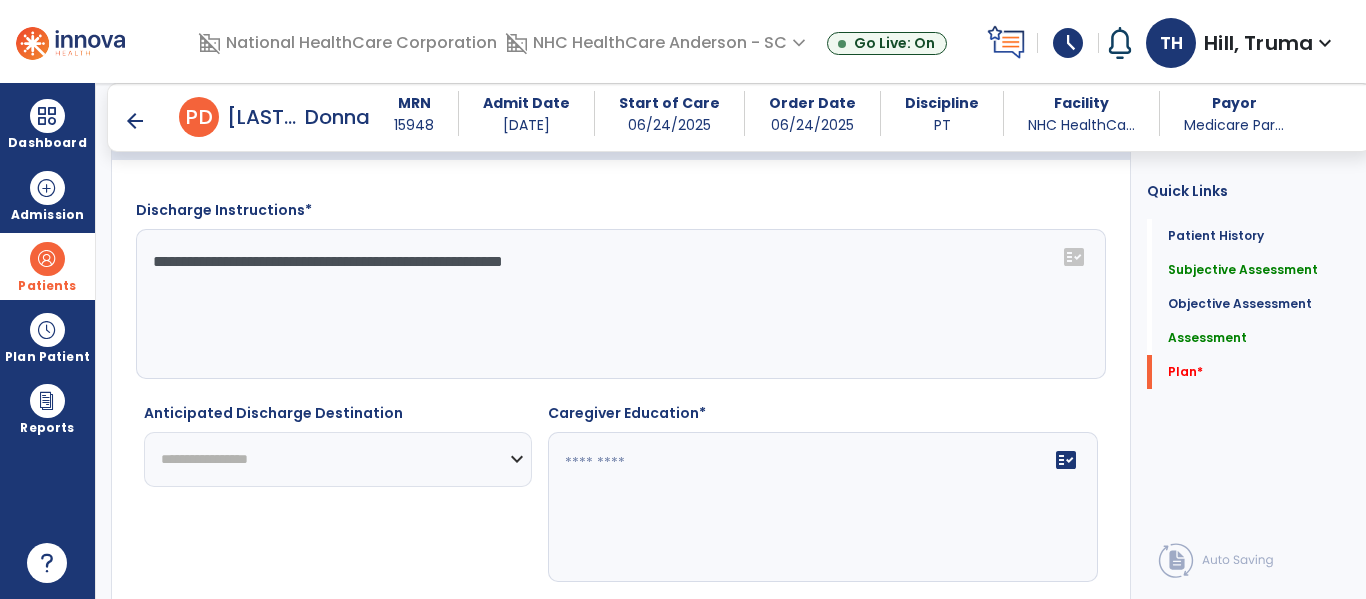 type on "**********" 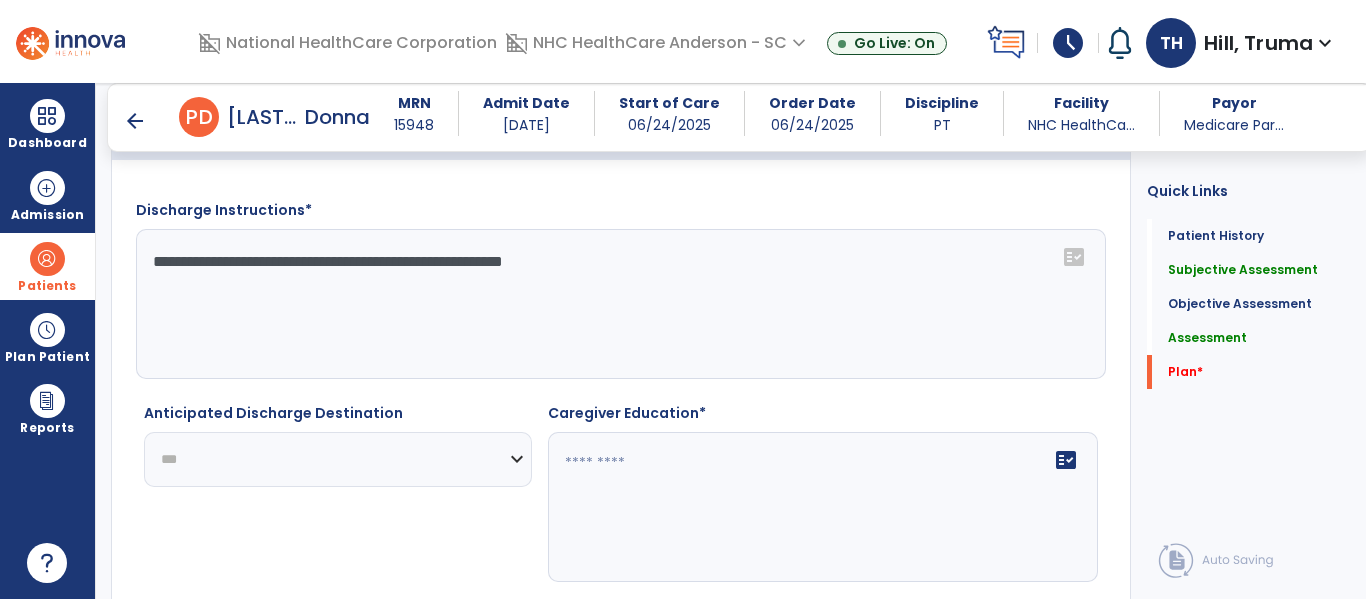 click on "**********" 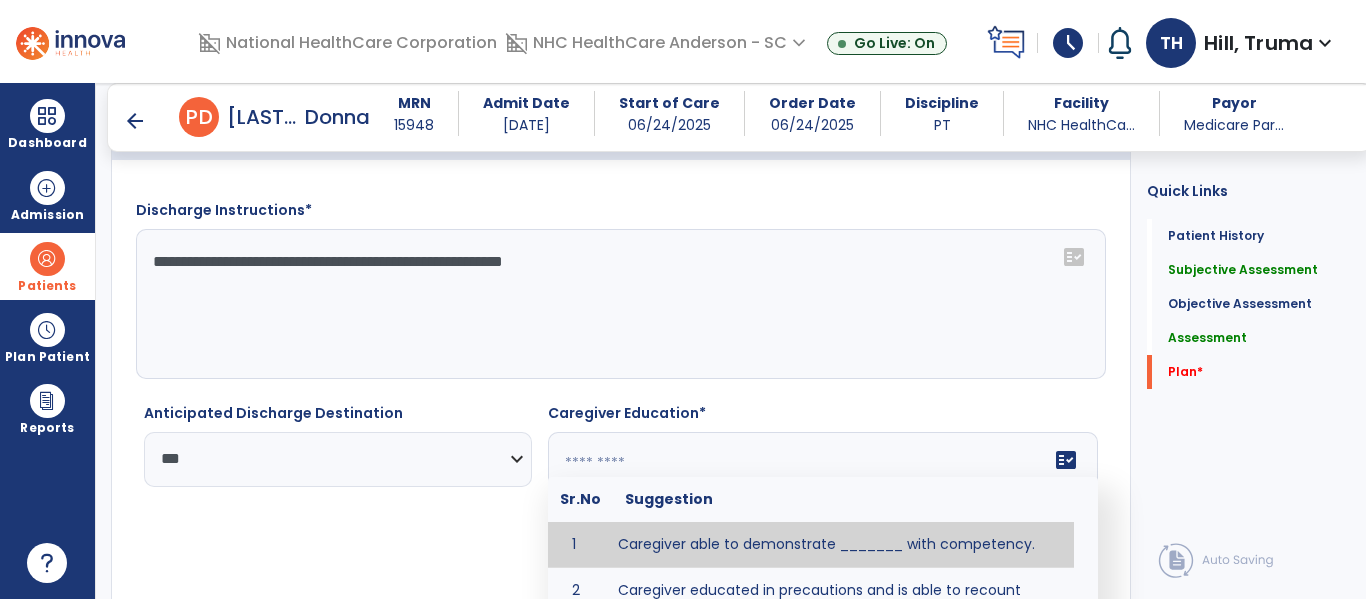click 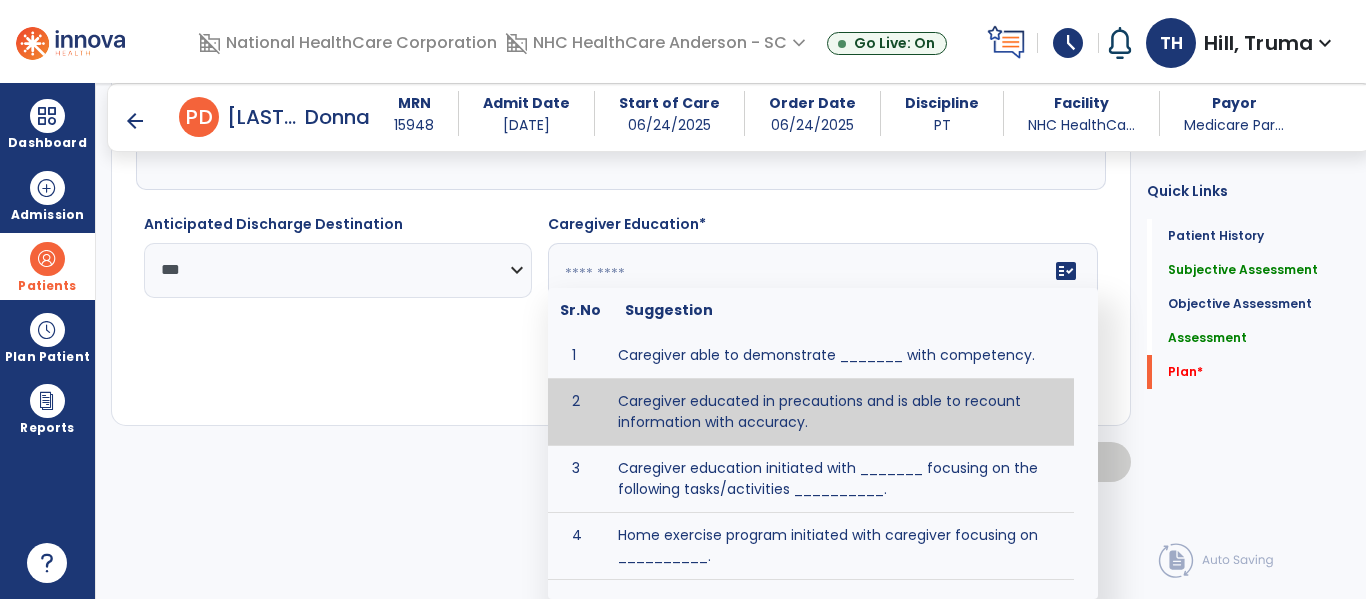 type on "**********" 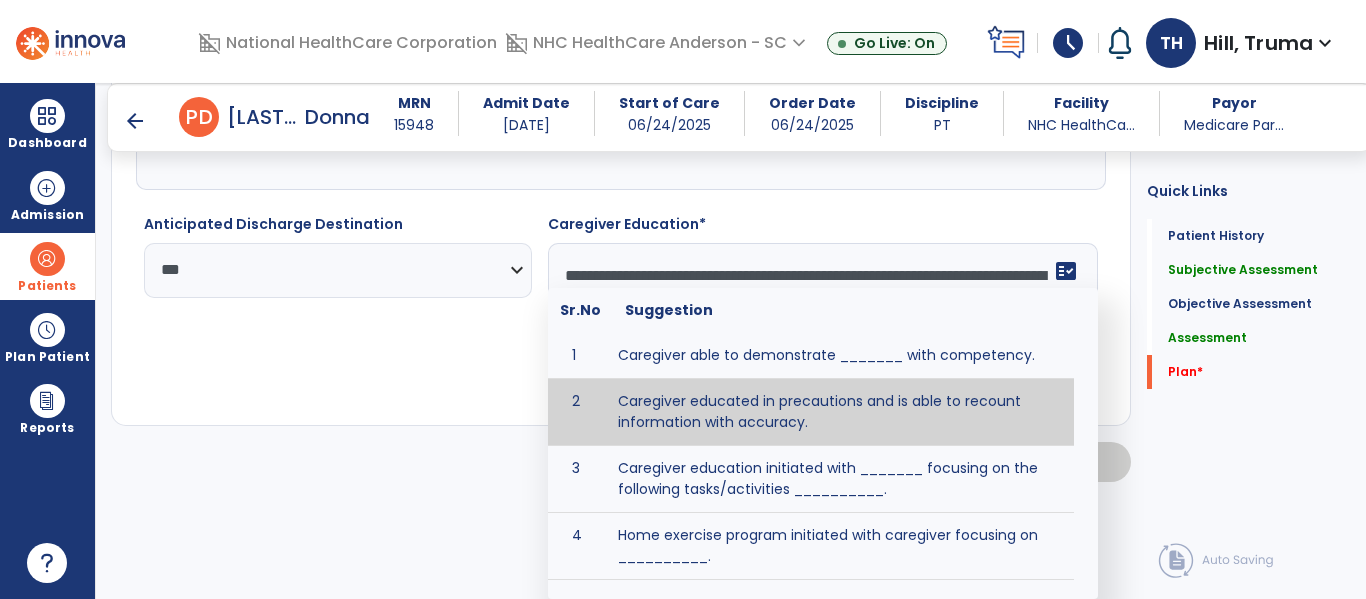 drag, startPoint x: 891, startPoint y: 405, endPoint x: 900, endPoint y: 400, distance: 10.29563 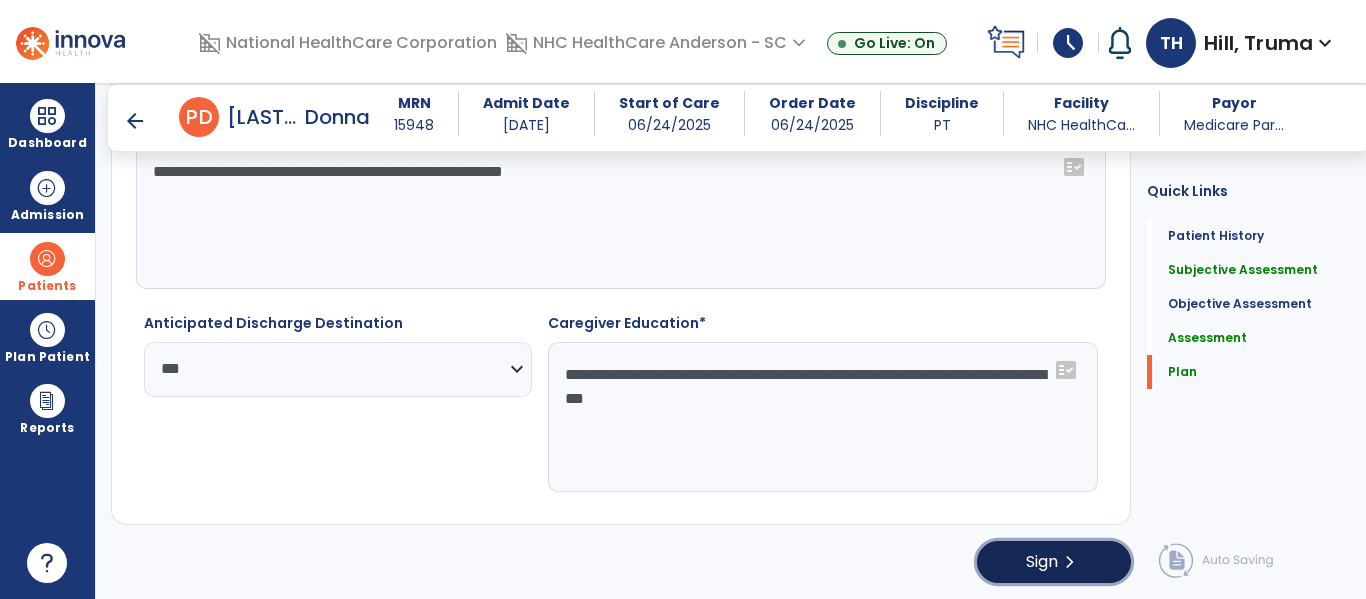 click on "Sign  chevron_right" 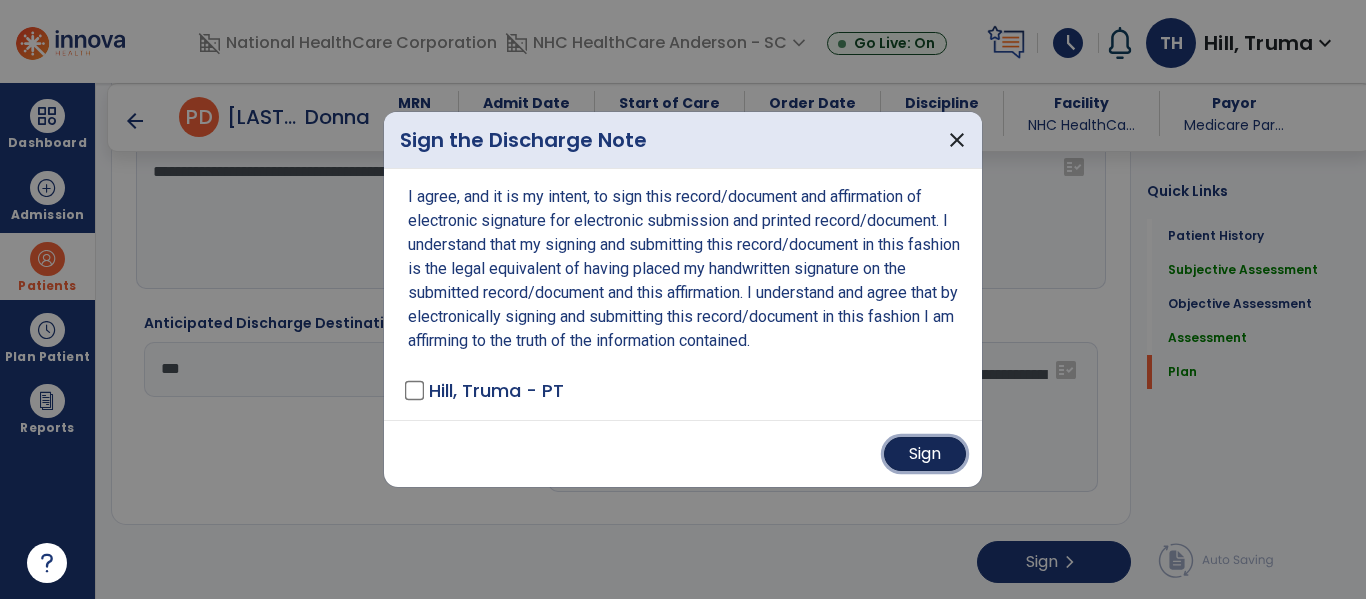 click on "Sign" at bounding box center (925, 454) 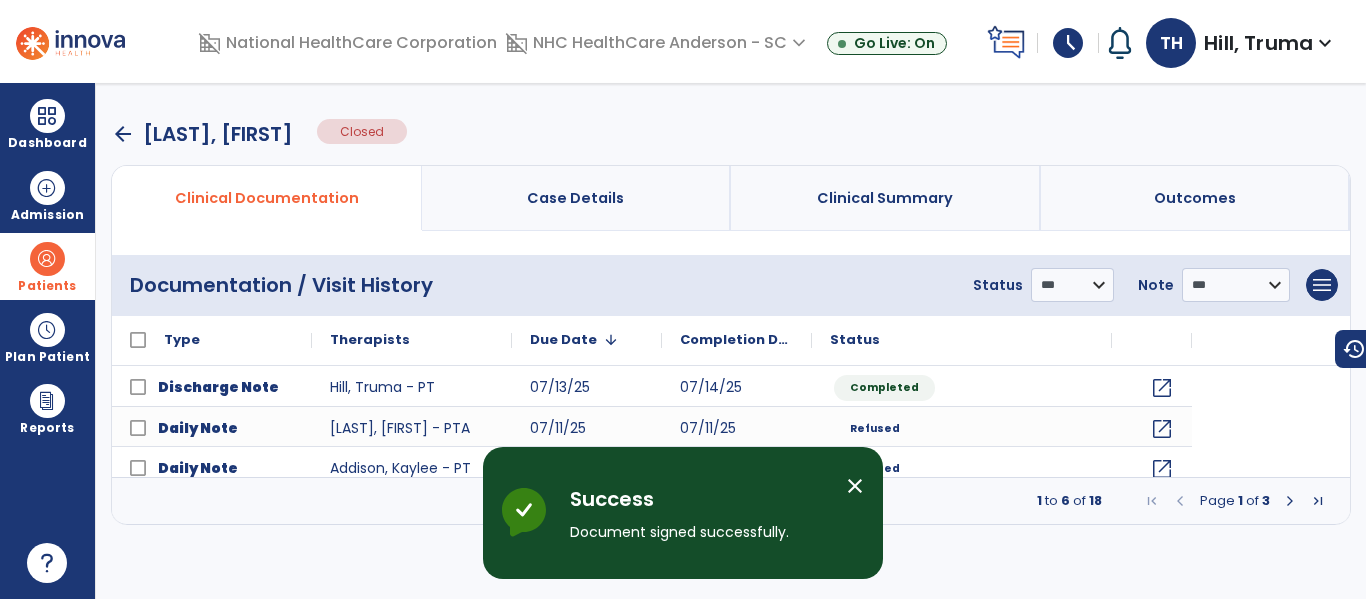 scroll, scrollTop: 0, scrollLeft: 0, axis: both 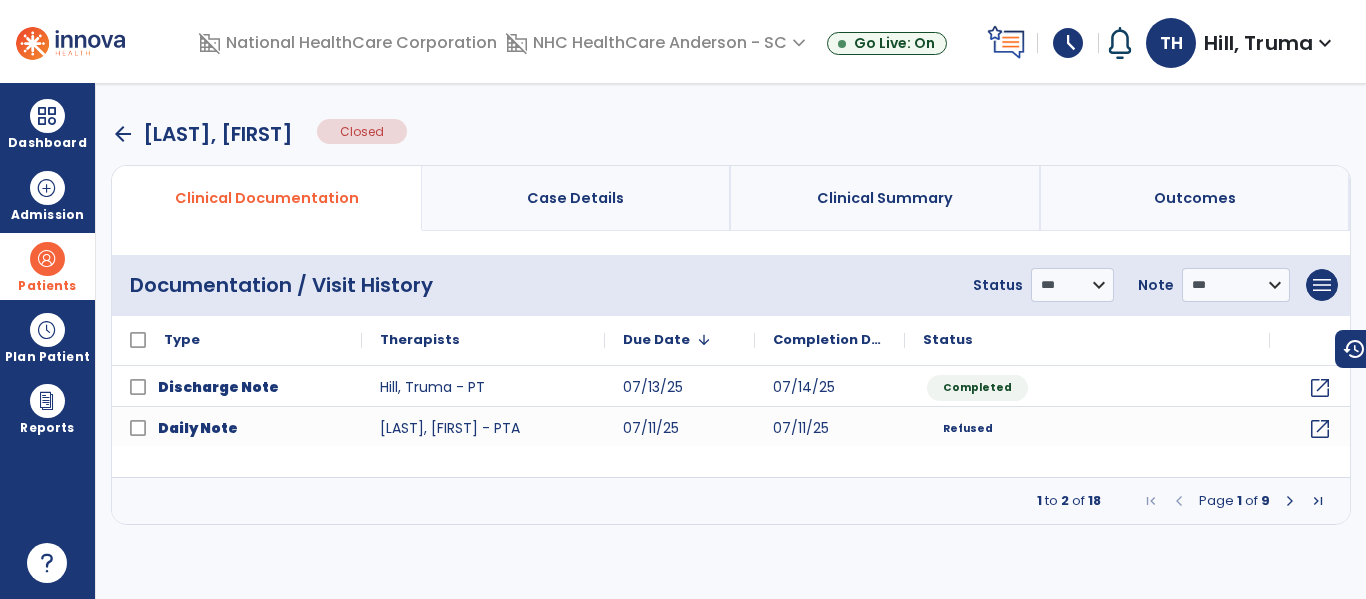 click on "arrow_back" at bounding box center (123, 134) 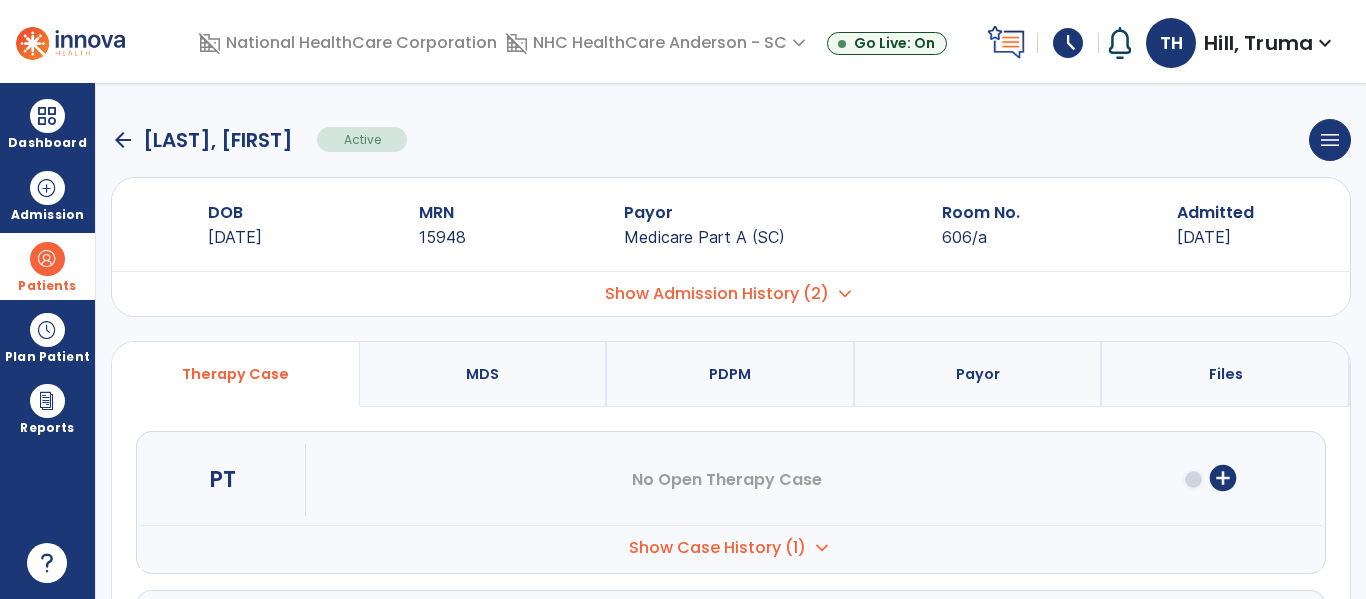 click on "arrow_back [LAST], [FIRST] Active menu Edit Admission View OBRA Report Discharge Patient DOB [DATE] MRN [NUMBER] Payor Medicare Part A (SC) Room No. 606/a Admitted [DATE] Admission No. Admit Date [DATE]" at bounding box center (731, 341) 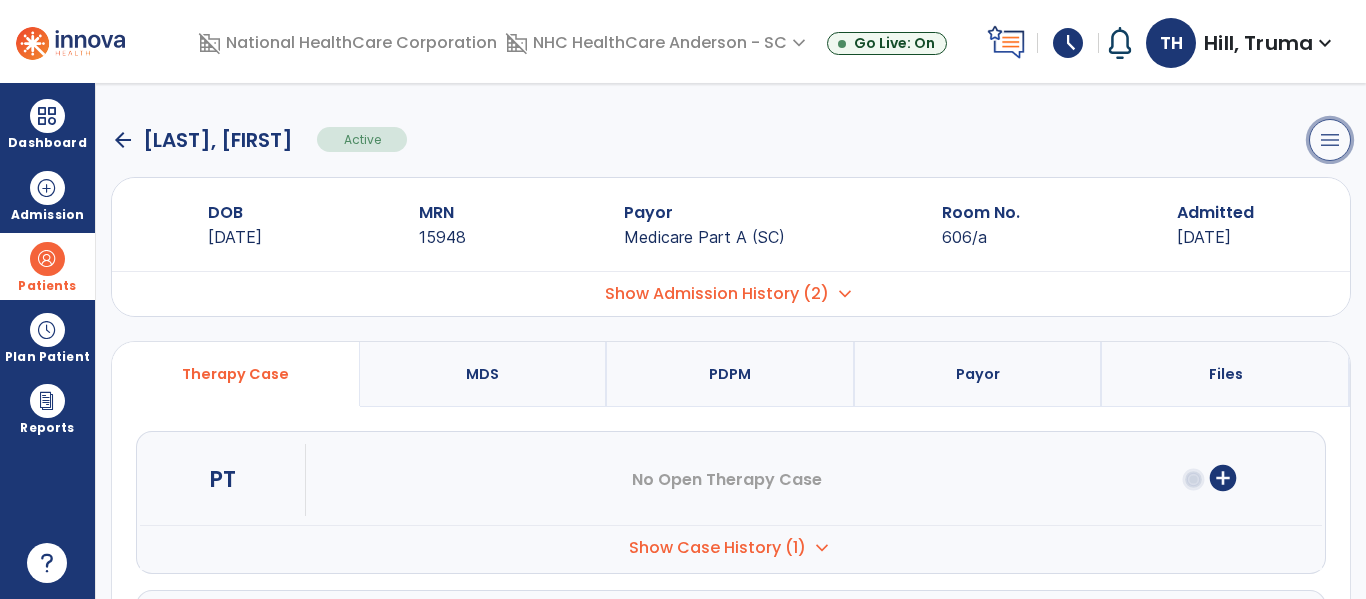 click on "menu" at bounding box center [1330, 140] 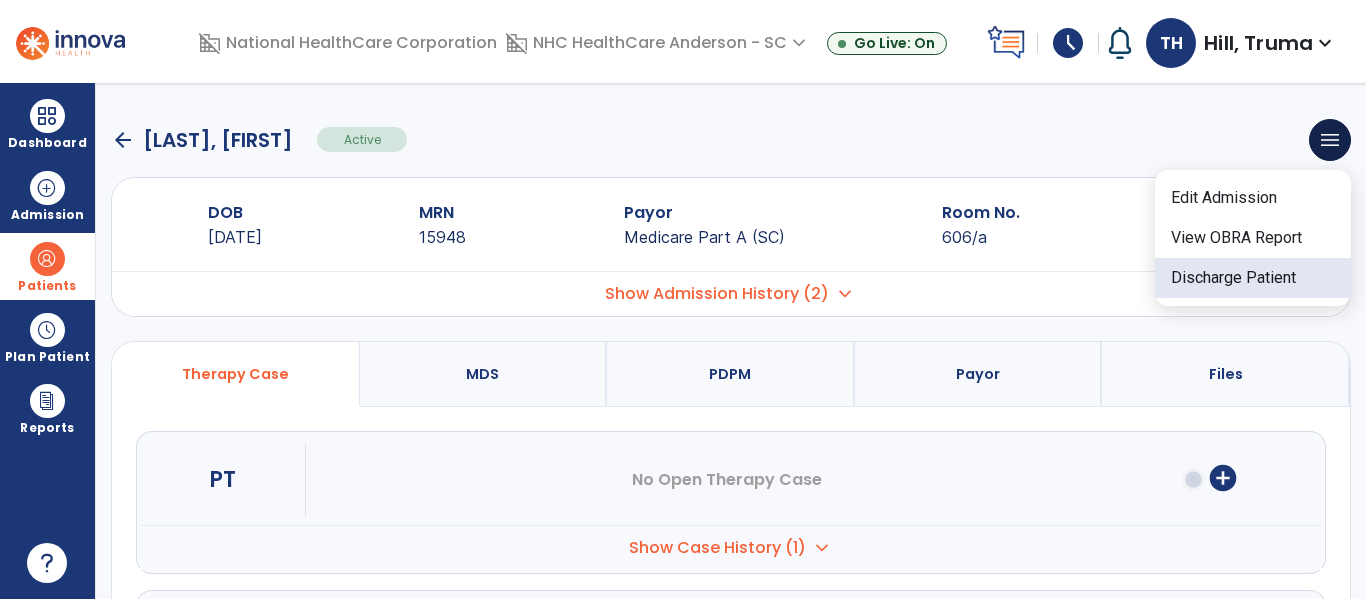 click on "Discharge Patient" 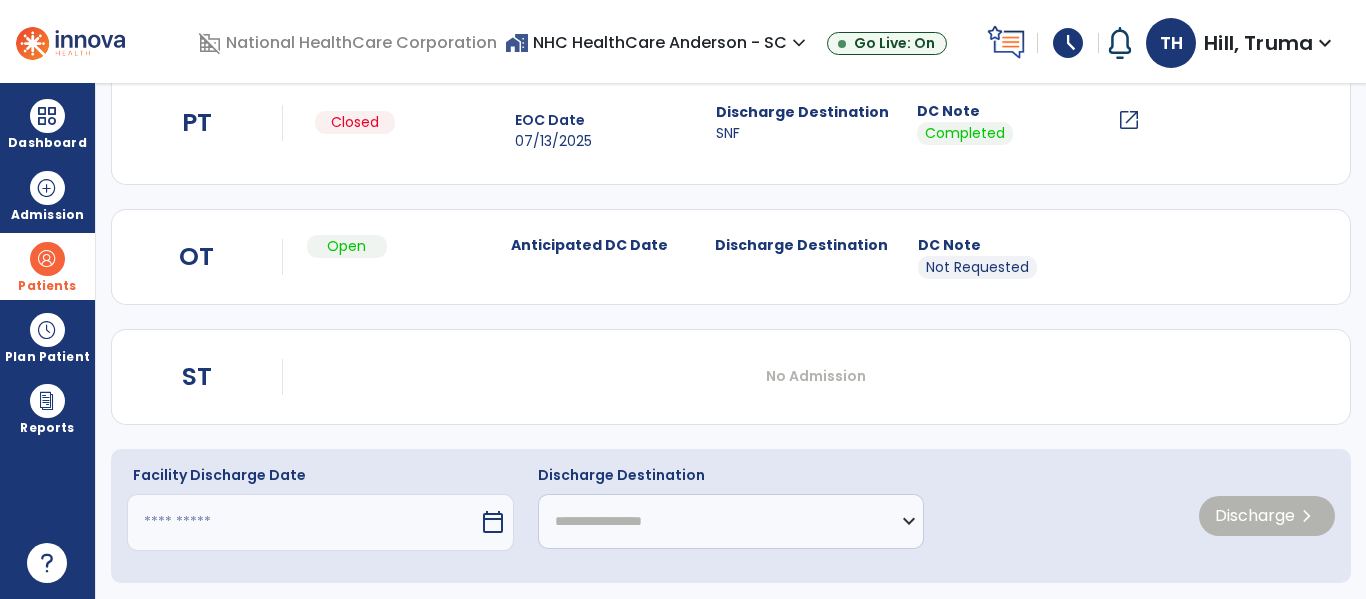 scroll, scrollTop: 285, scrollLeft: 0, axis: vertical 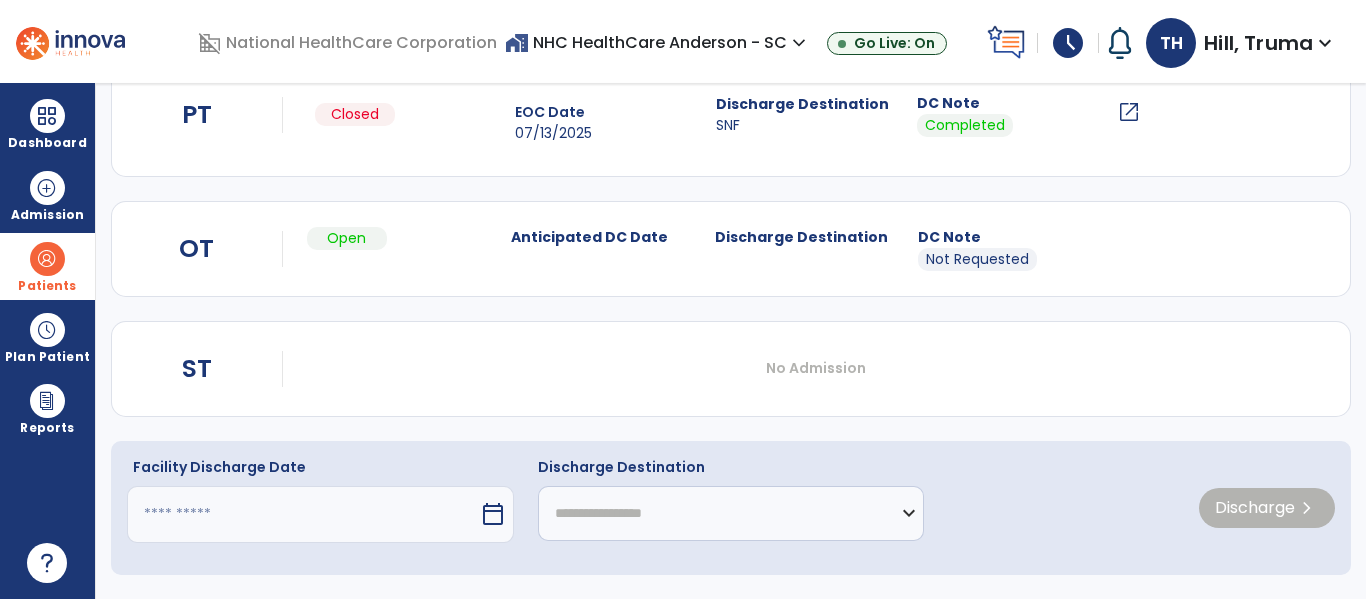 click at bounding box center (303, 514) 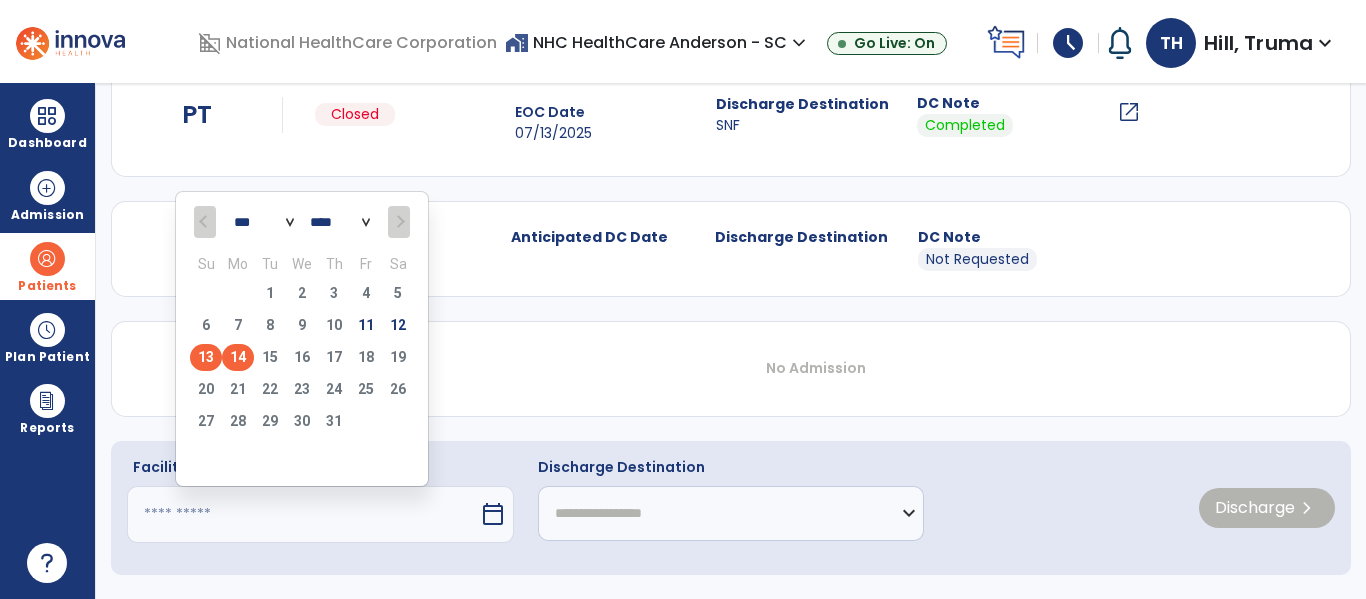 click on "13" at bounding box center [206, 357] 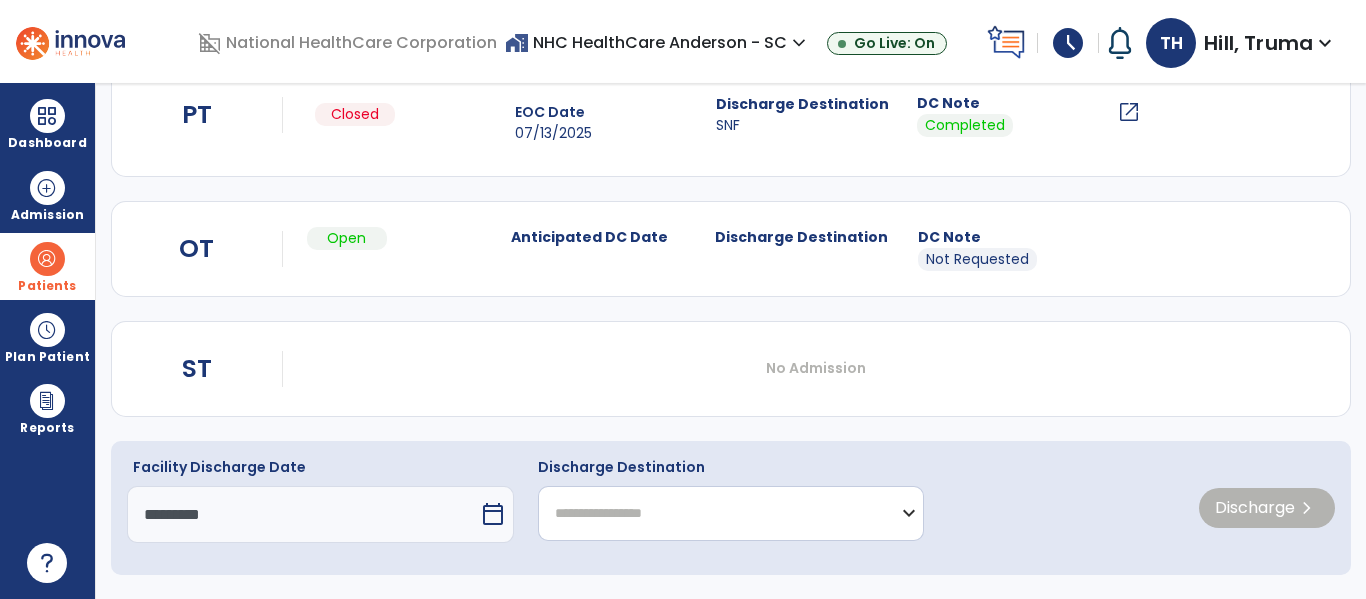 click on "**********" 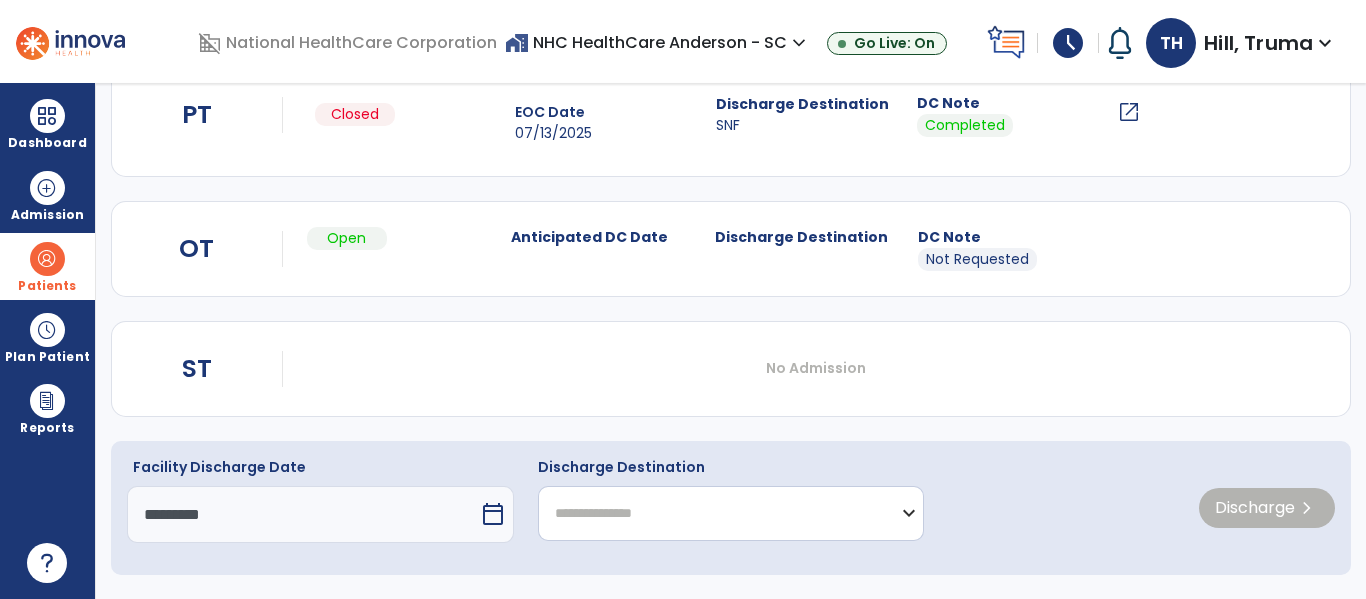 click on "**********" 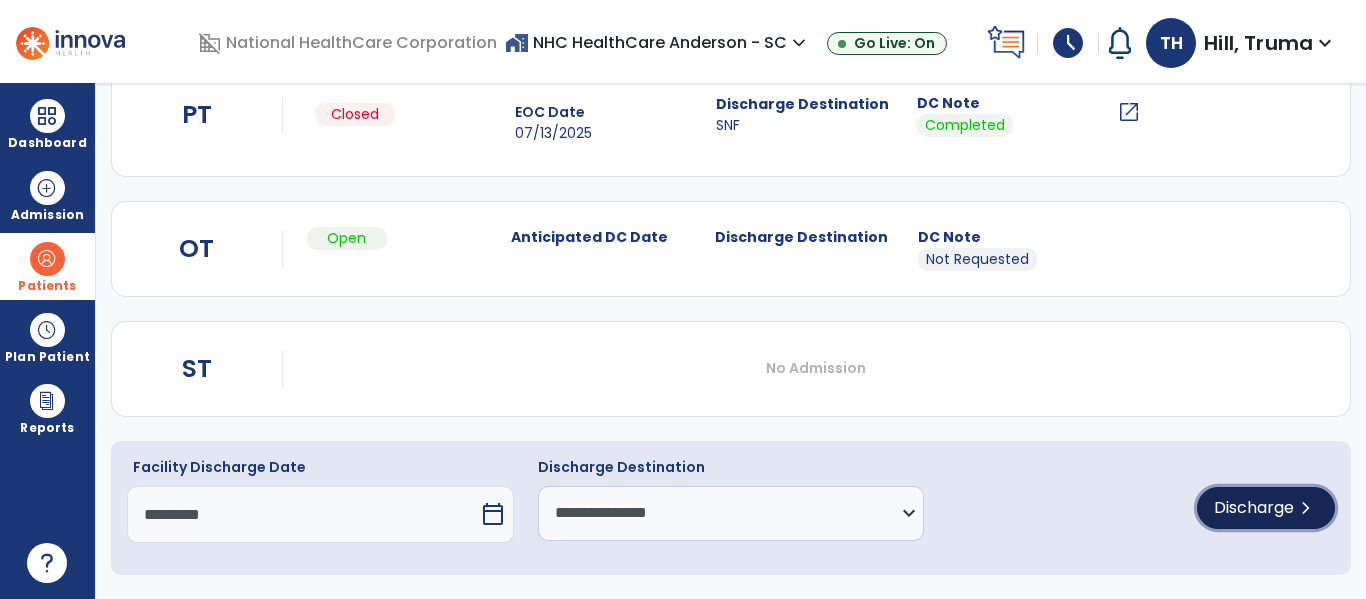 click on "Discharge" 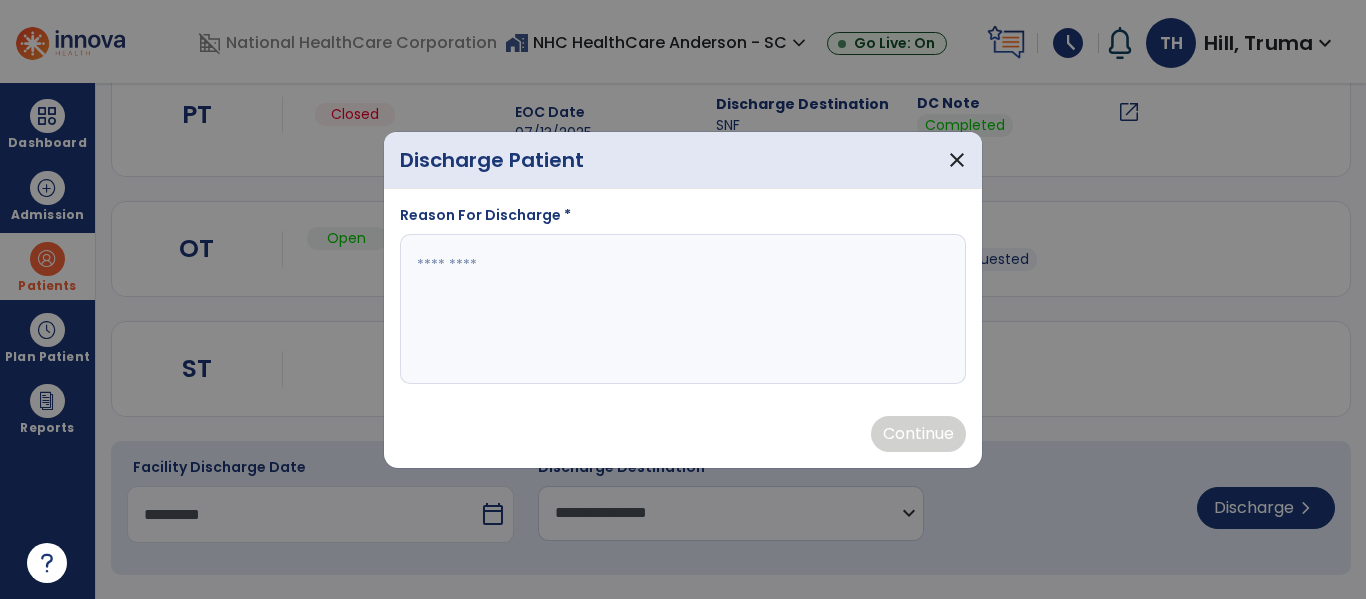 drag, startPoint x: 678, startPoint y: 305, endPoint x: 646, endPoint y: 319, distance: 34.928497 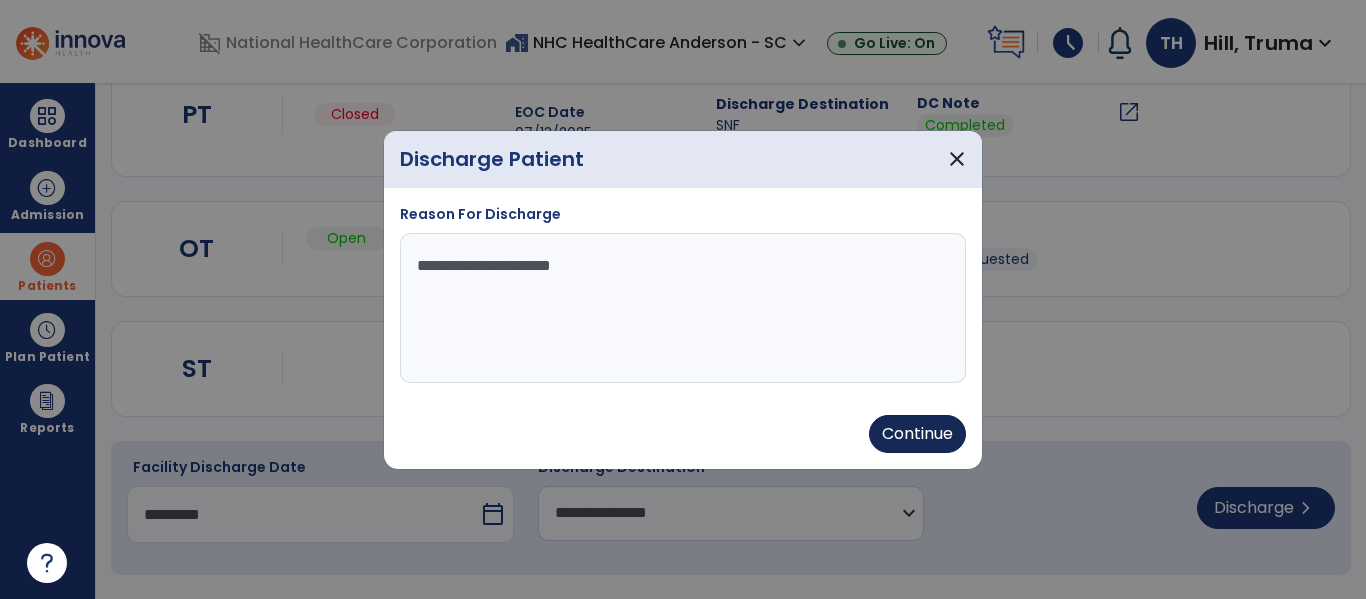 type on "**********" 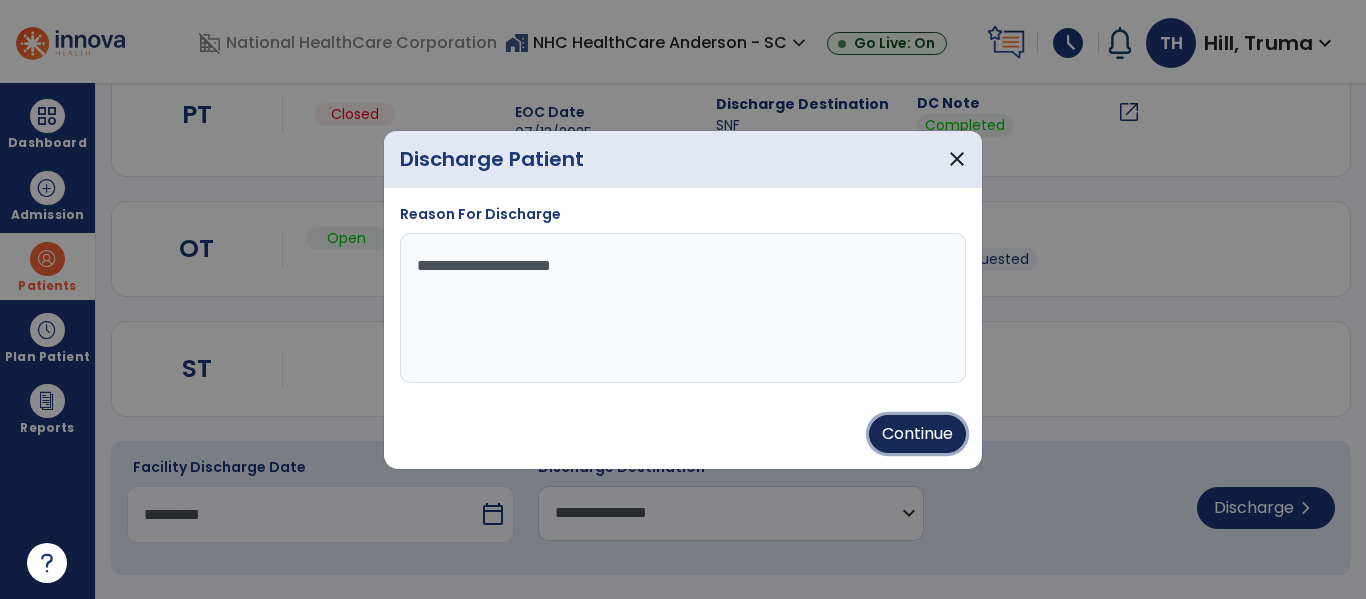 click on "Continue" at bounding box center [917, 434] 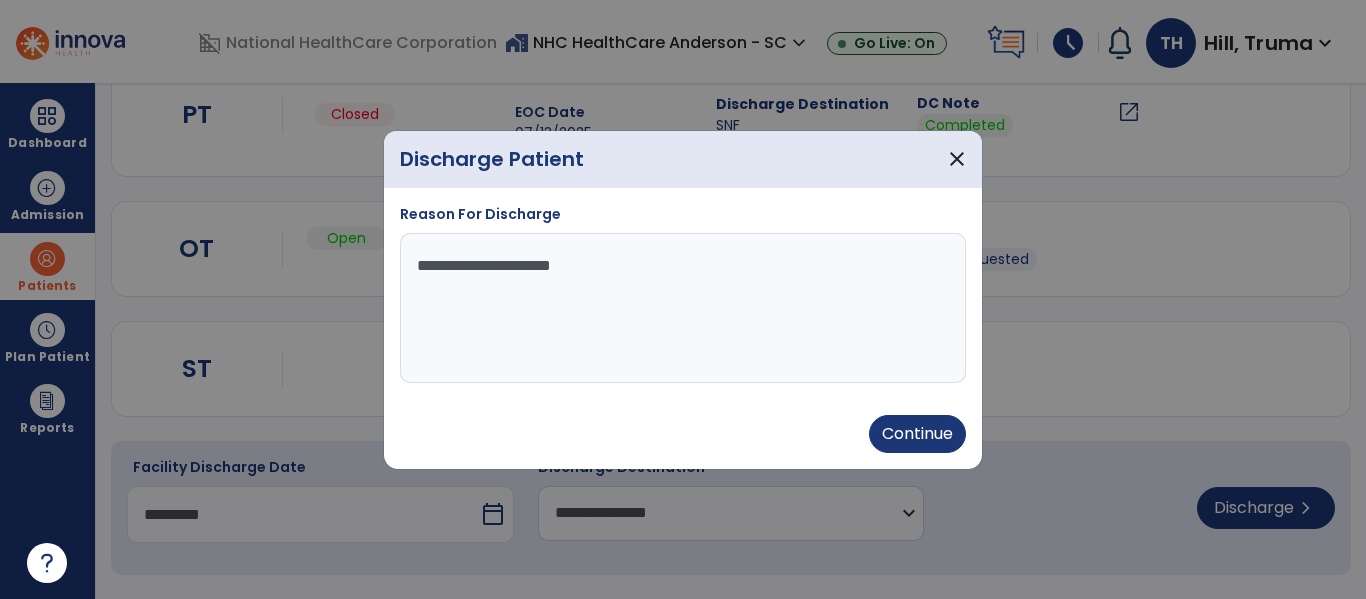 type on "*********" 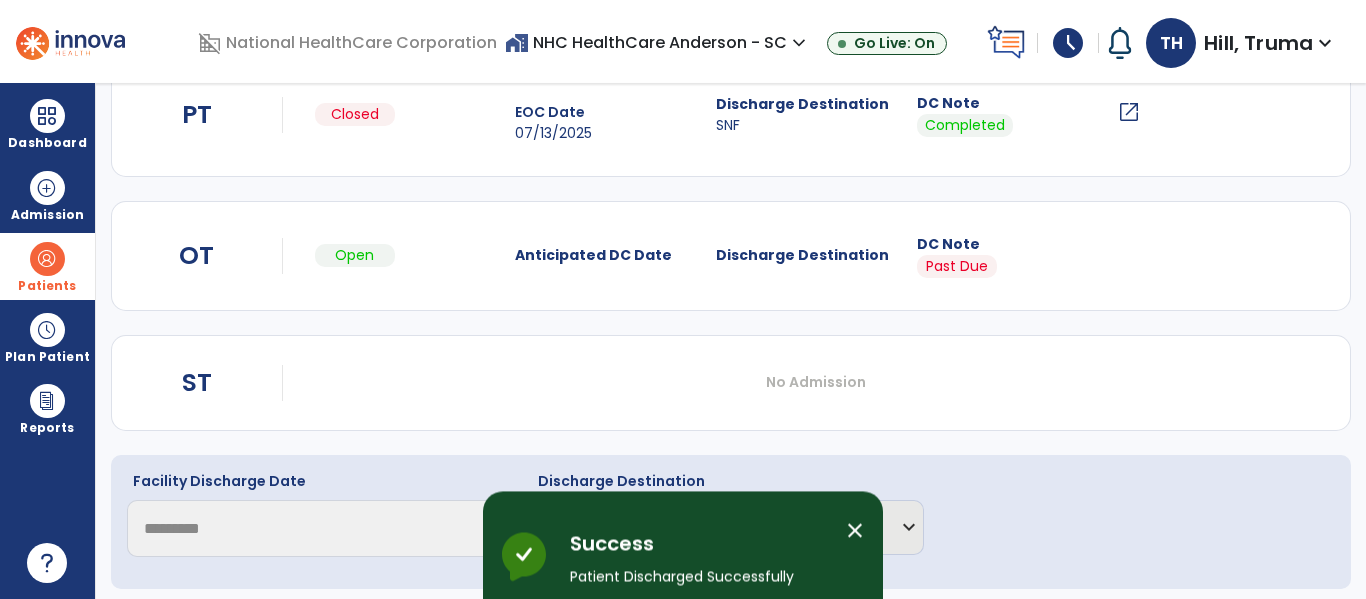 scroll, scrollTop: 252, scrollLeft: 0, axis: vertical 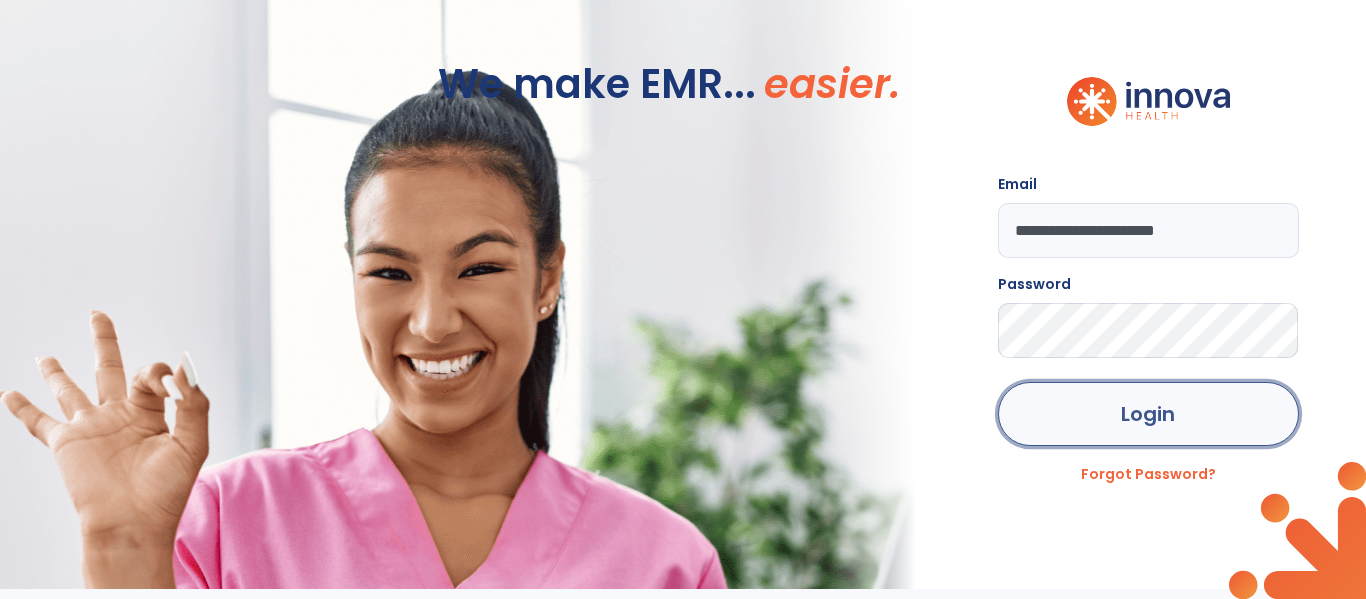 click on "Login" 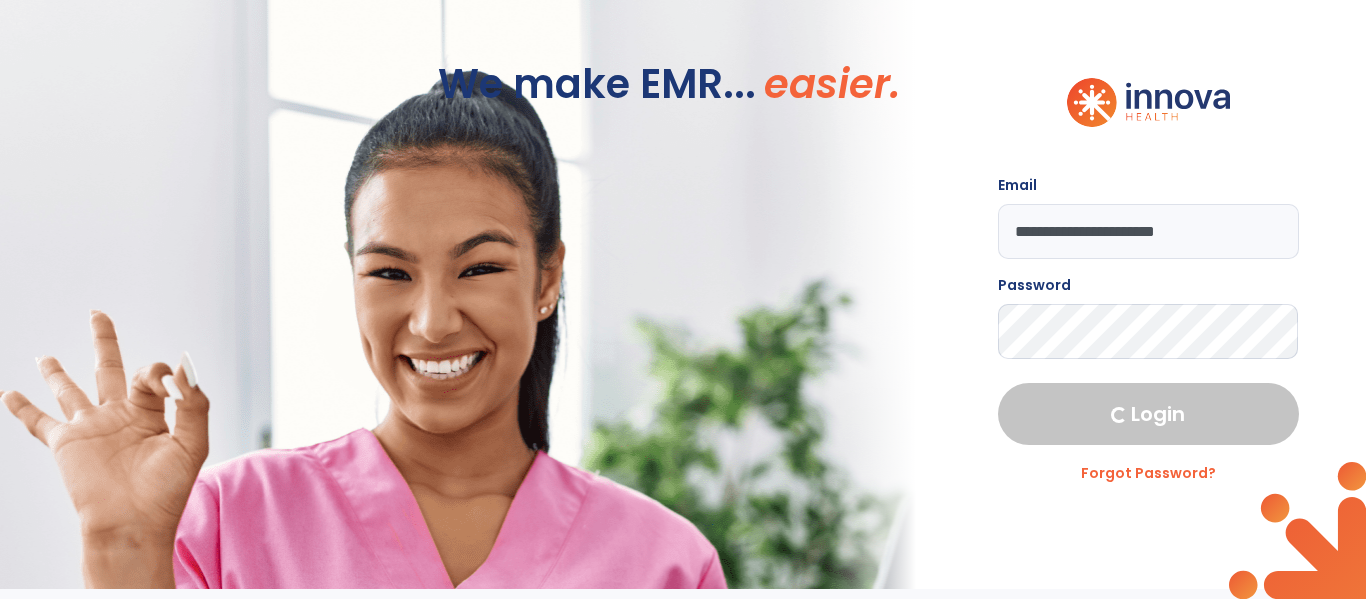 select on "****" 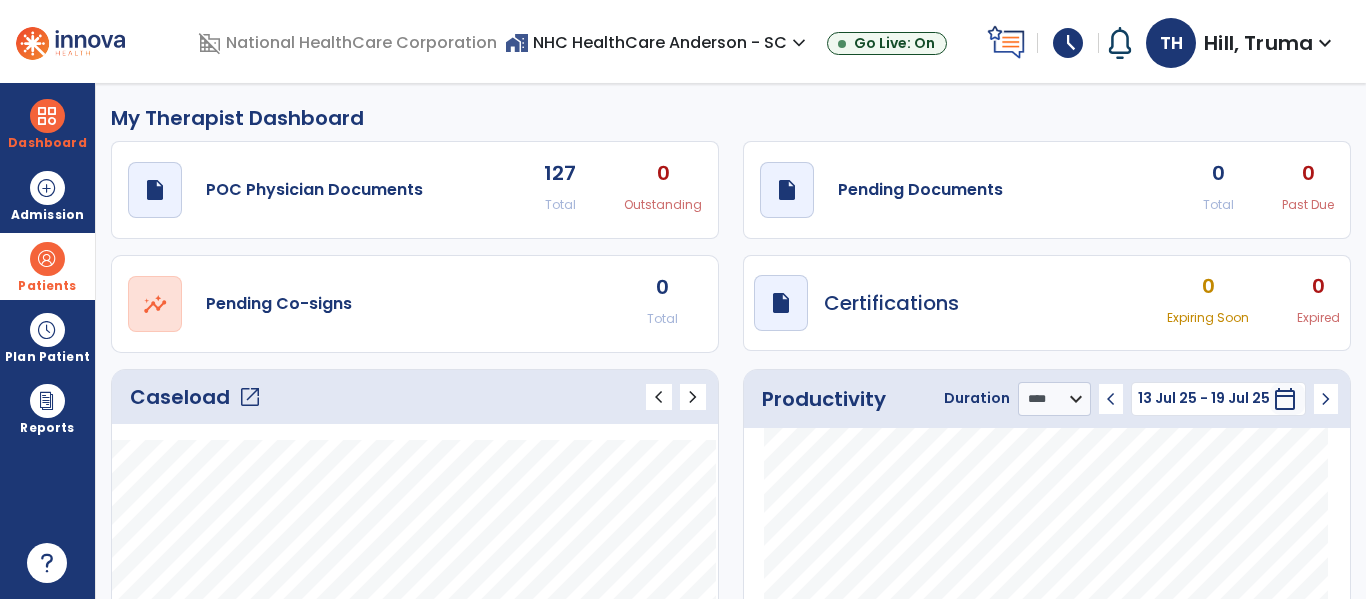 click at bounding box center (47, 259) 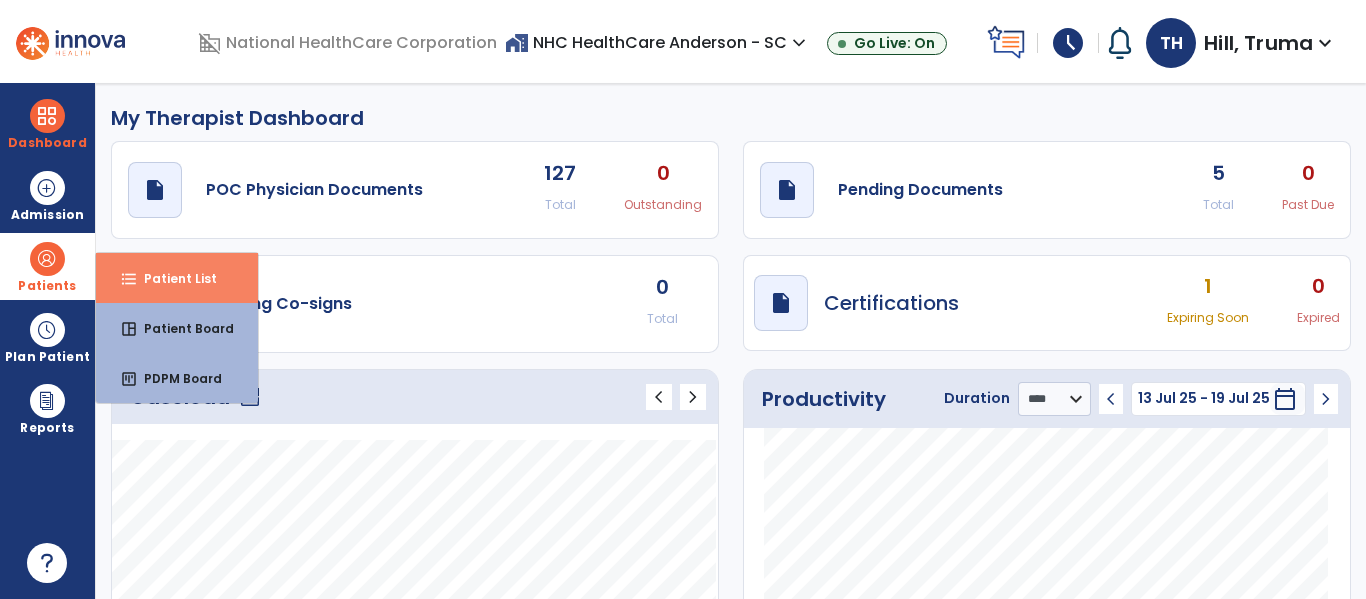 click on "Patient List" at bounding box center (172, 278) 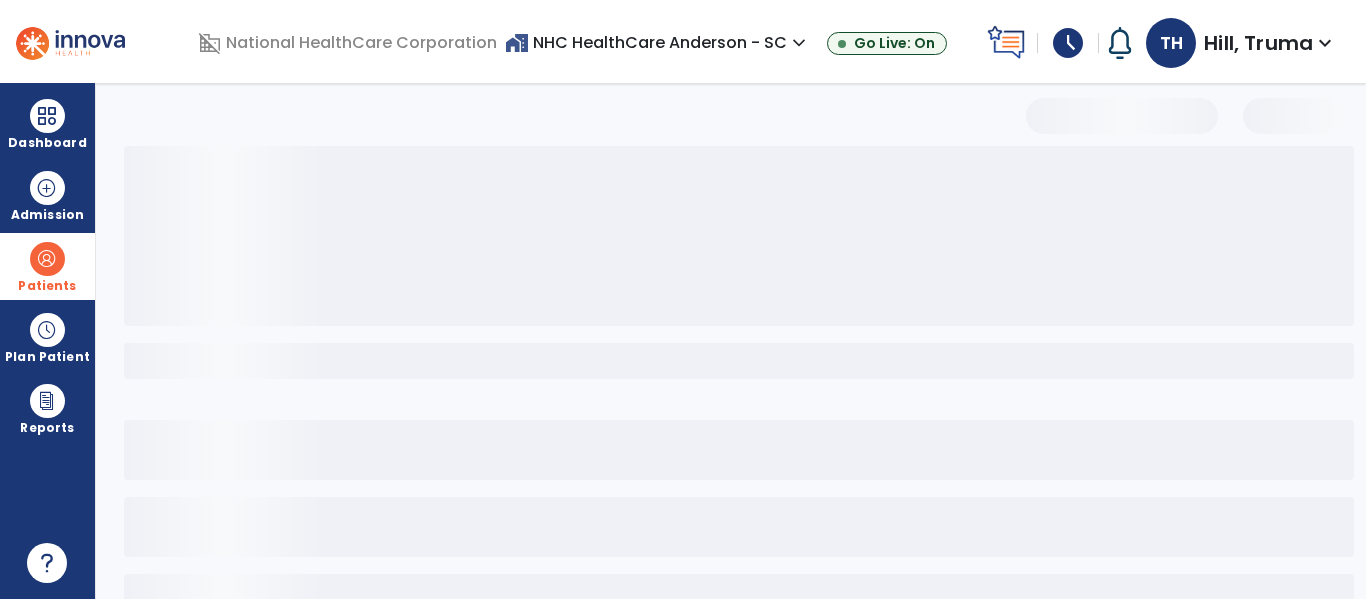 select on "***" 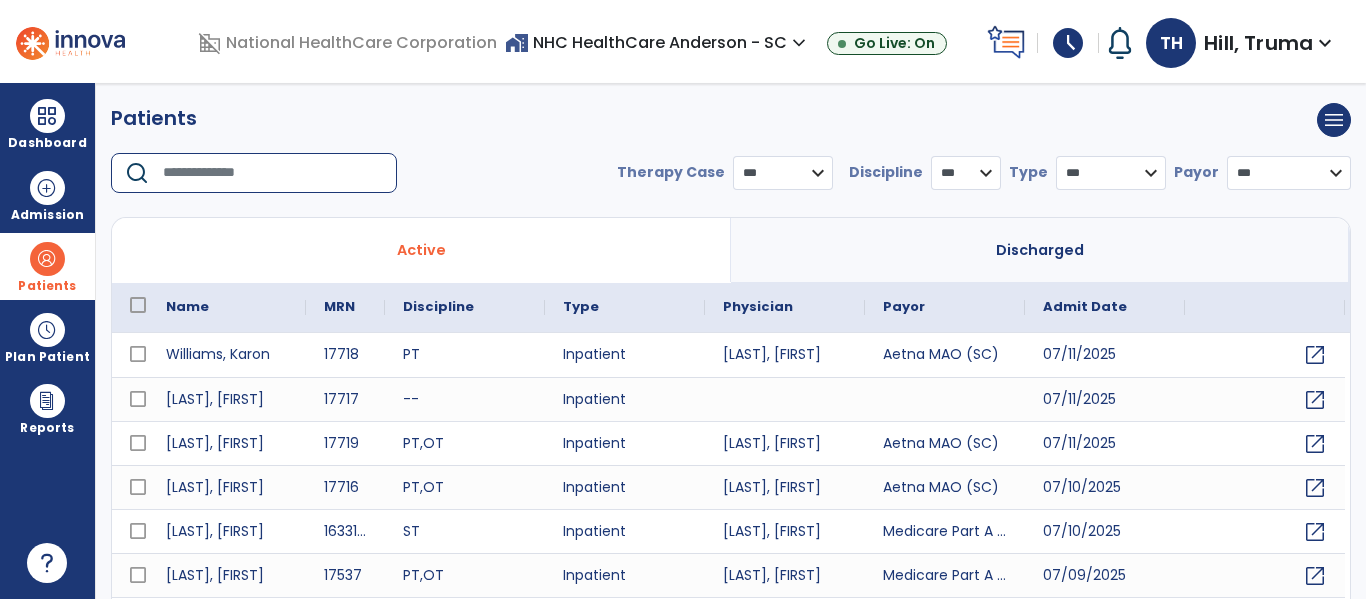 click at bounding box center [273, 173] 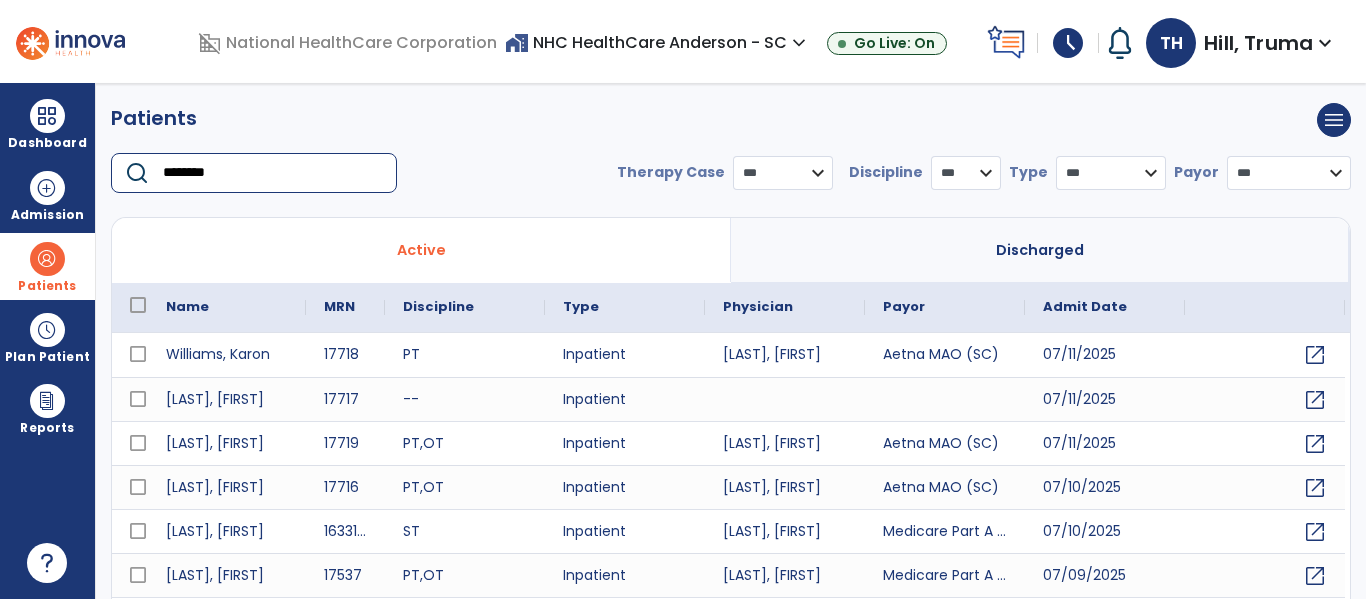 type on "********" 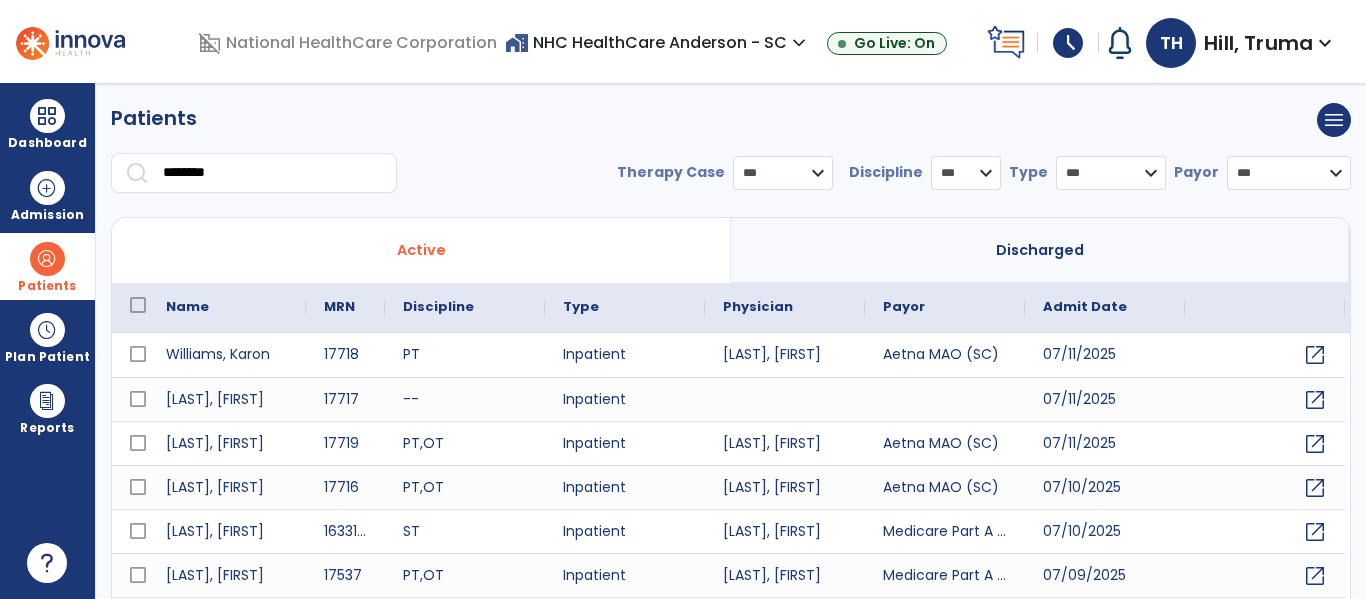 click on "**********" at bounding box center [731, 341] 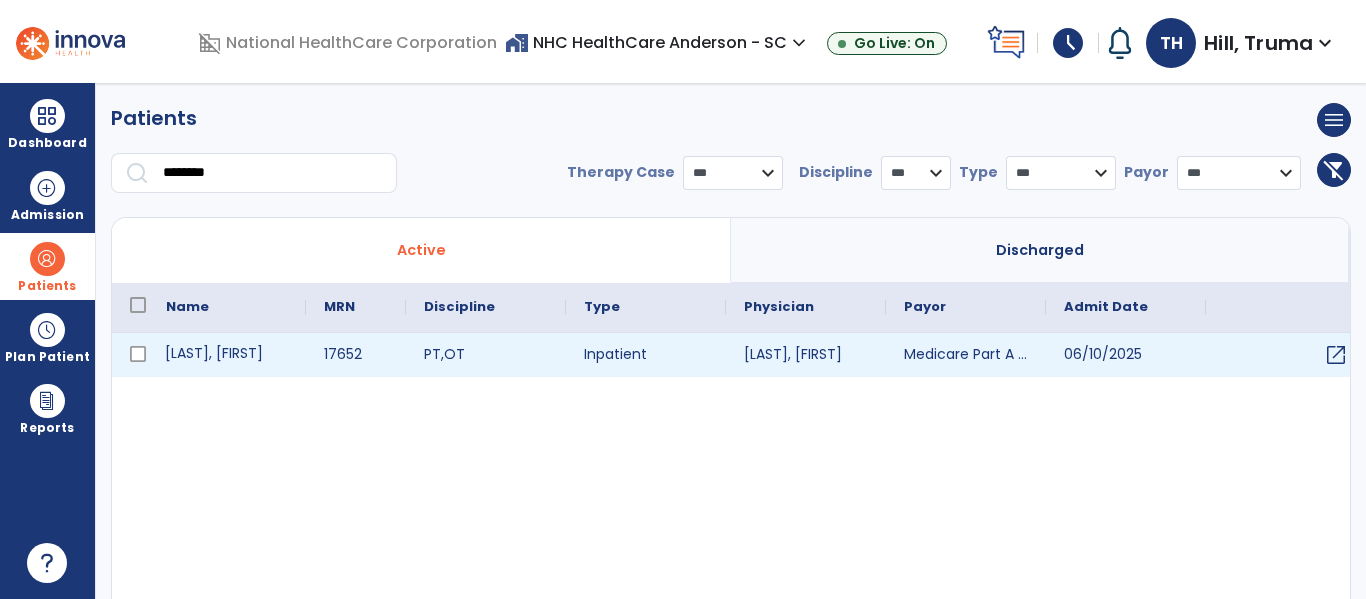 click on "[LAST], [FIRST]" at bounding box center [227, 355] 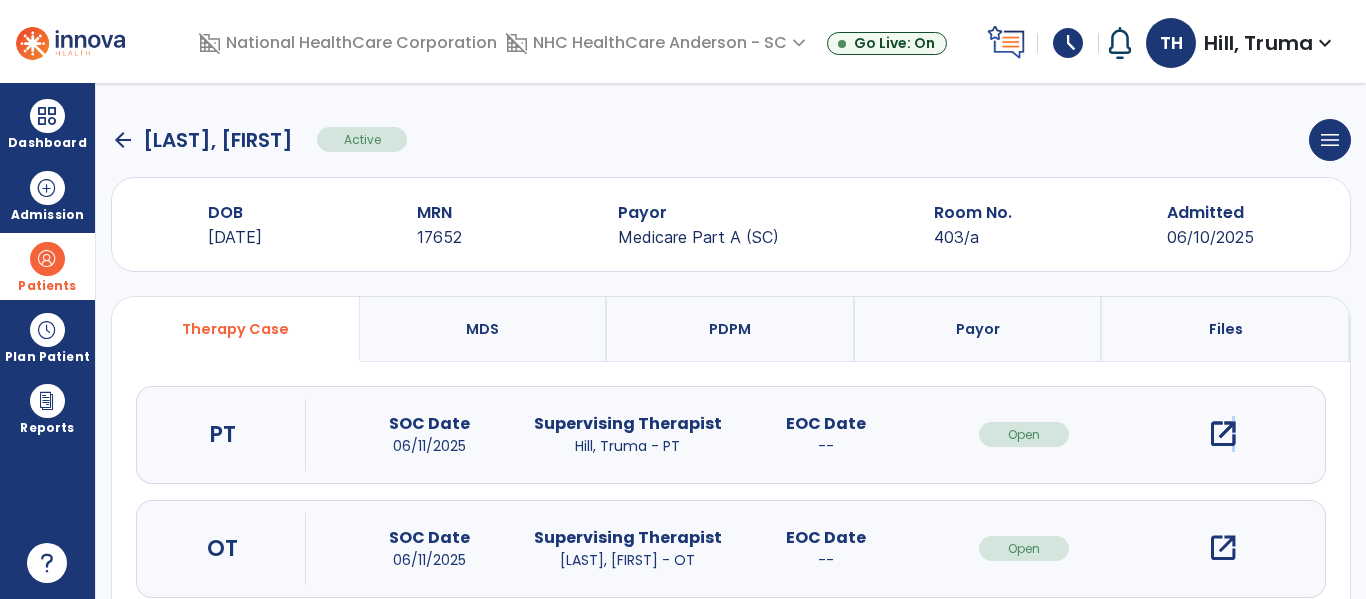 click on "open_in_new" at bounding box center (1223, 434) 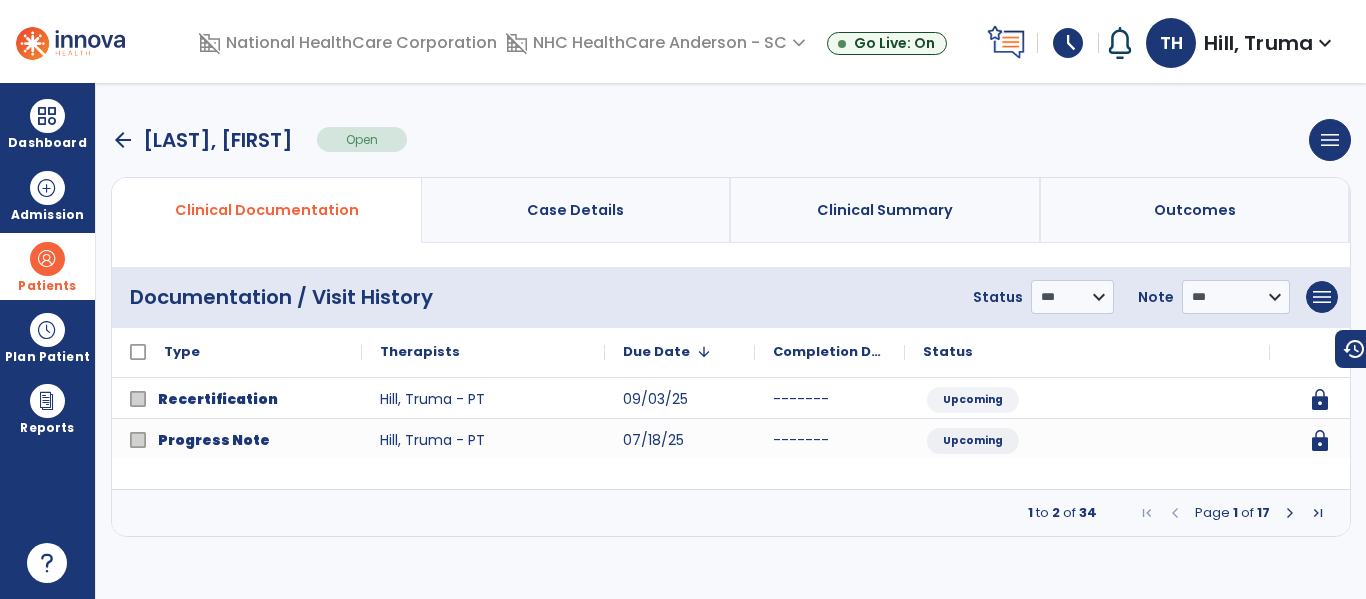 click at bounding box center [1290, 513] 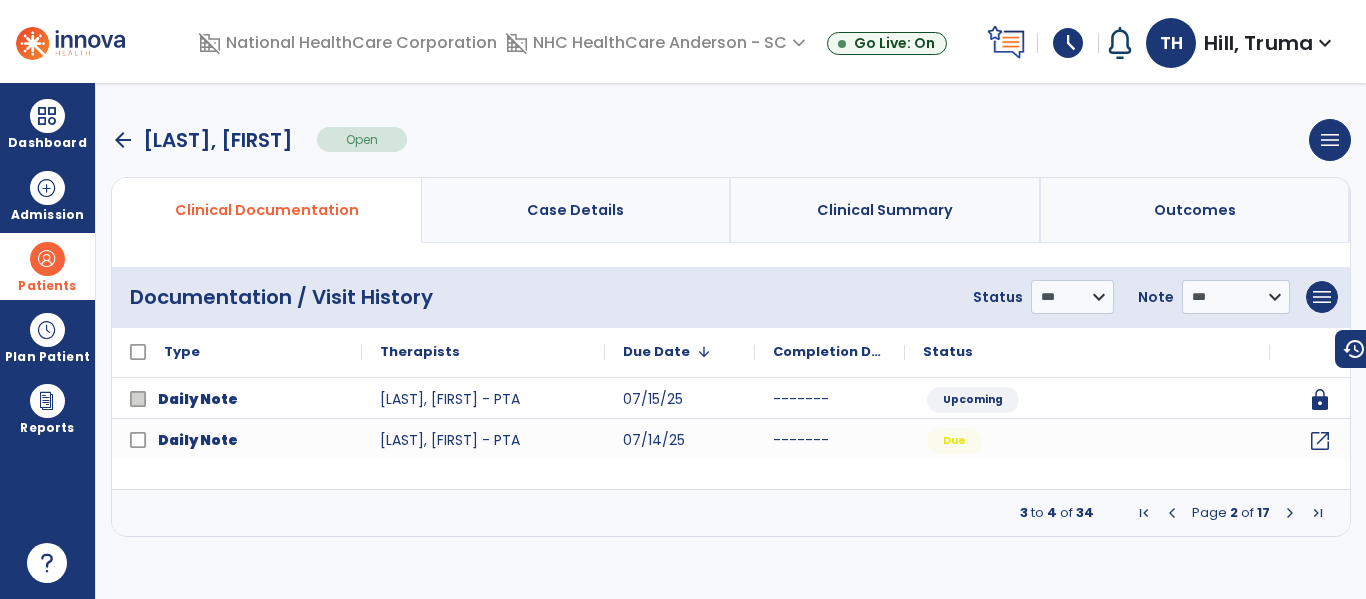 click at bounding box center [1290, 513] 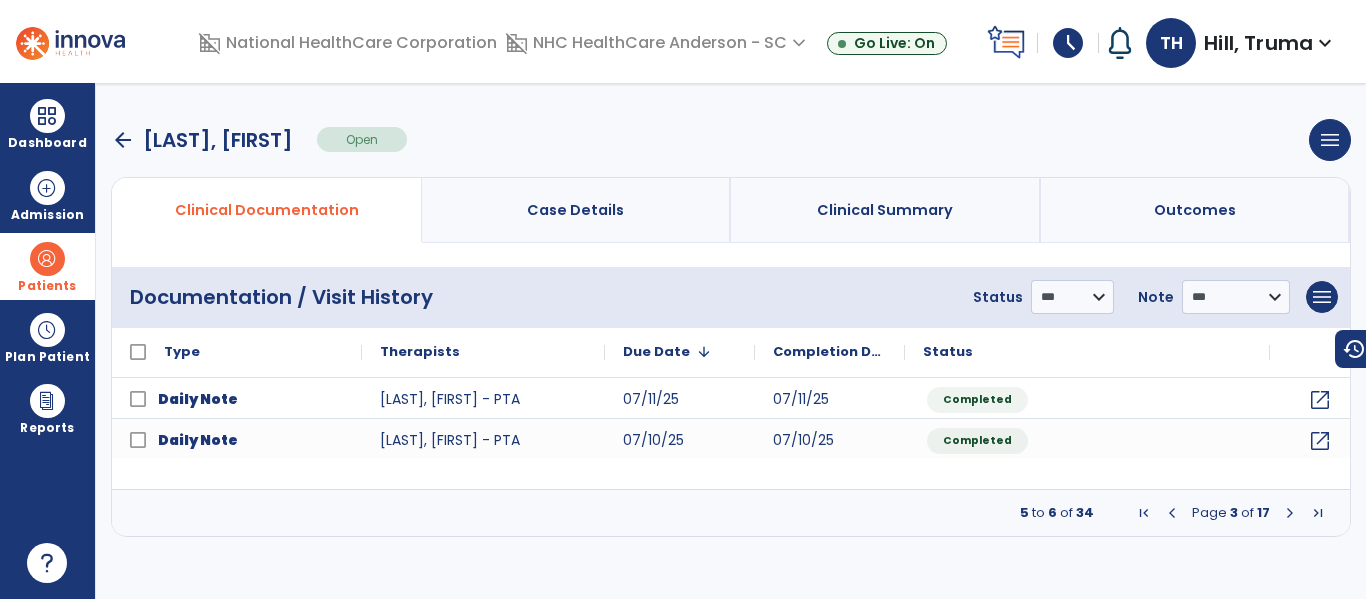 click at bounding box center (1290, 513) 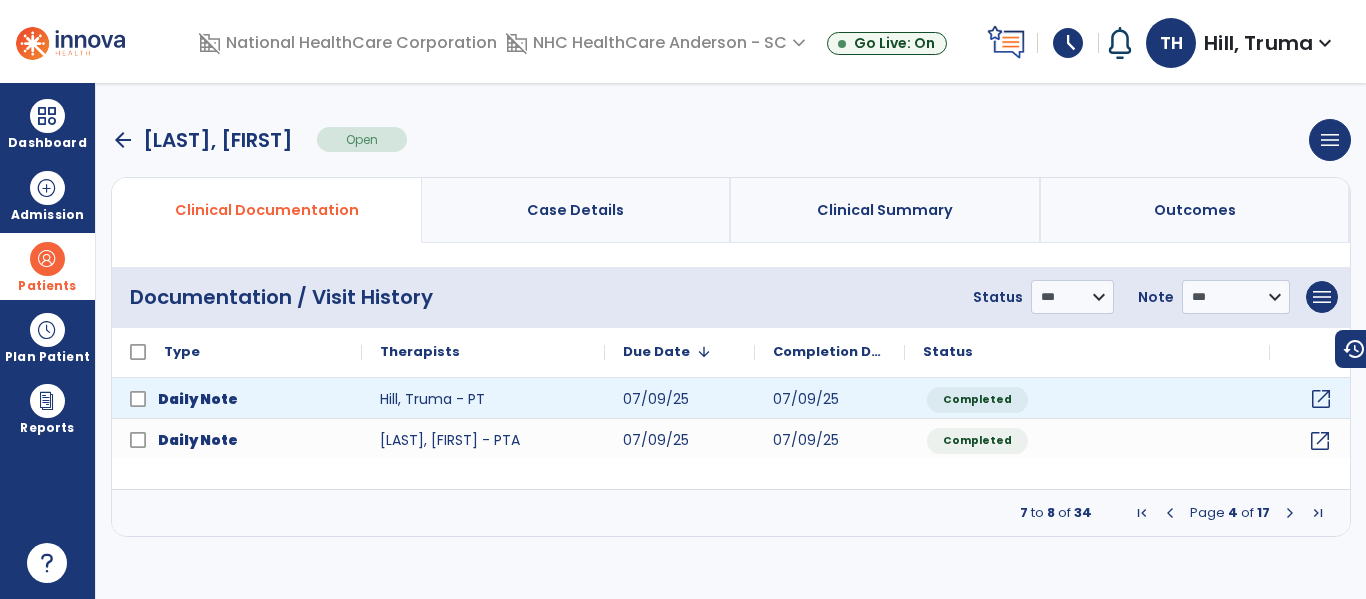 click on "open_in_new" 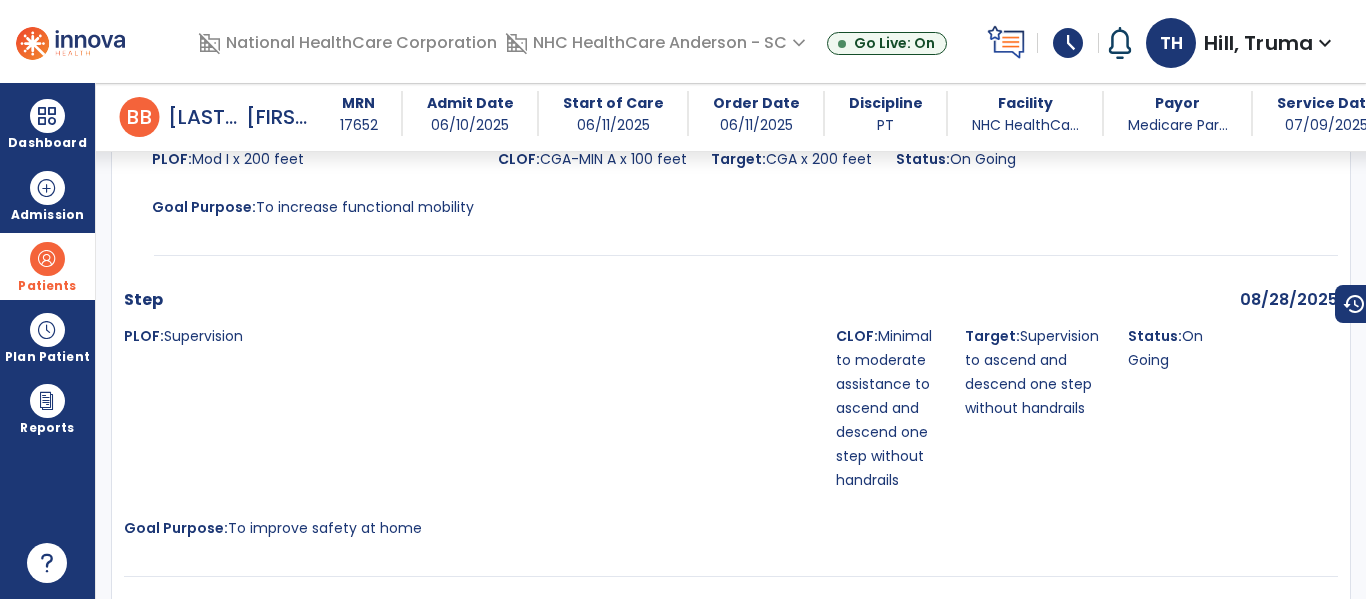 scroll, scrollTop: 4000, scrollLeft: 0, axis: vertical 